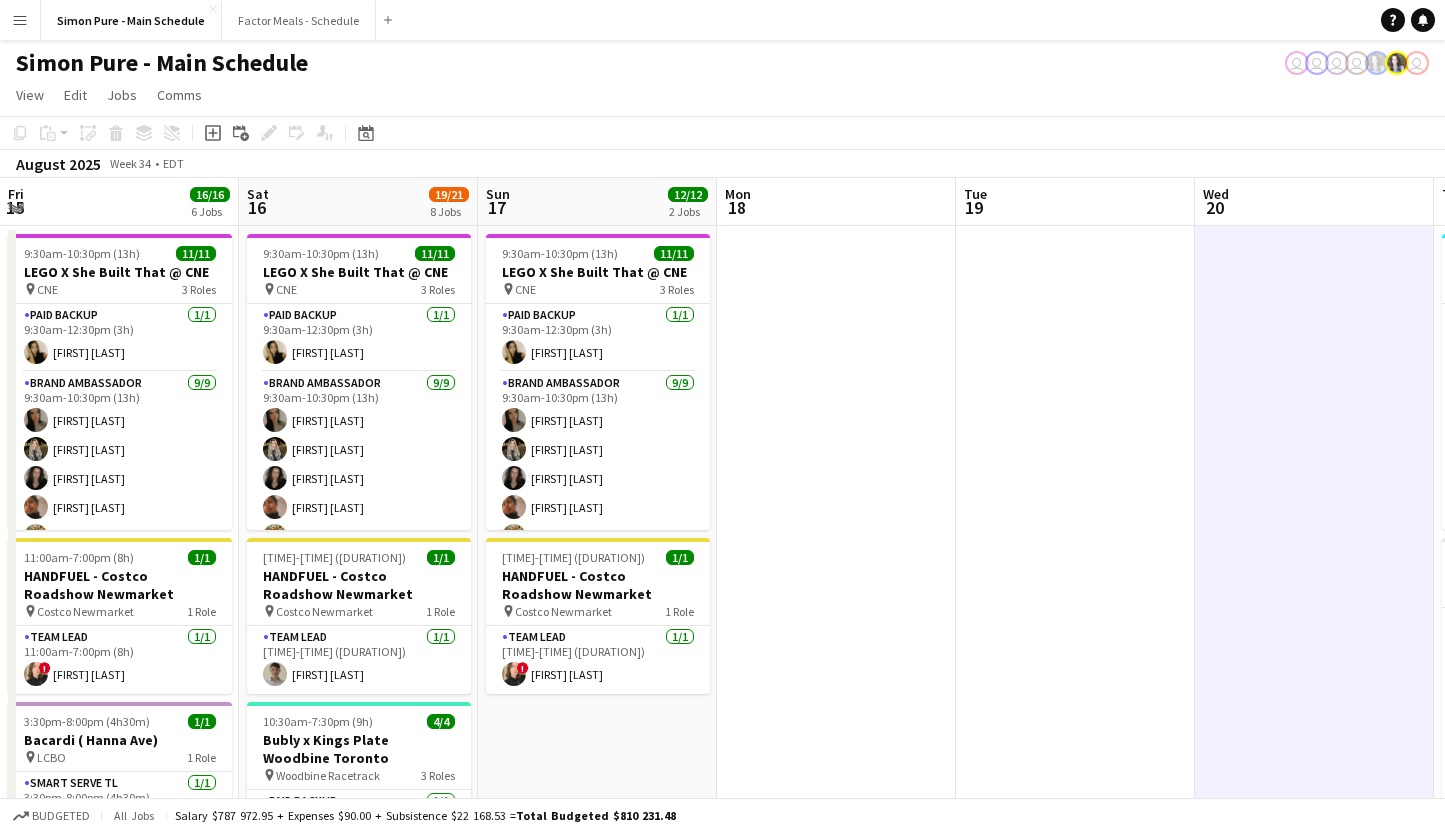 scroll, scrollTop: 0, scrollLeft: 0, axis: both 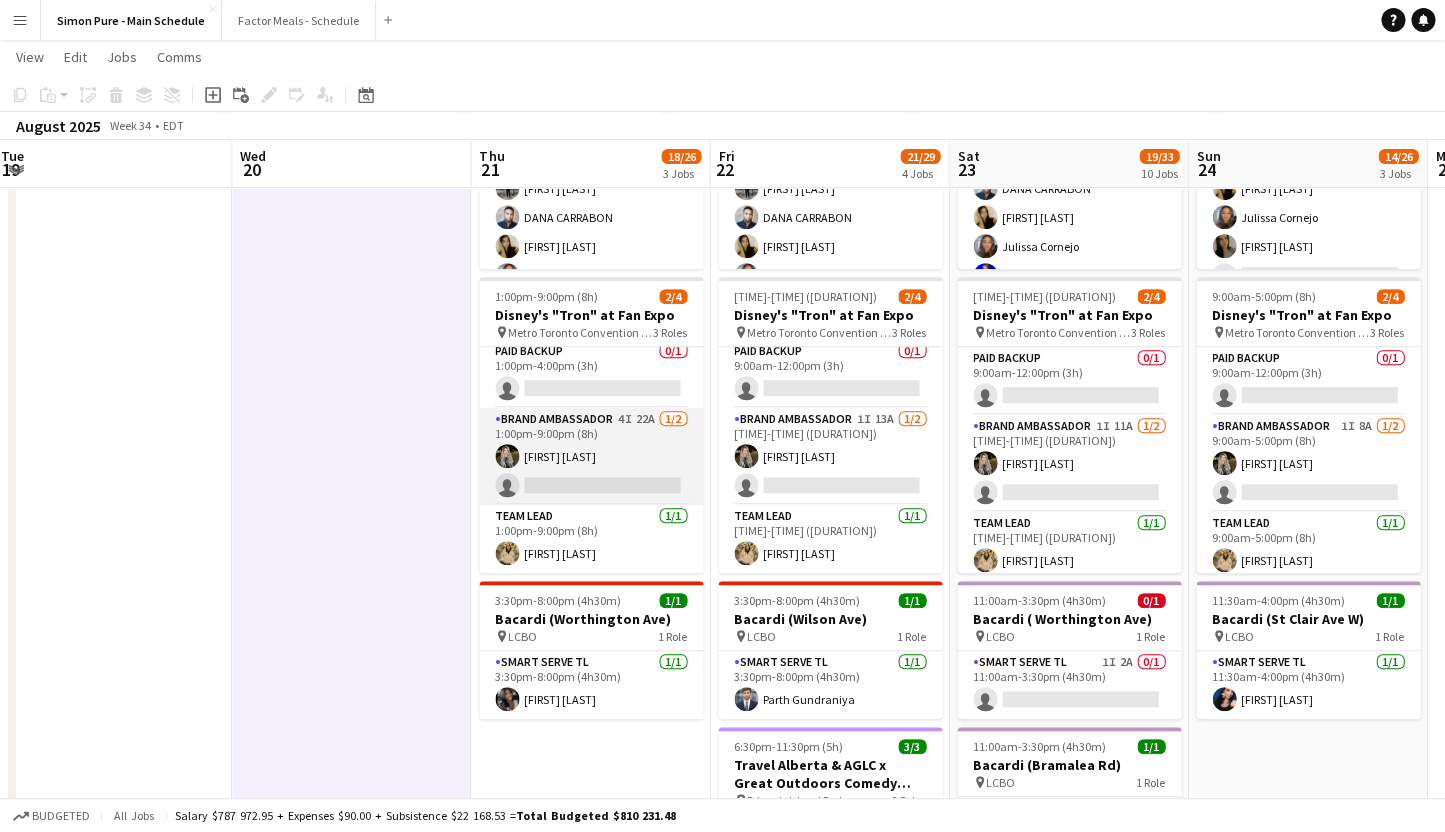 click on "Brand Ambassador    4I   22A   1/2   1:00pm-9:00pm (8h)
[FIRST] [LAST]
single-neutral-actions" at bounding box center [591, 456] 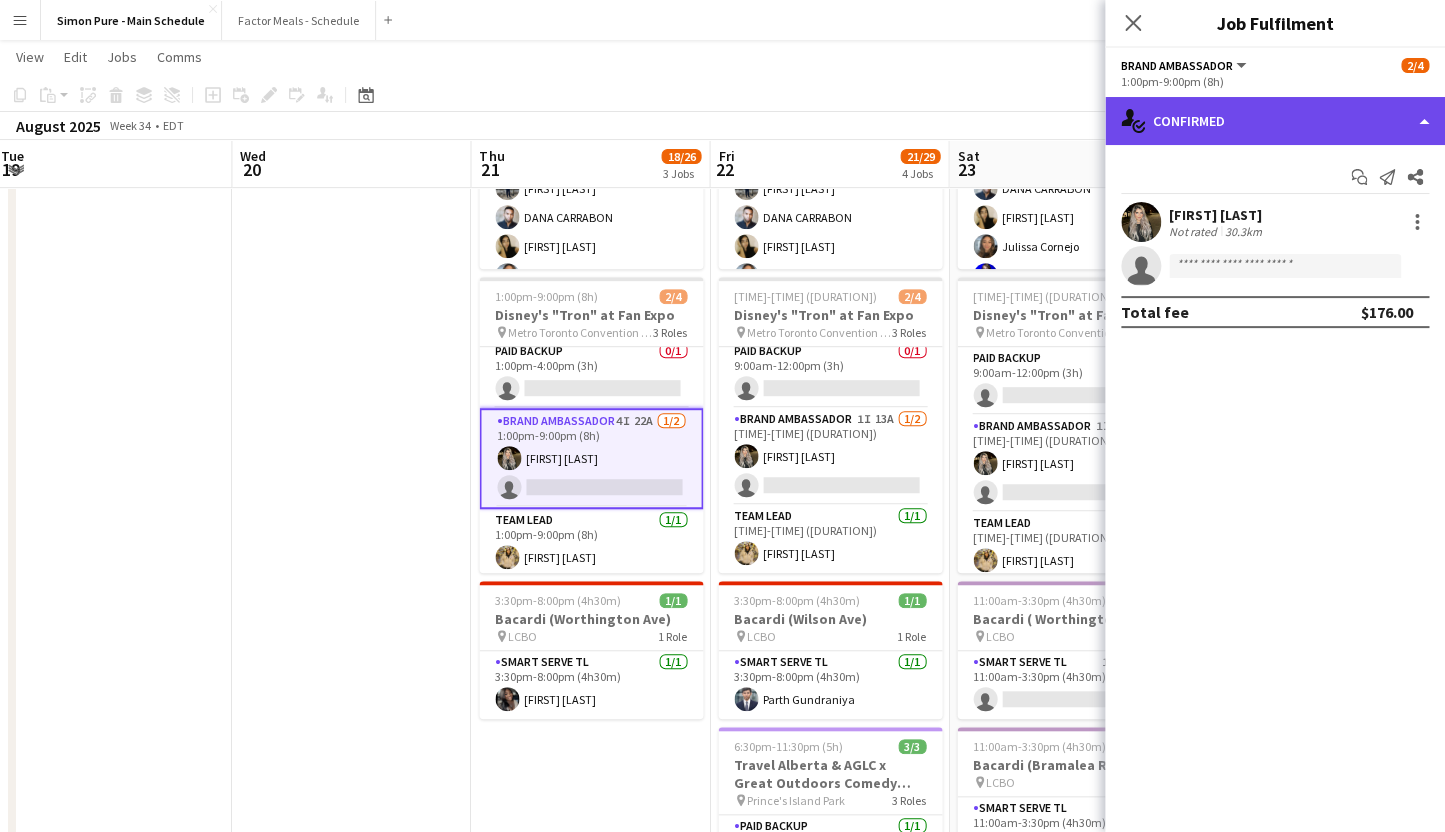 click on "single-neutral-actions-check-2
Confirmed" 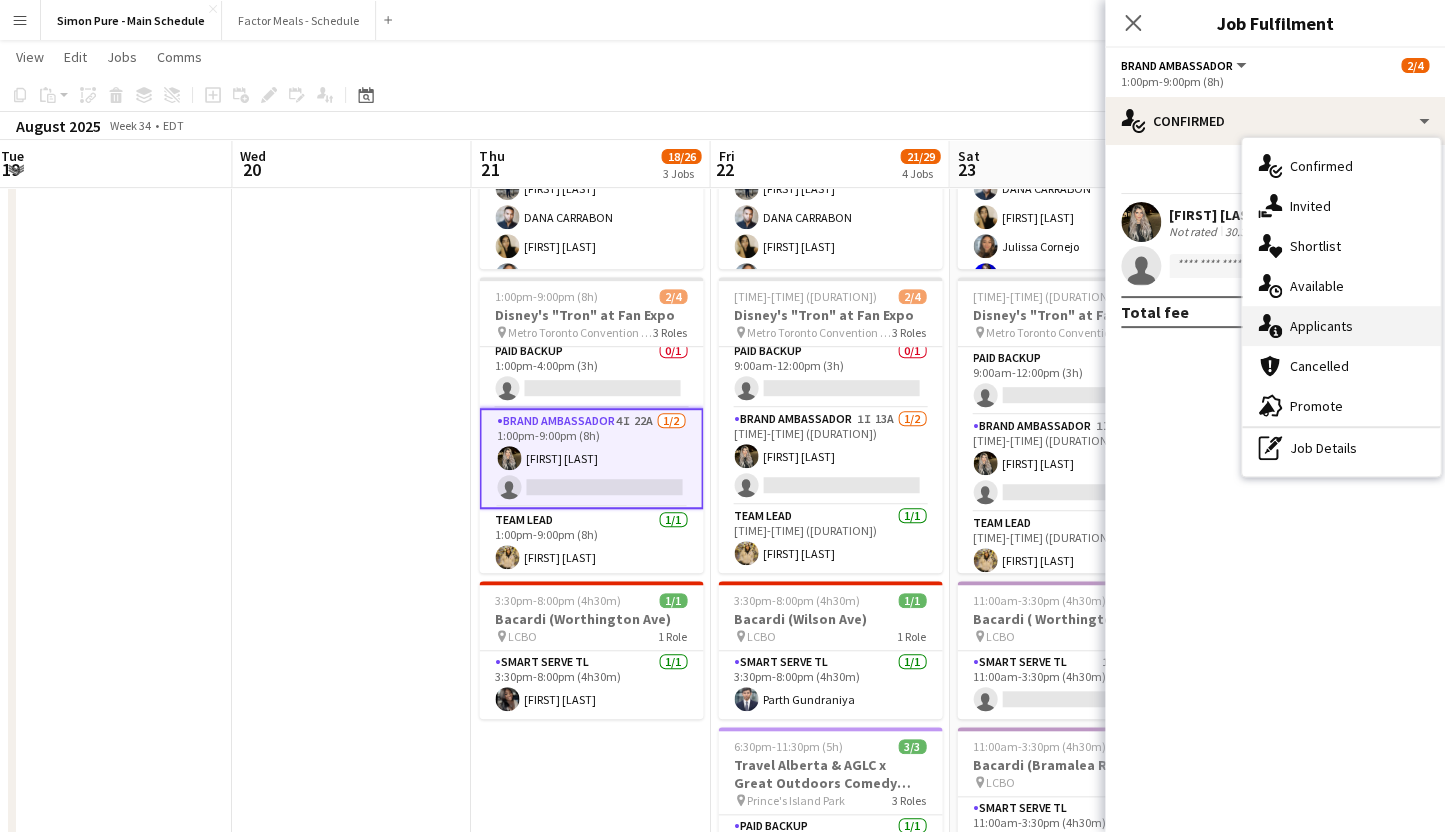 click on "single-neutral-actions-information
Applicants" at bounding box center [1341, 326] 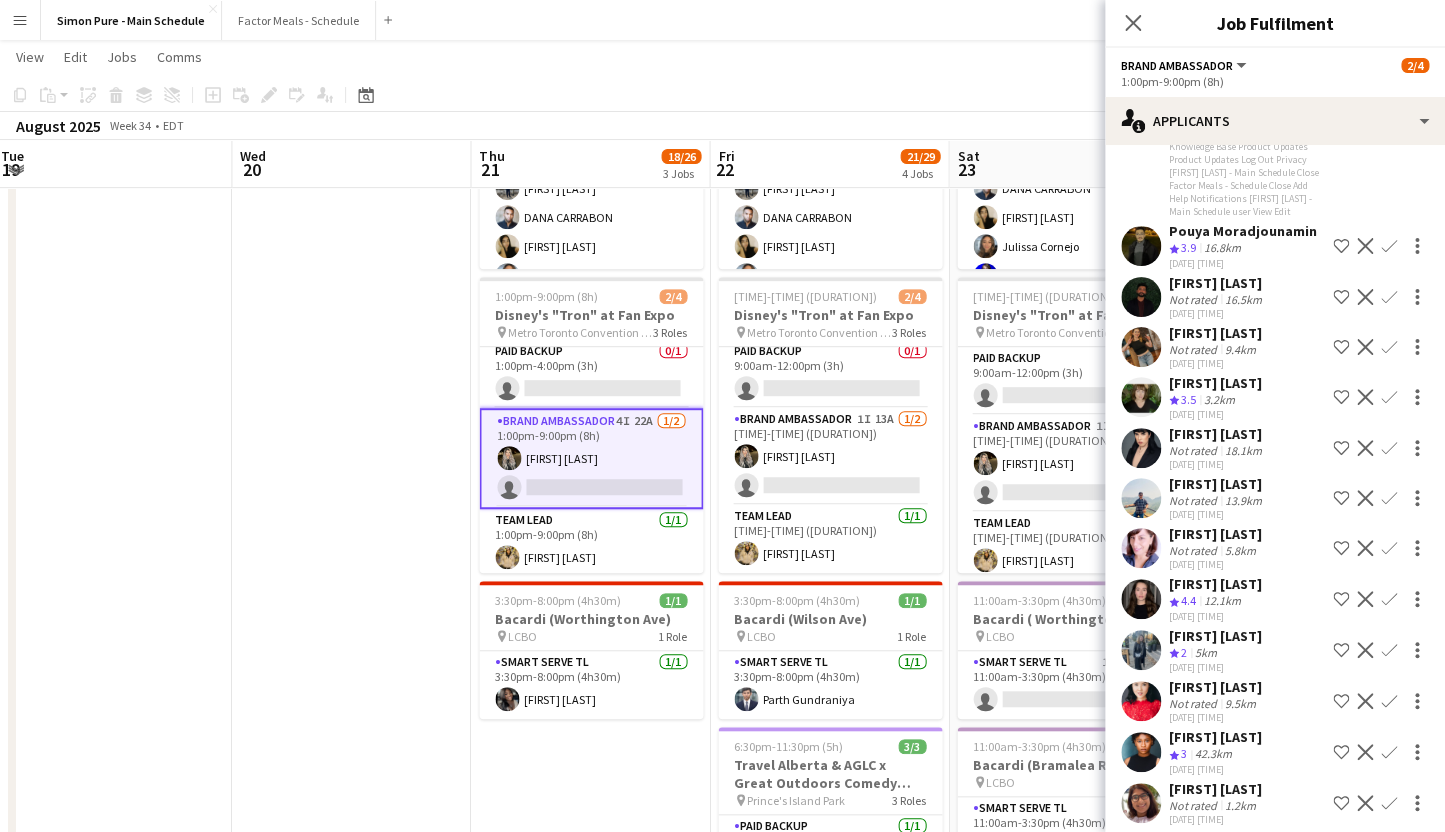 scroll, scrollTop: 437, scrollLeft: 0, axis: vertical 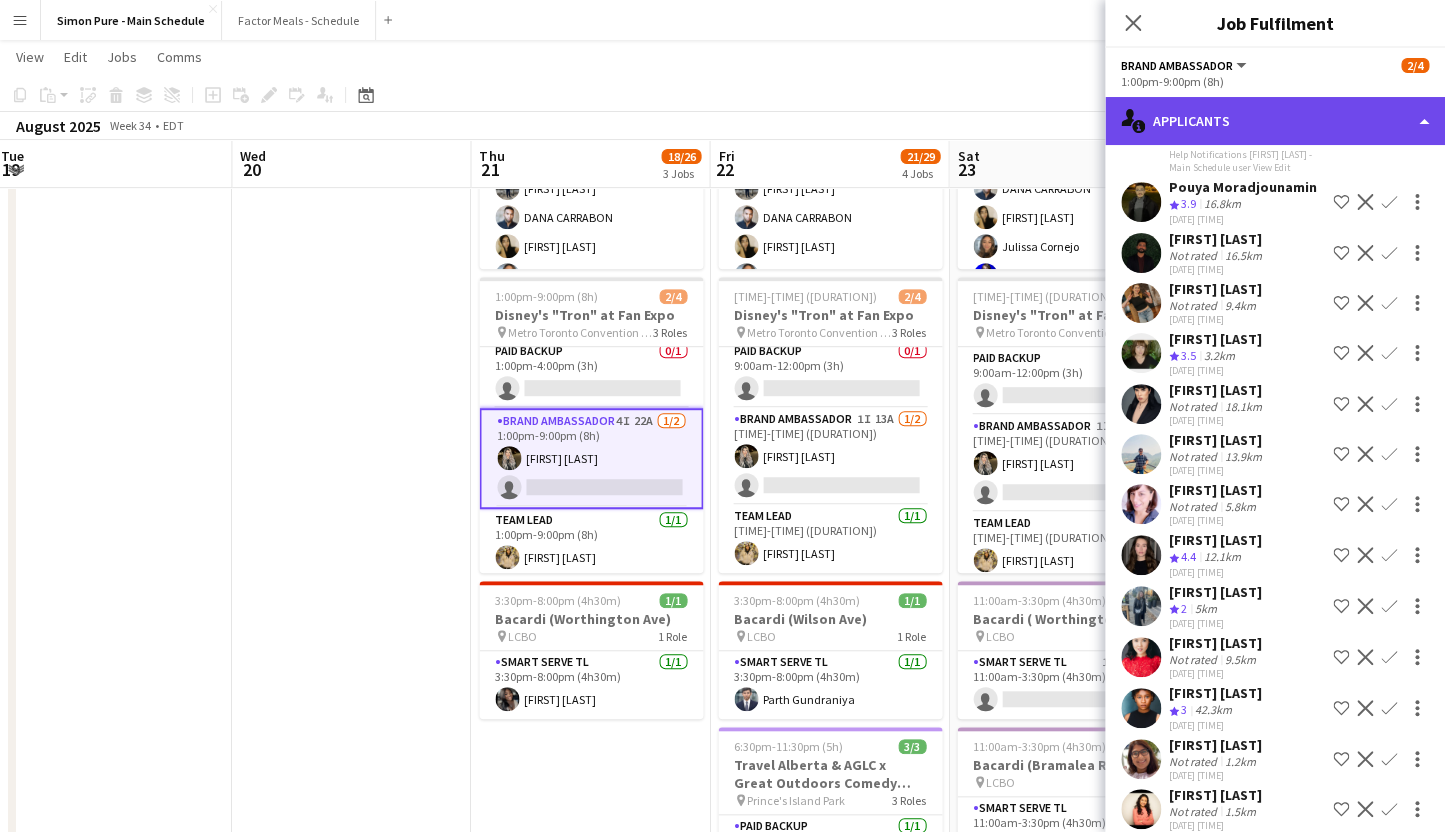 click on "single-neutral-actions-information
Applicants" 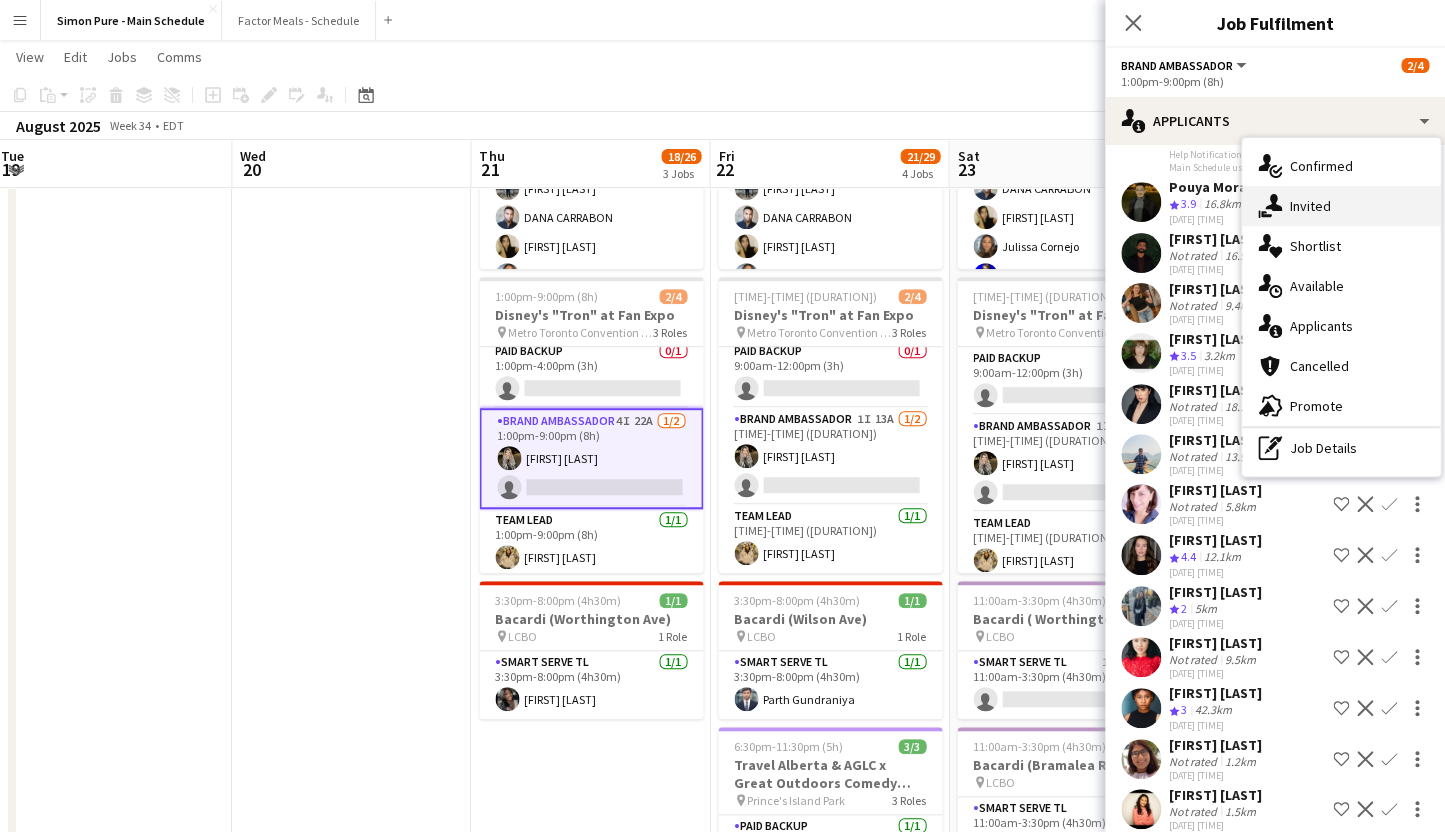 click 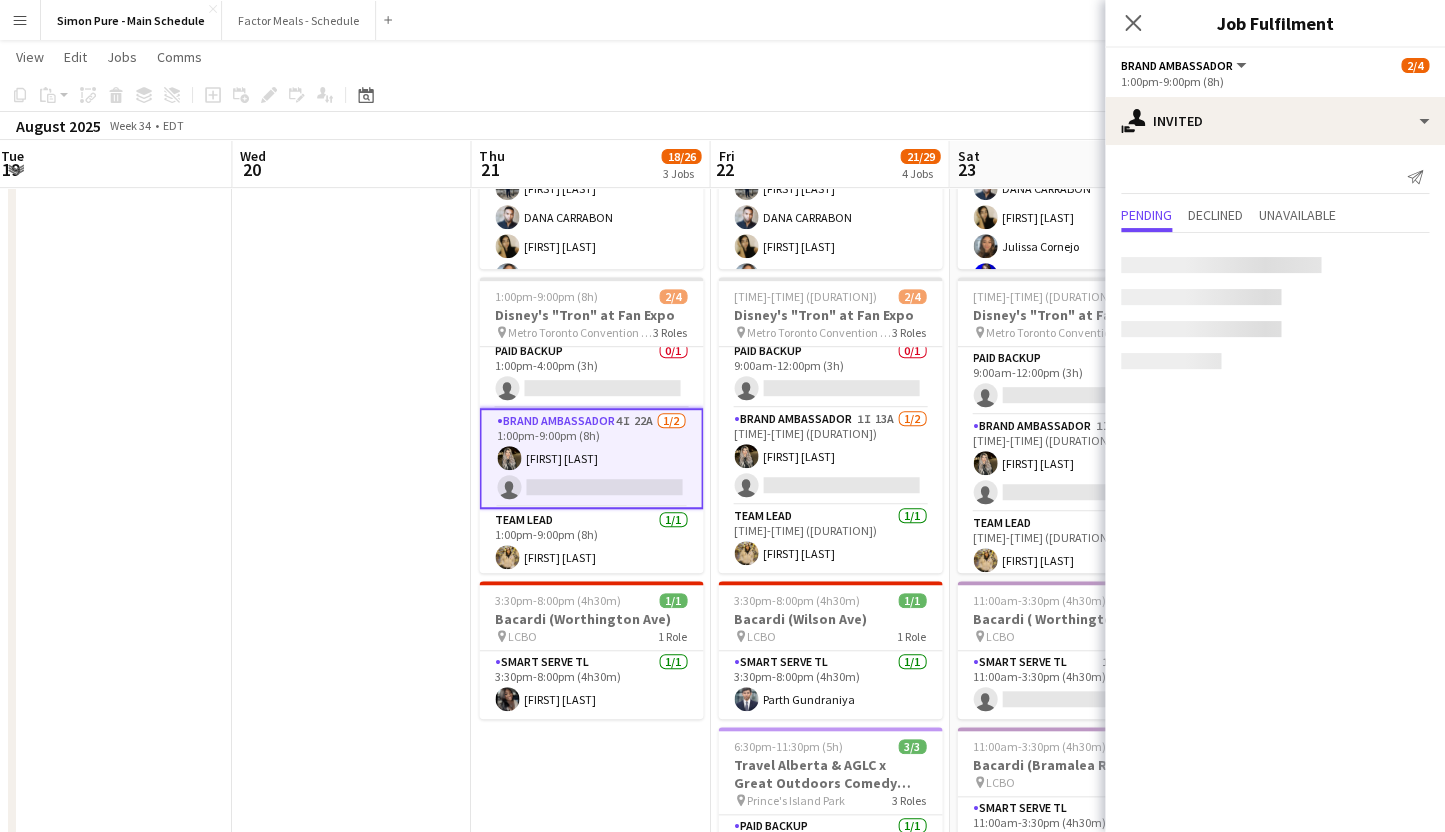 scroll, scrollTop: 0, scrollLeft: 0, axis: both 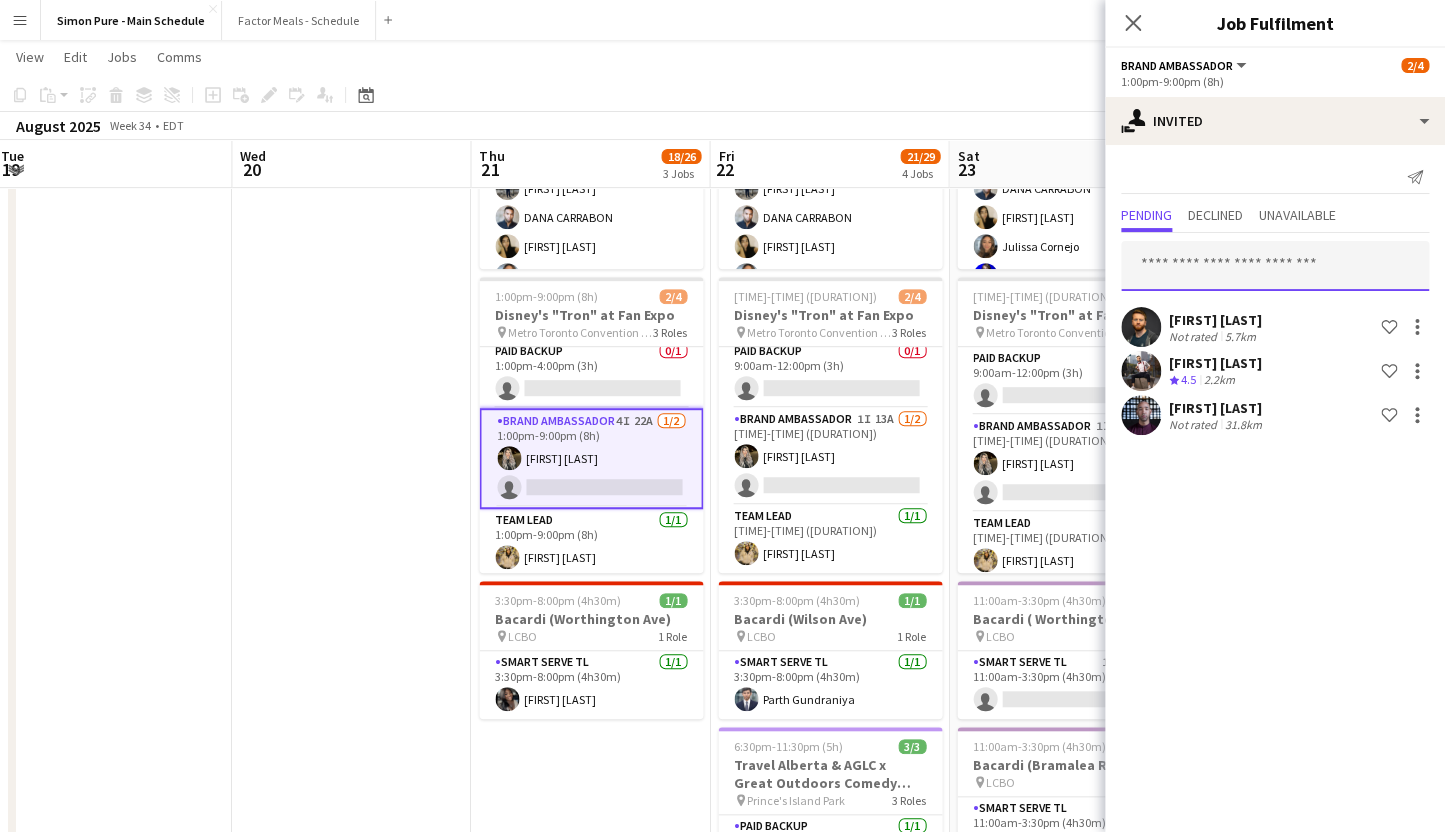 click at bounding box center (1275, 266) 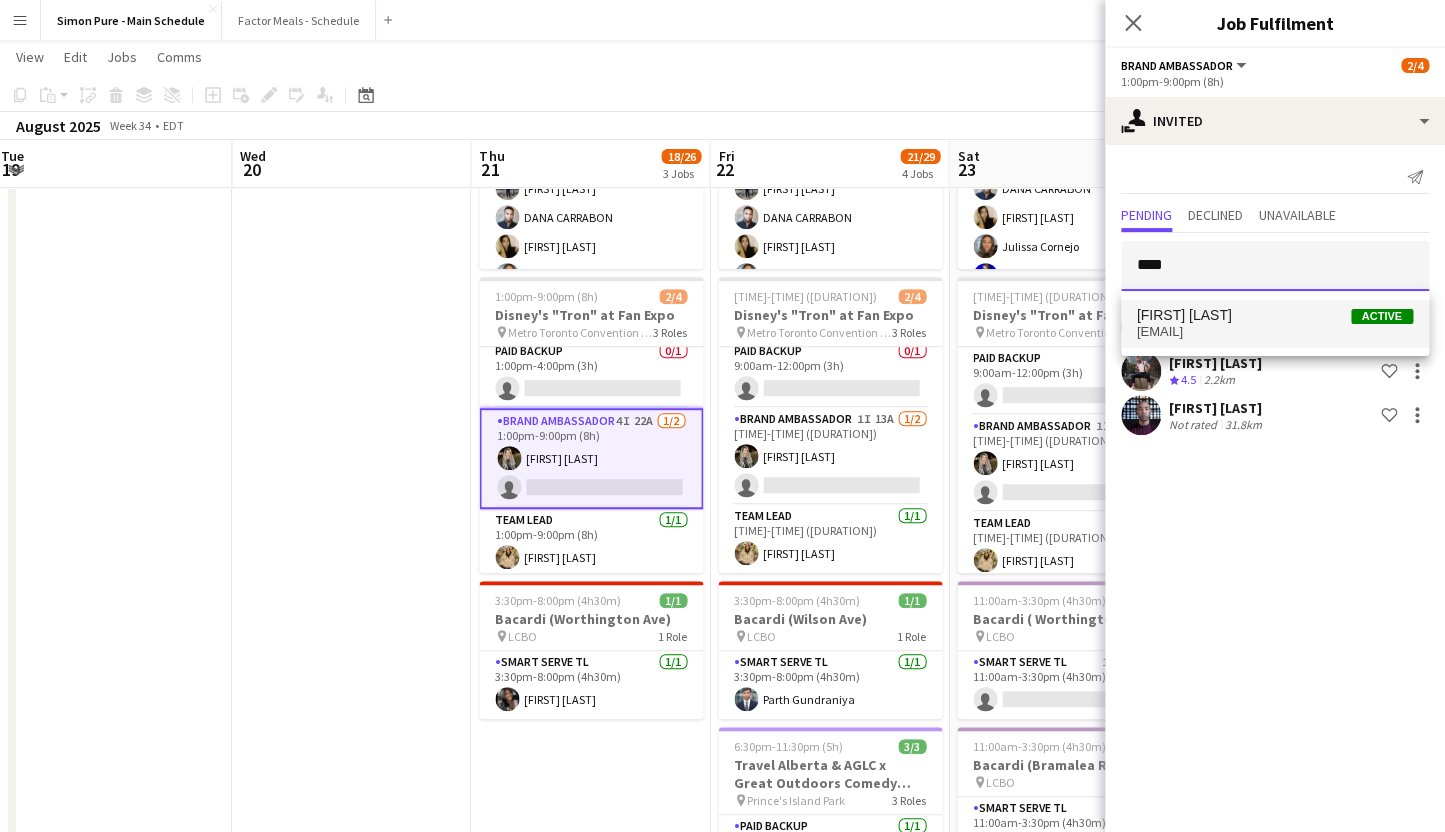 type on "****" 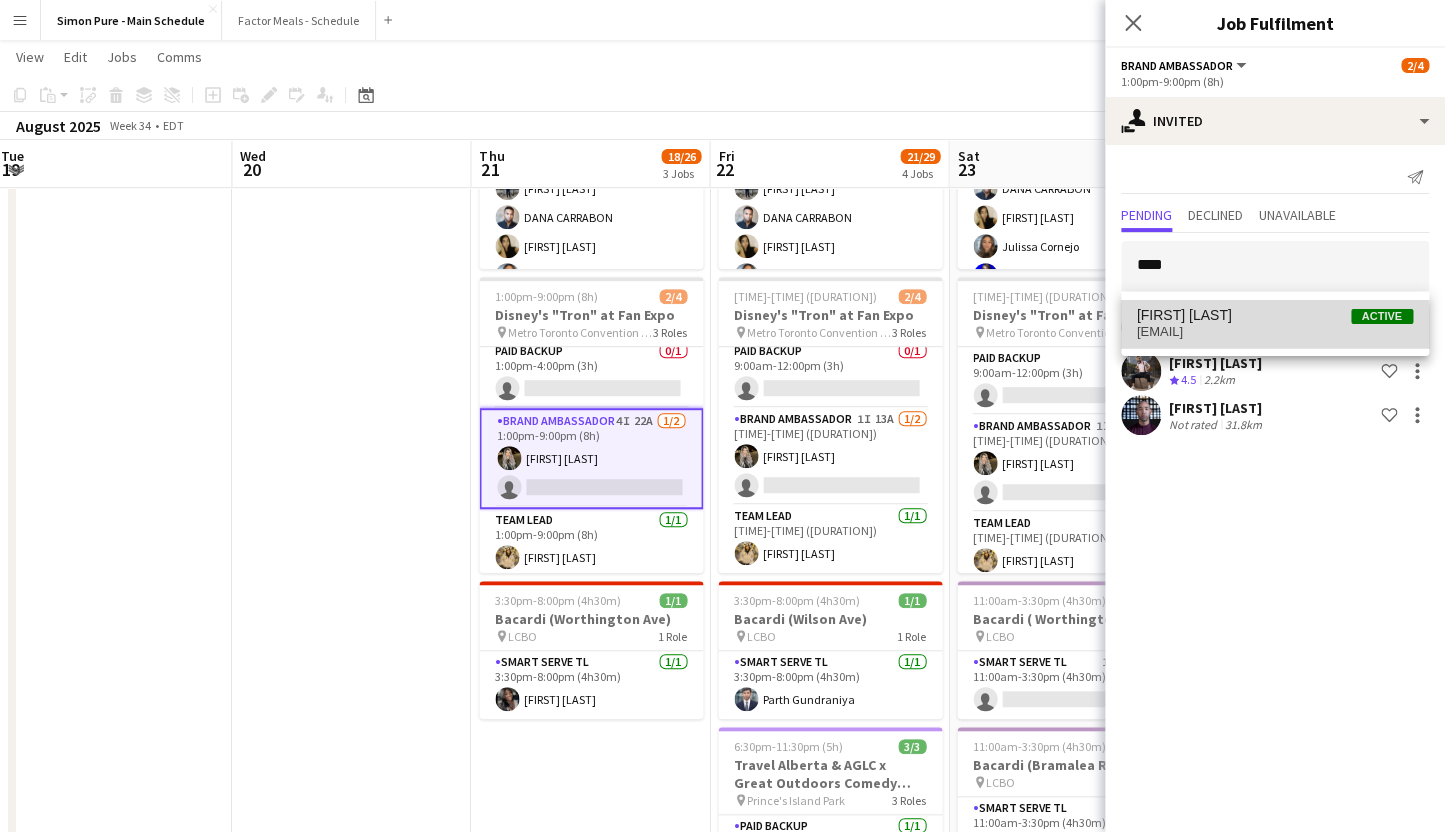 click on "[EMAIL]" at bounding box center [1275, 332] 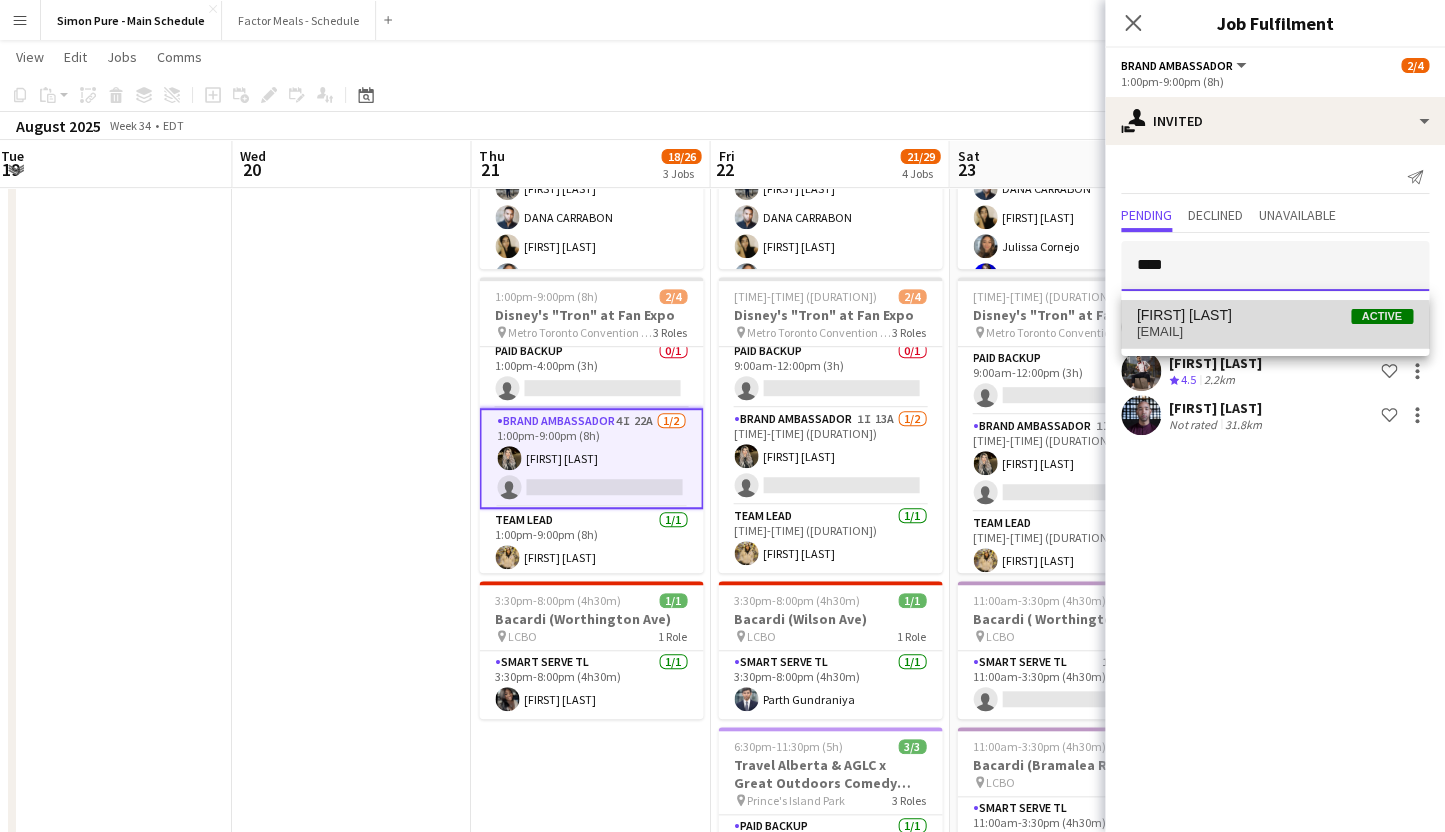 type 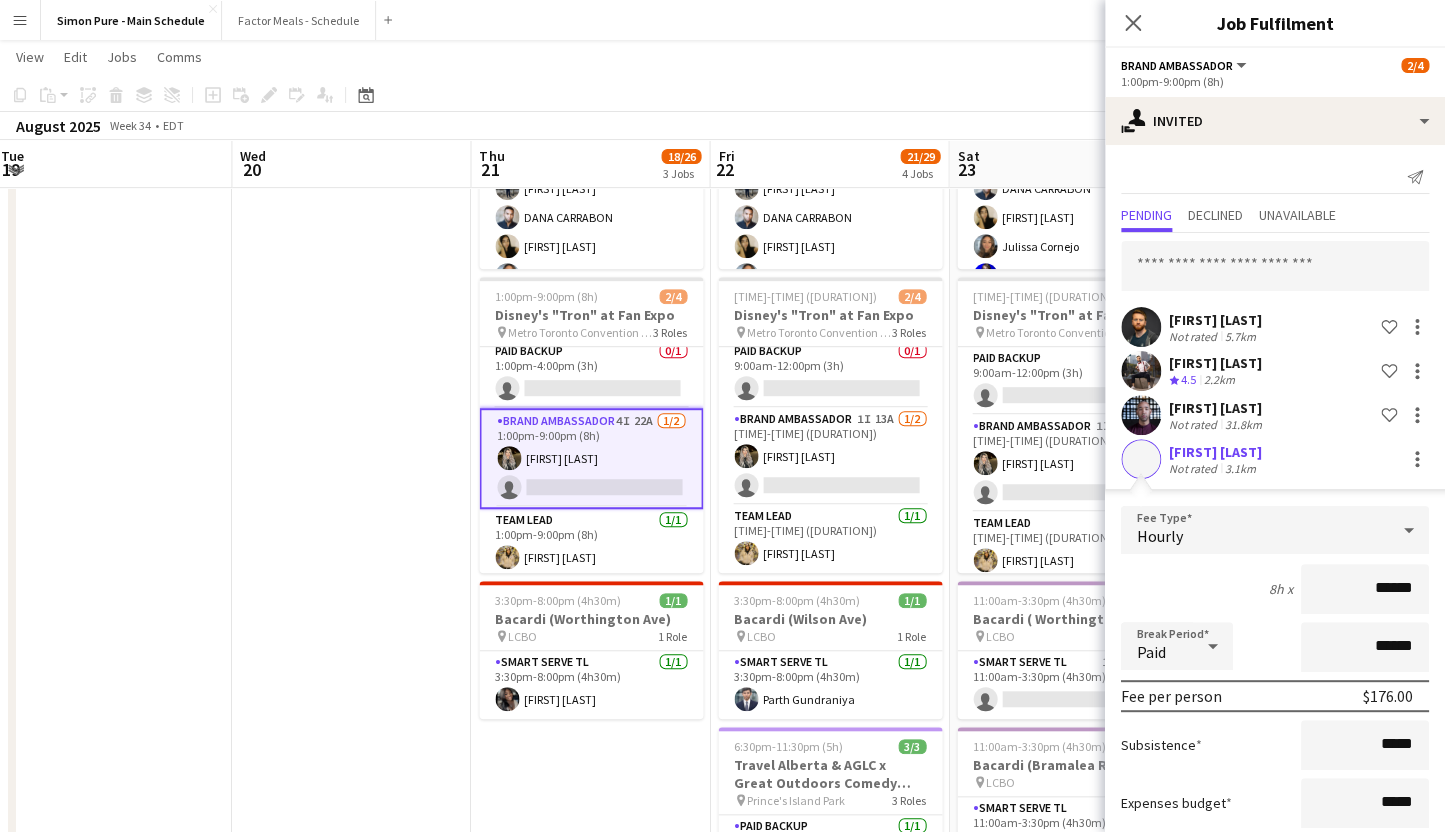 scroll, scrollTop: 124, scrollLeft: 0, axis: vertical 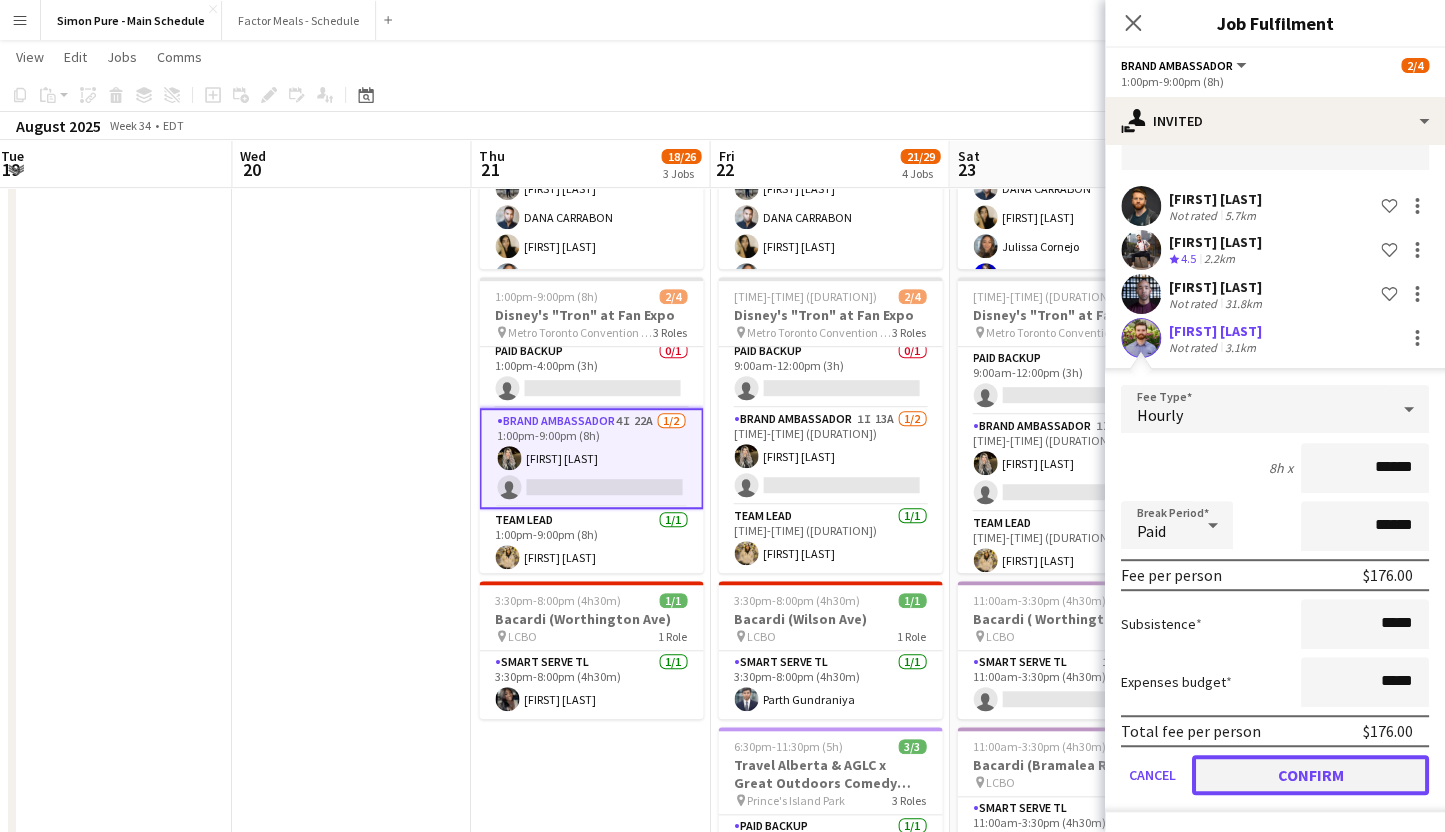 click on "Confirm" 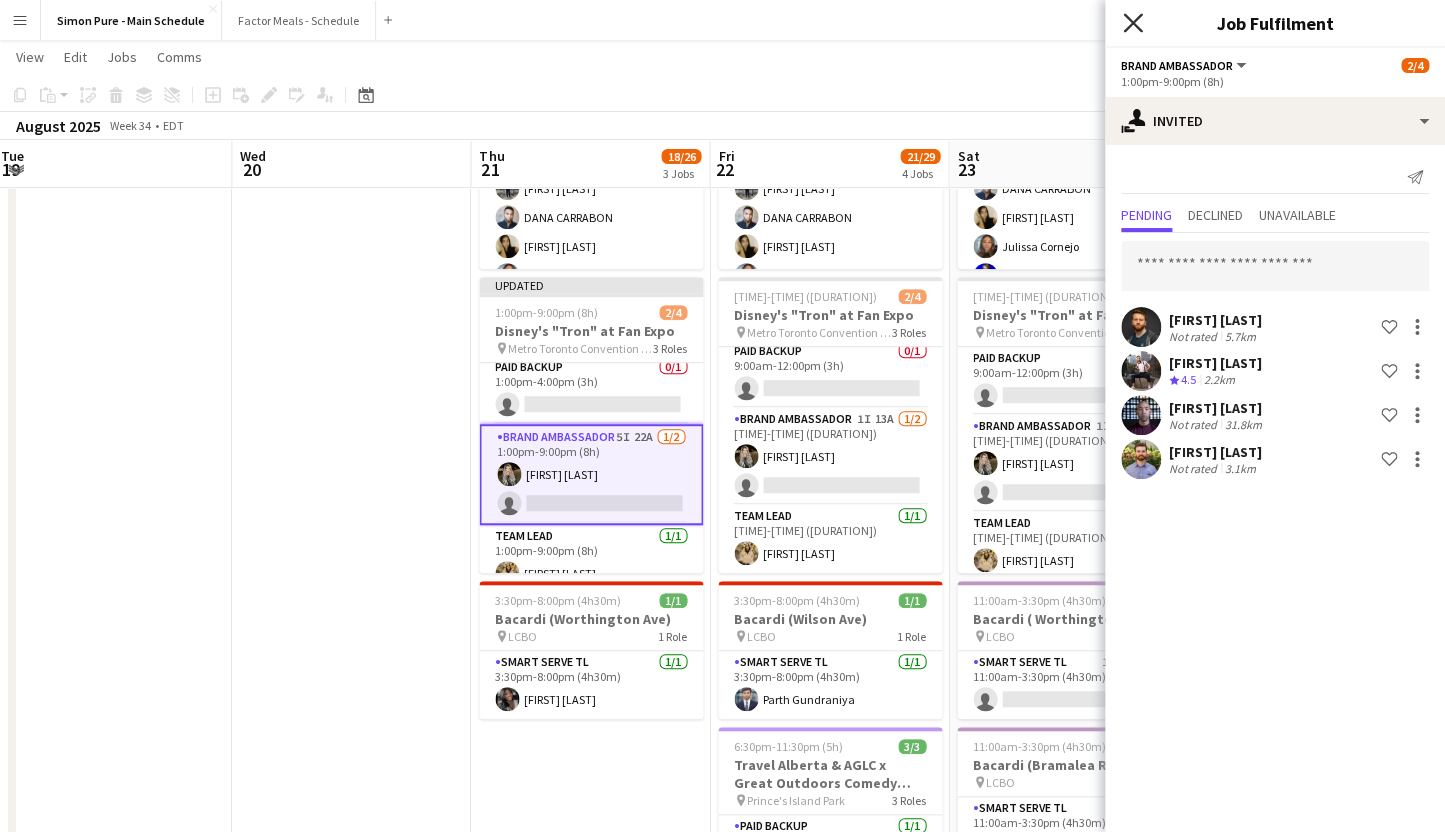 click 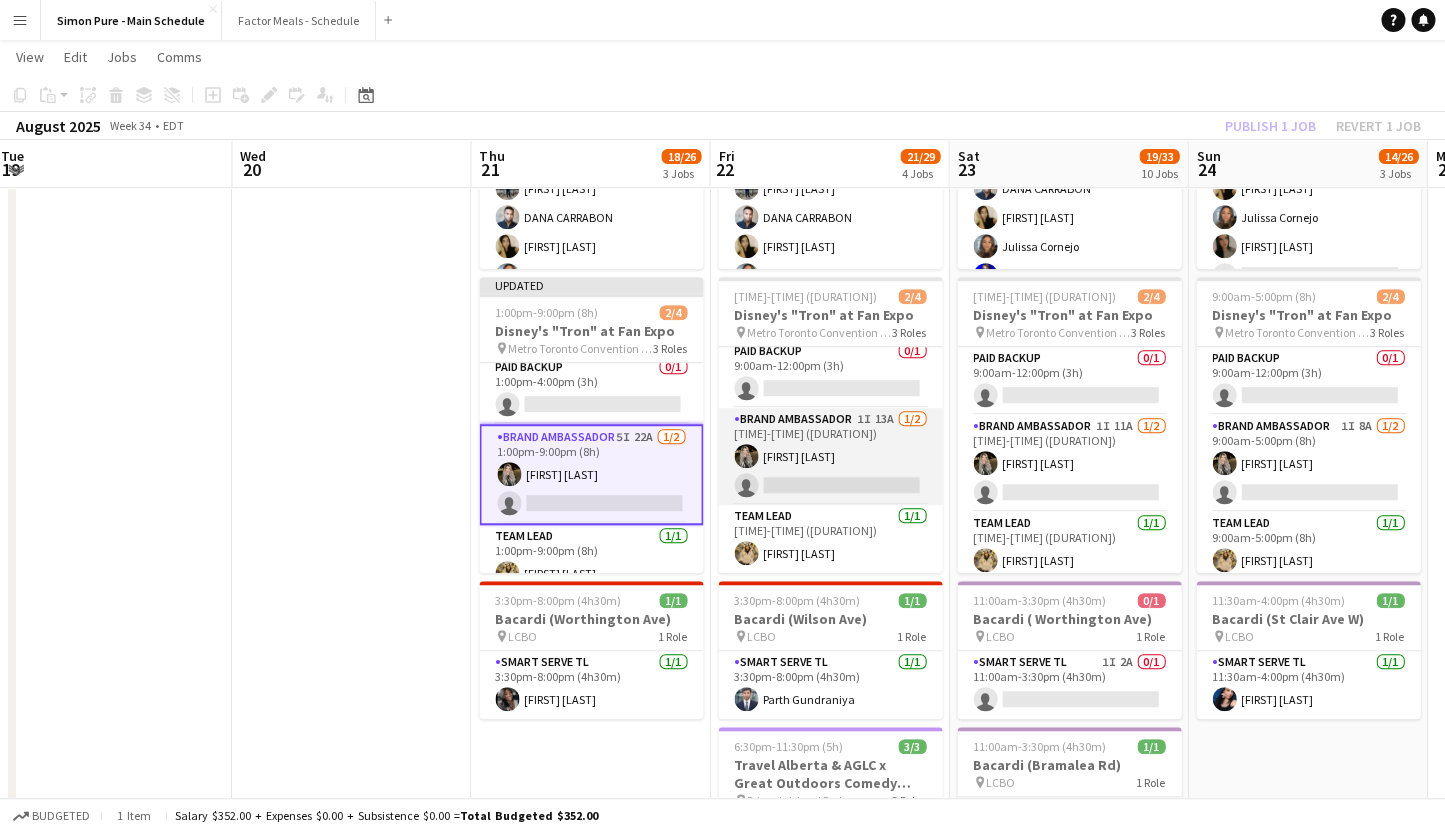 click on "Brand Ambassador    1I   13A   1/2   [TIME]-[TIME] ([DURATION])
[LAST] [FIRST]
single-neutral-actions" at bounding box center (830, 456) 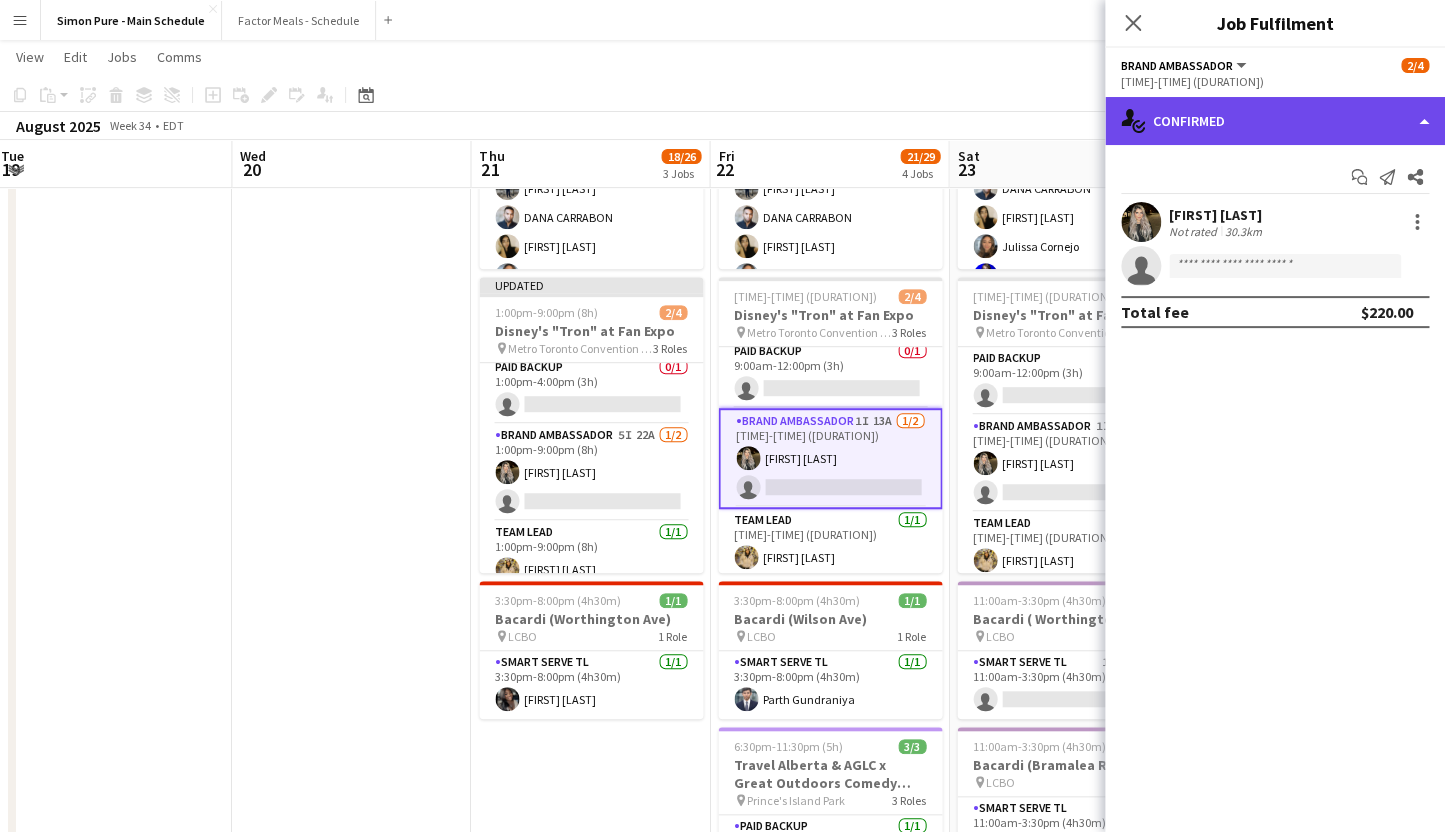 click on "single-neutral-actions-check-2
Confirmed" 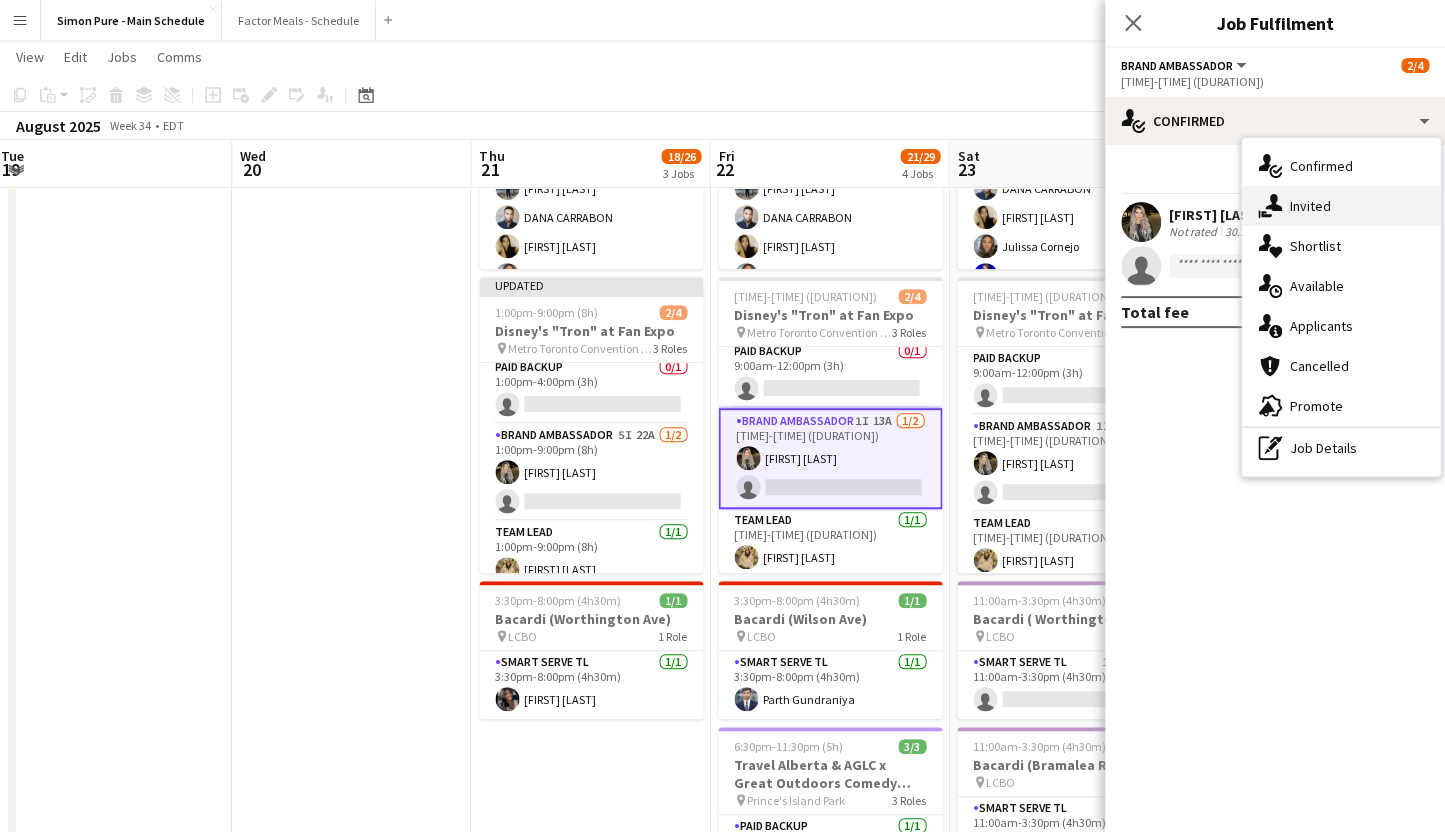 click on "single-neutral-actions-share-1
Invited" at bounding box center [1341, 206] 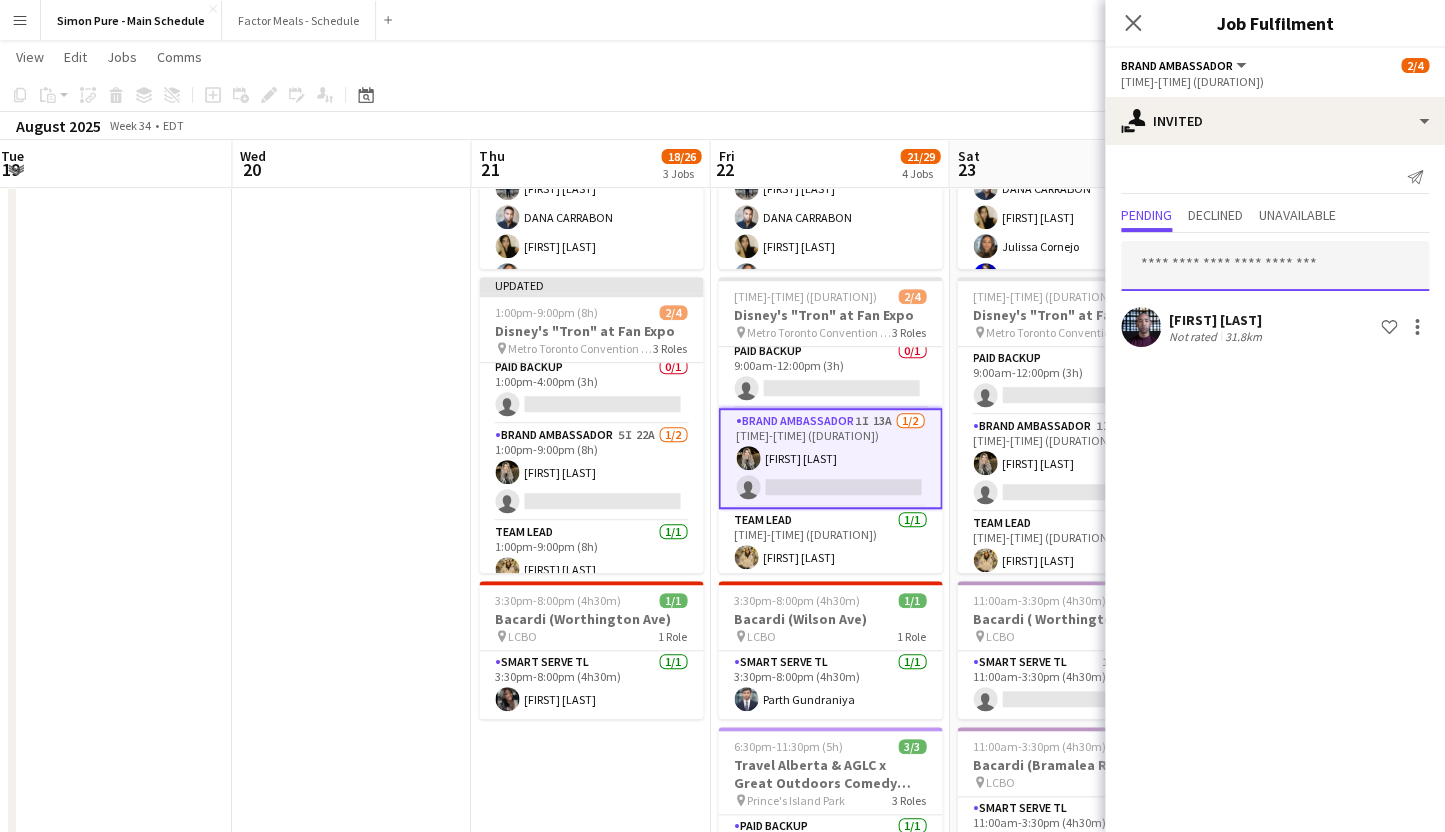 click at bounding box center [1275, 266] 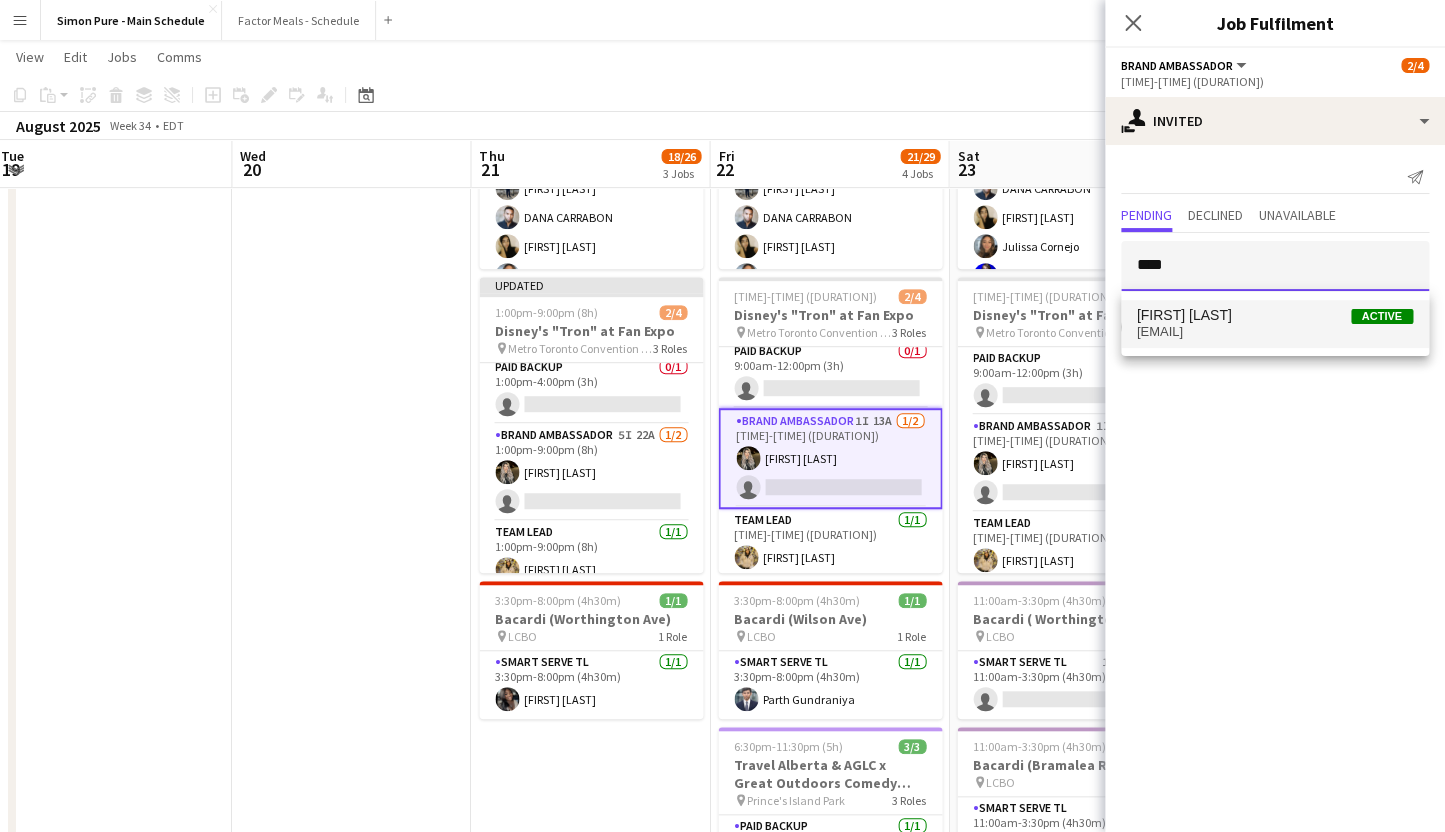 type on "****" 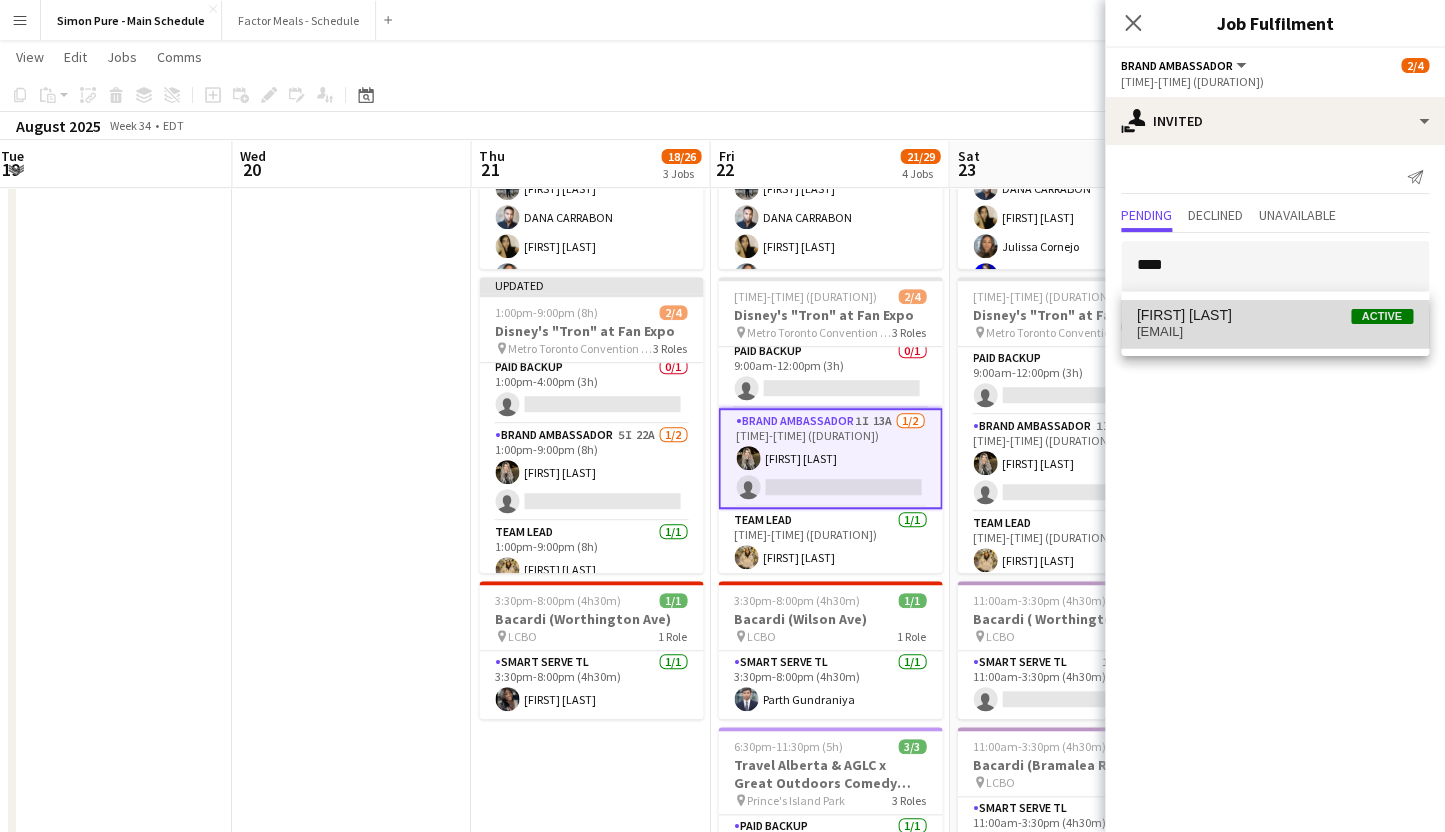 click on "[EMAIL]" at bounding box center (1275, 332) 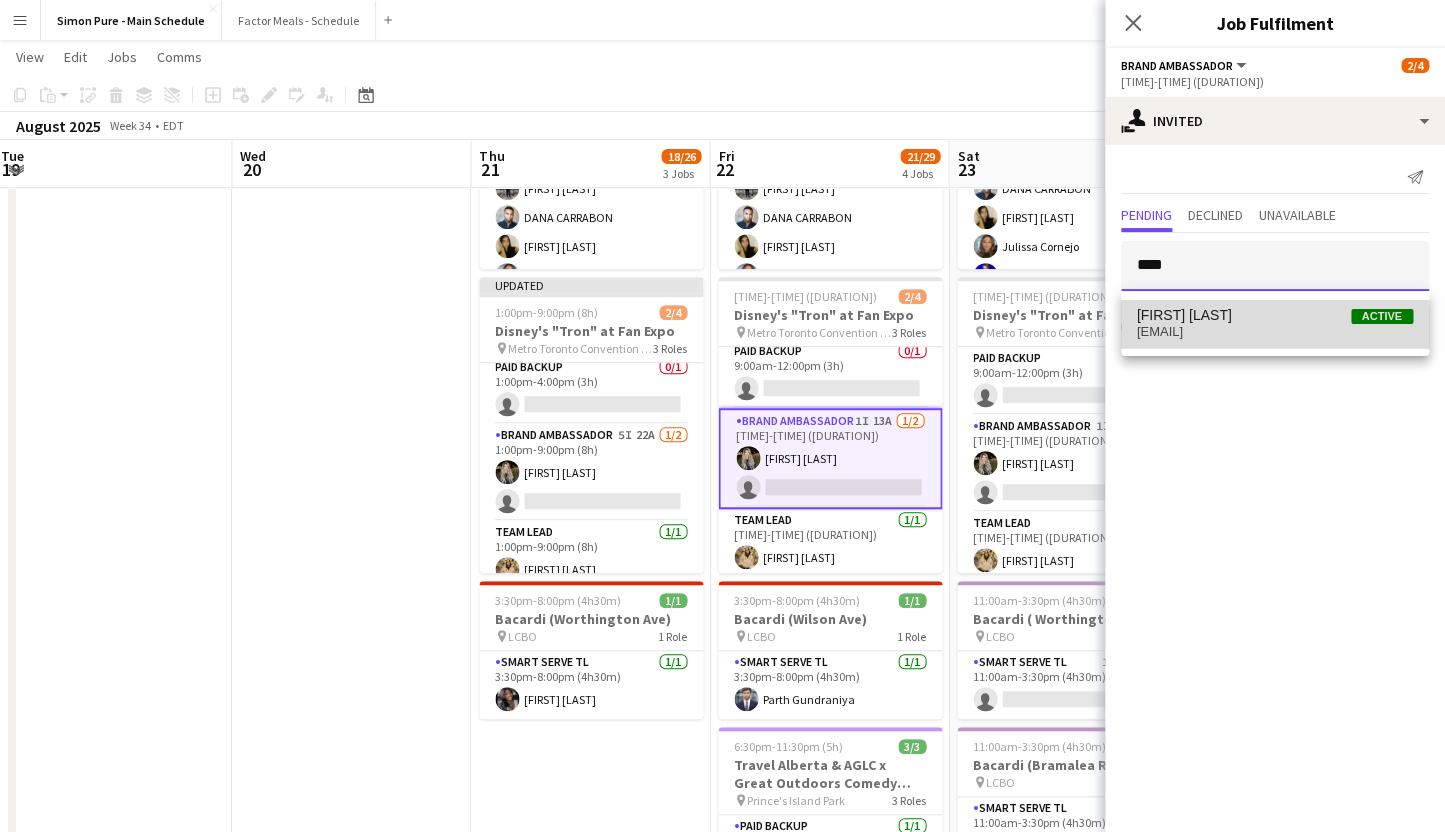 type 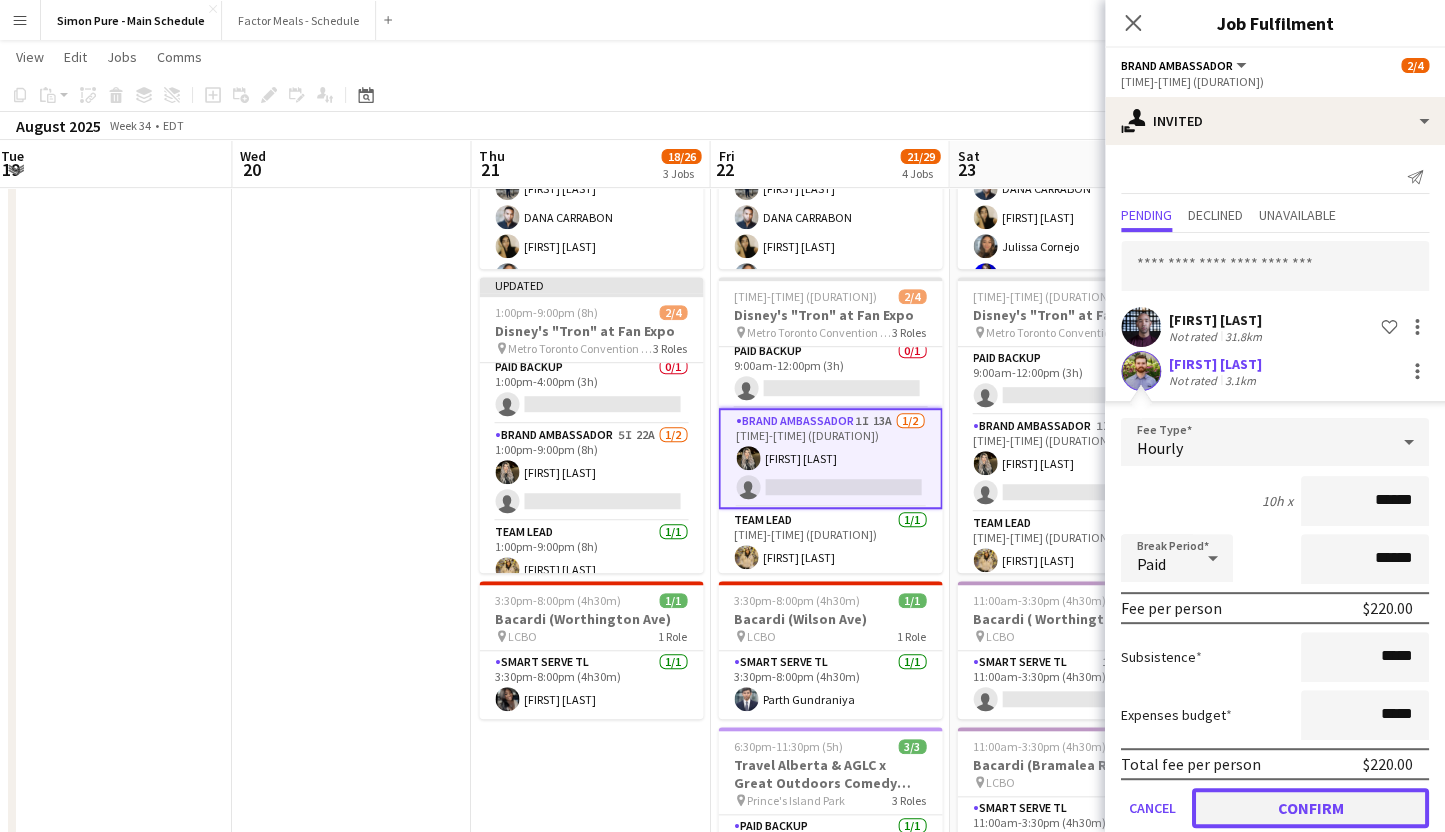 click on "Confirm" 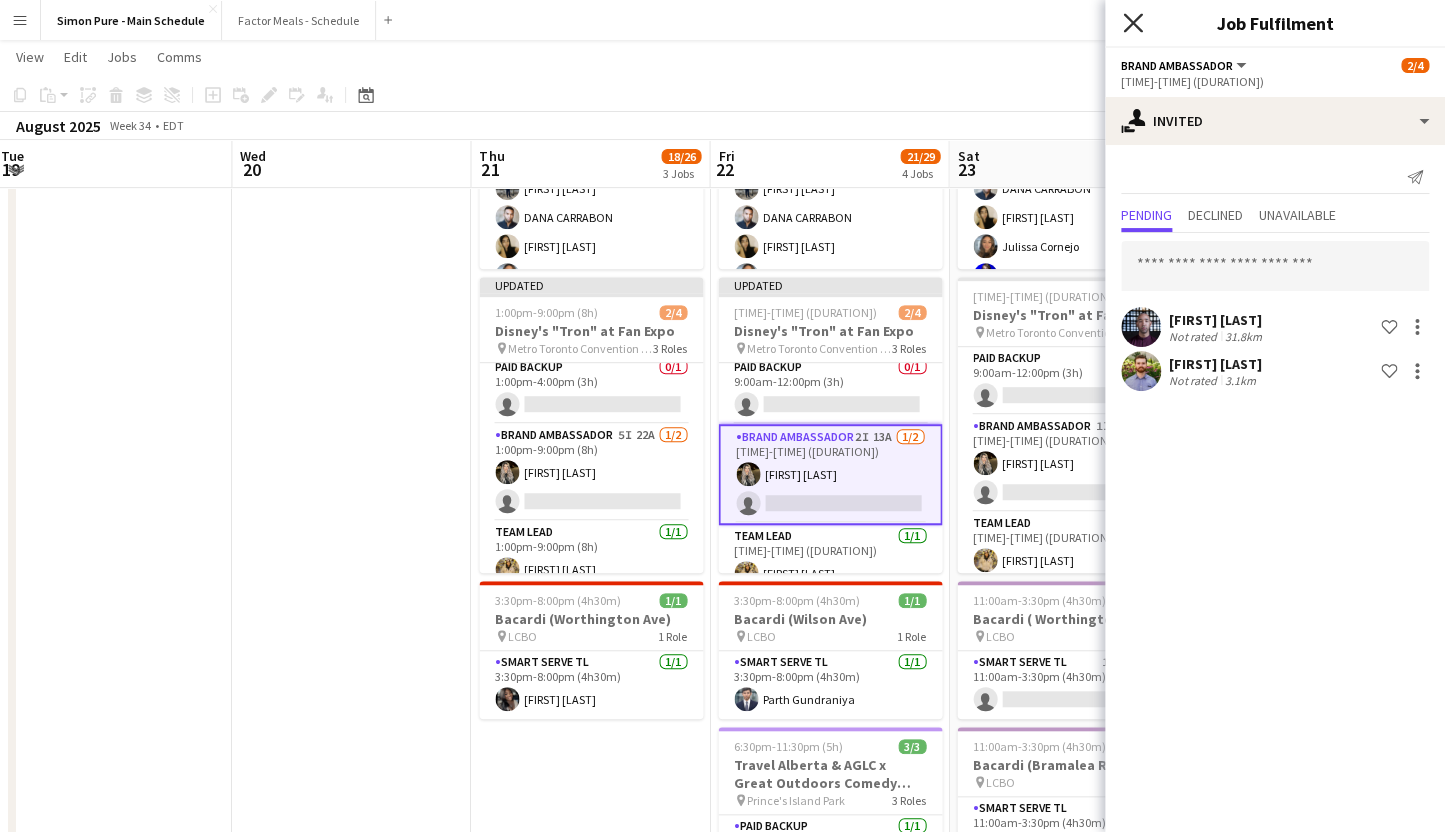 click 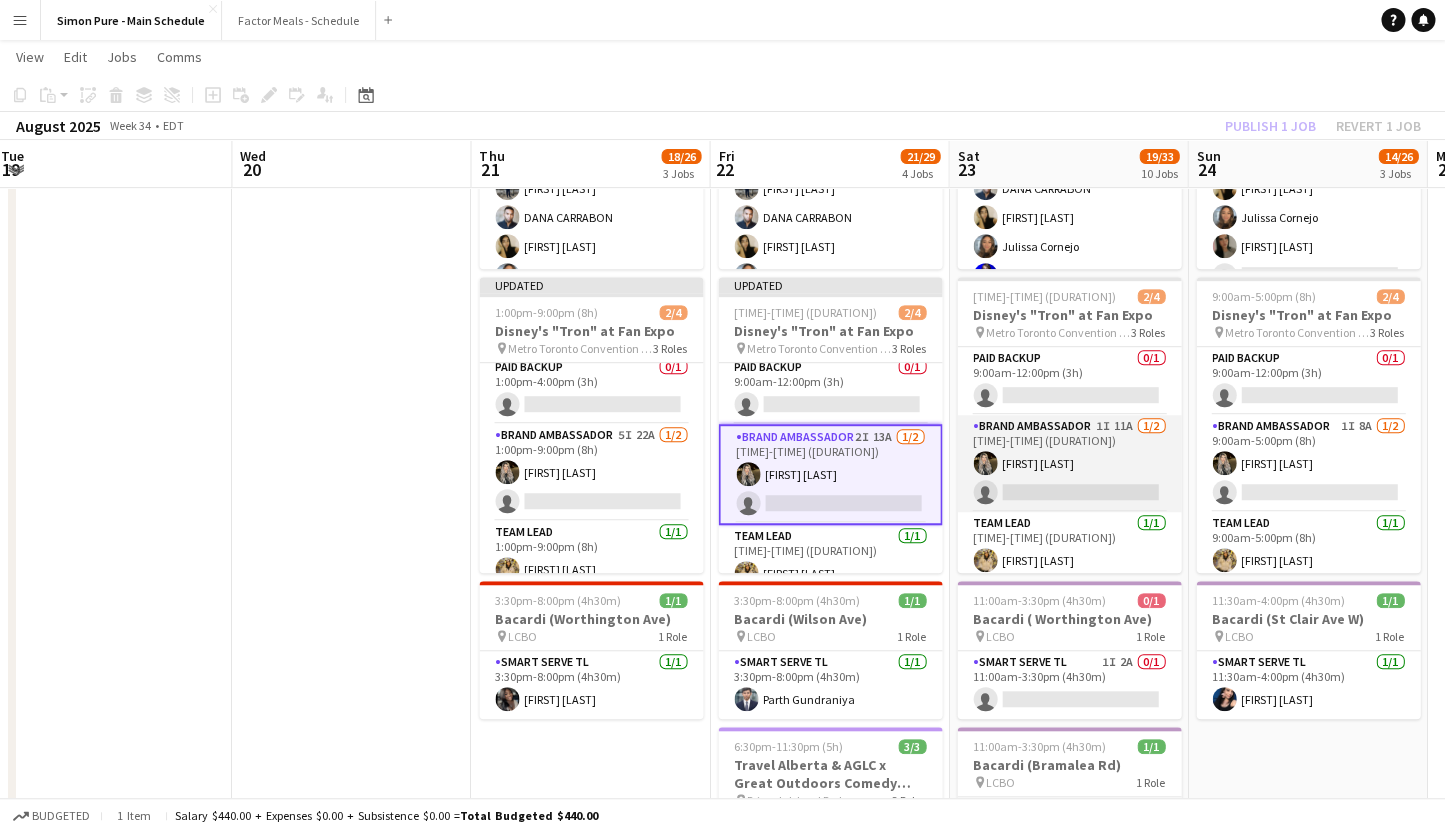 click on "Brand Ambassador    1I   11A   1/2   9:00am-7:00pm (10h)
[FIRST] [LAST]
single-neutral-actions" at bounding box center (1069, 463) 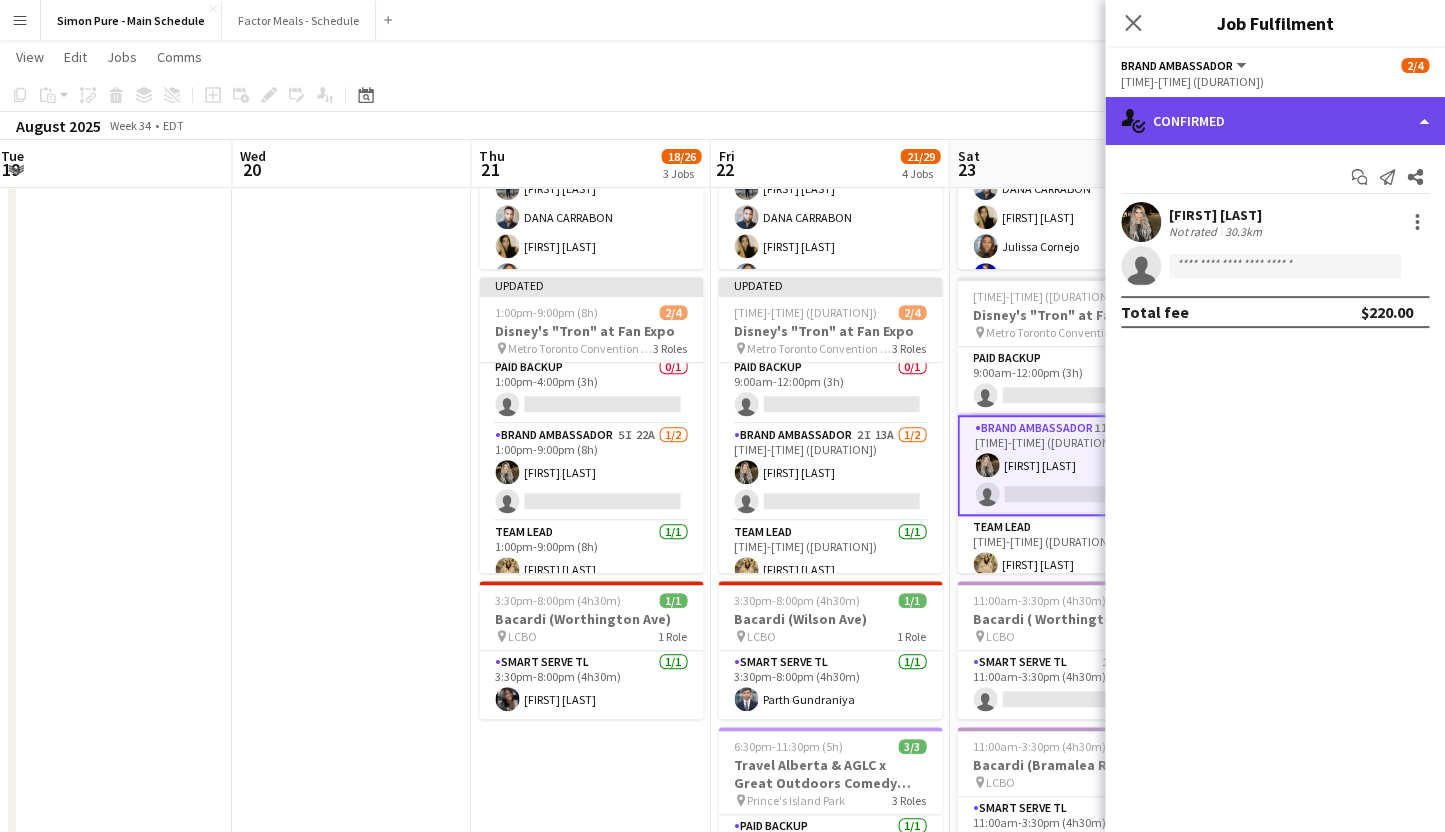 click on "single-neutral-actions-check-2
Confirmed" 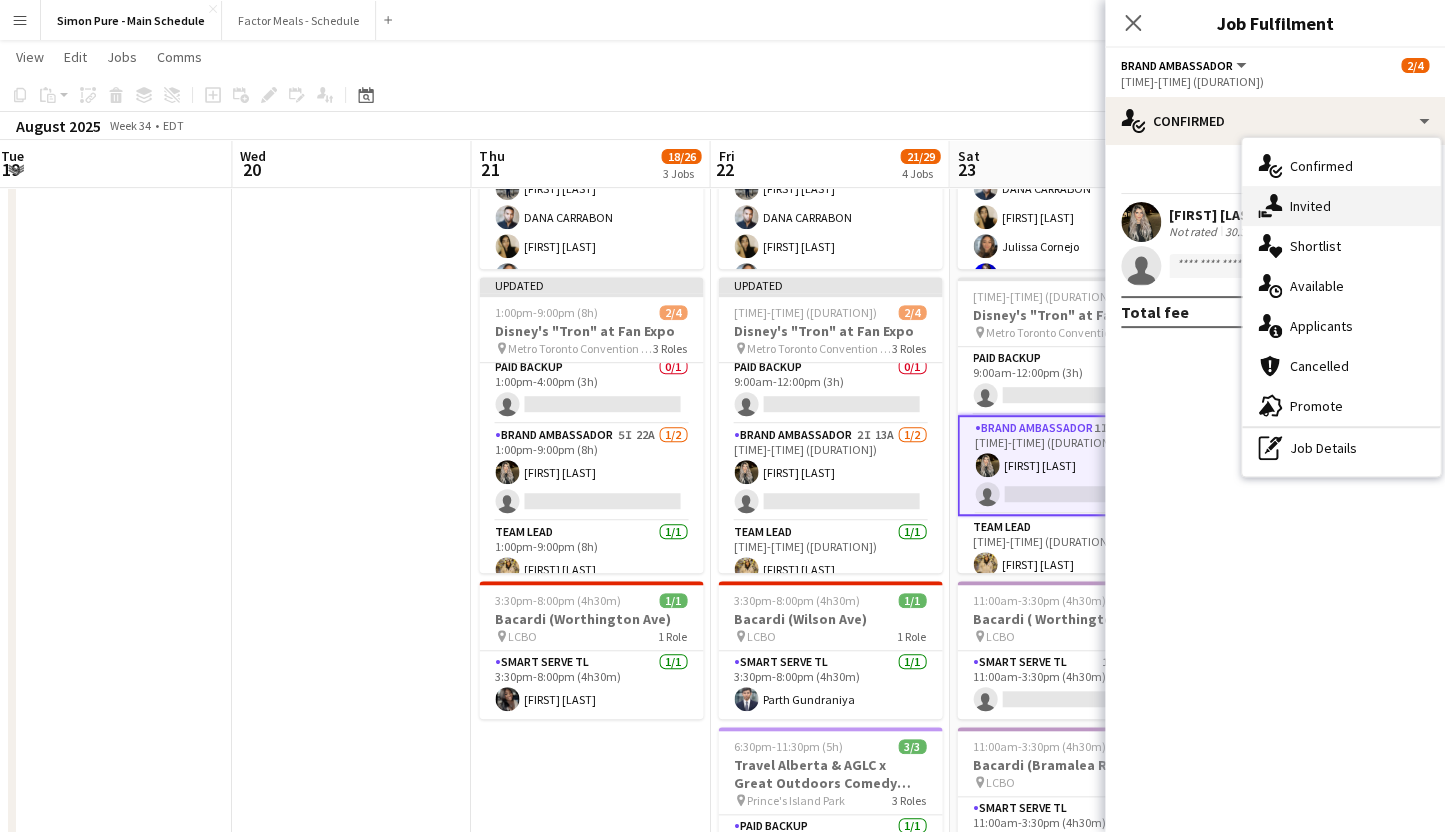 click on "single-neutral-actions-share-1
Invited" at bounding box center (1341, 206) 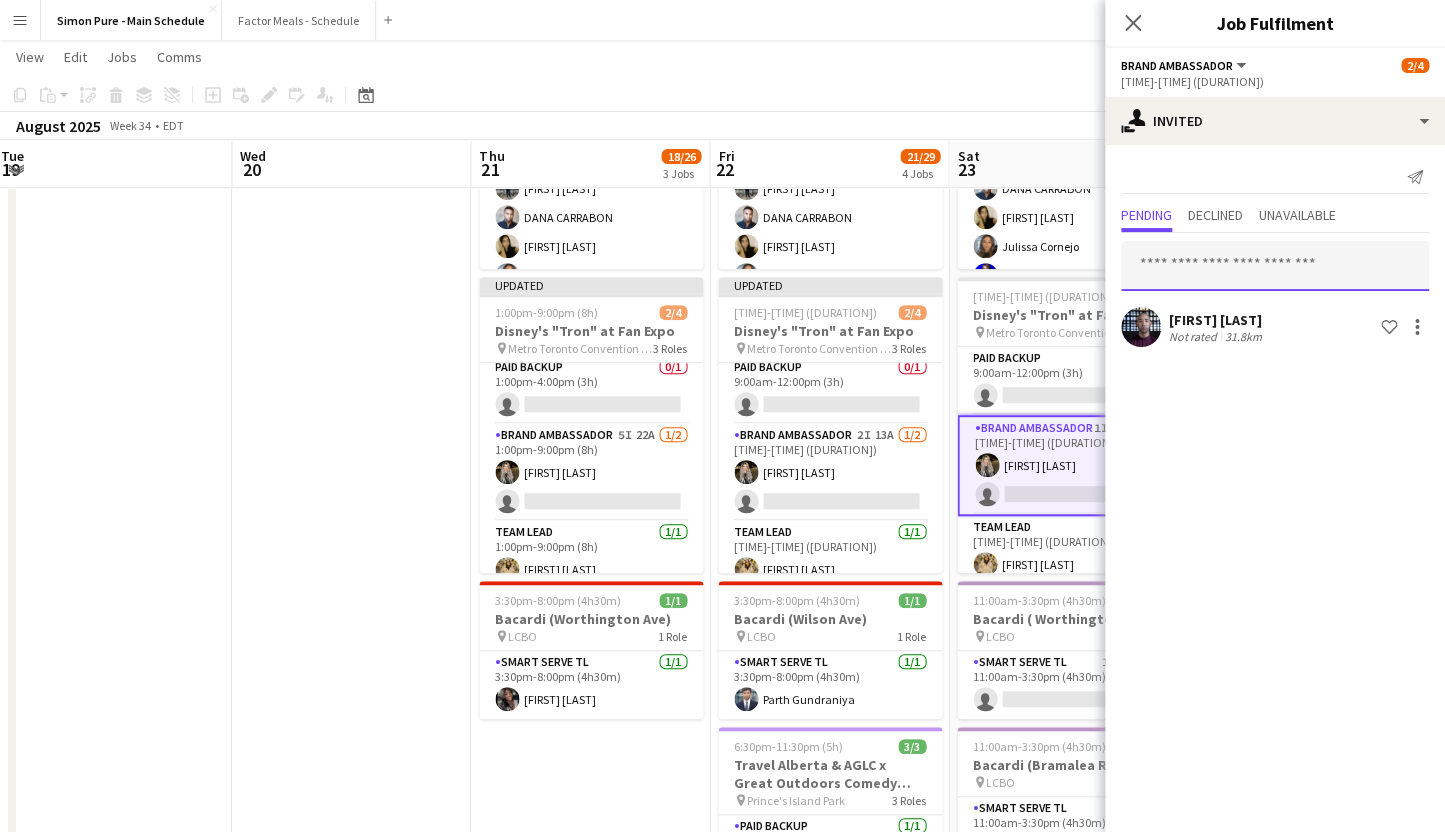 click at bounding box center [1275, 266] 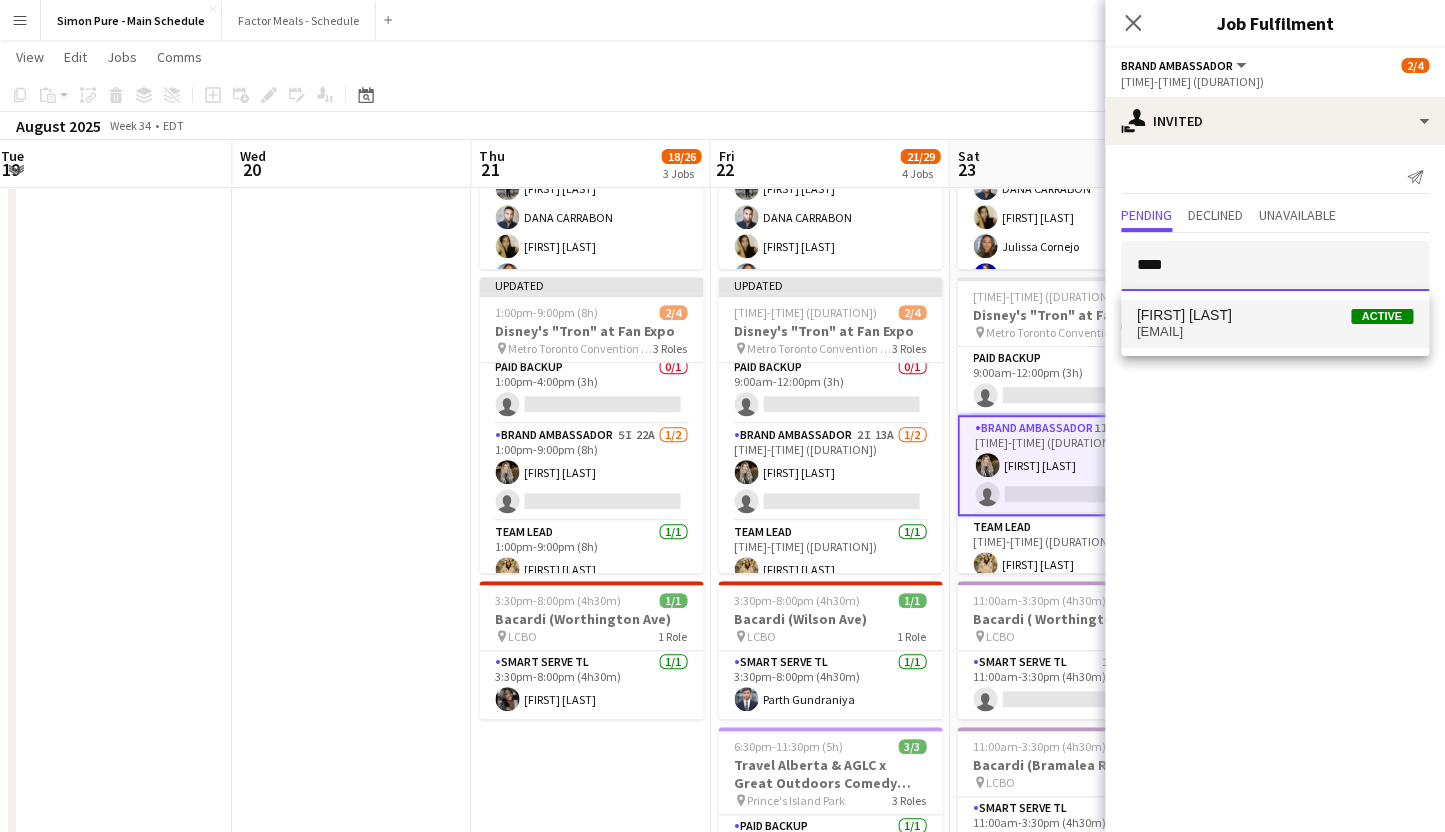 type on "****" 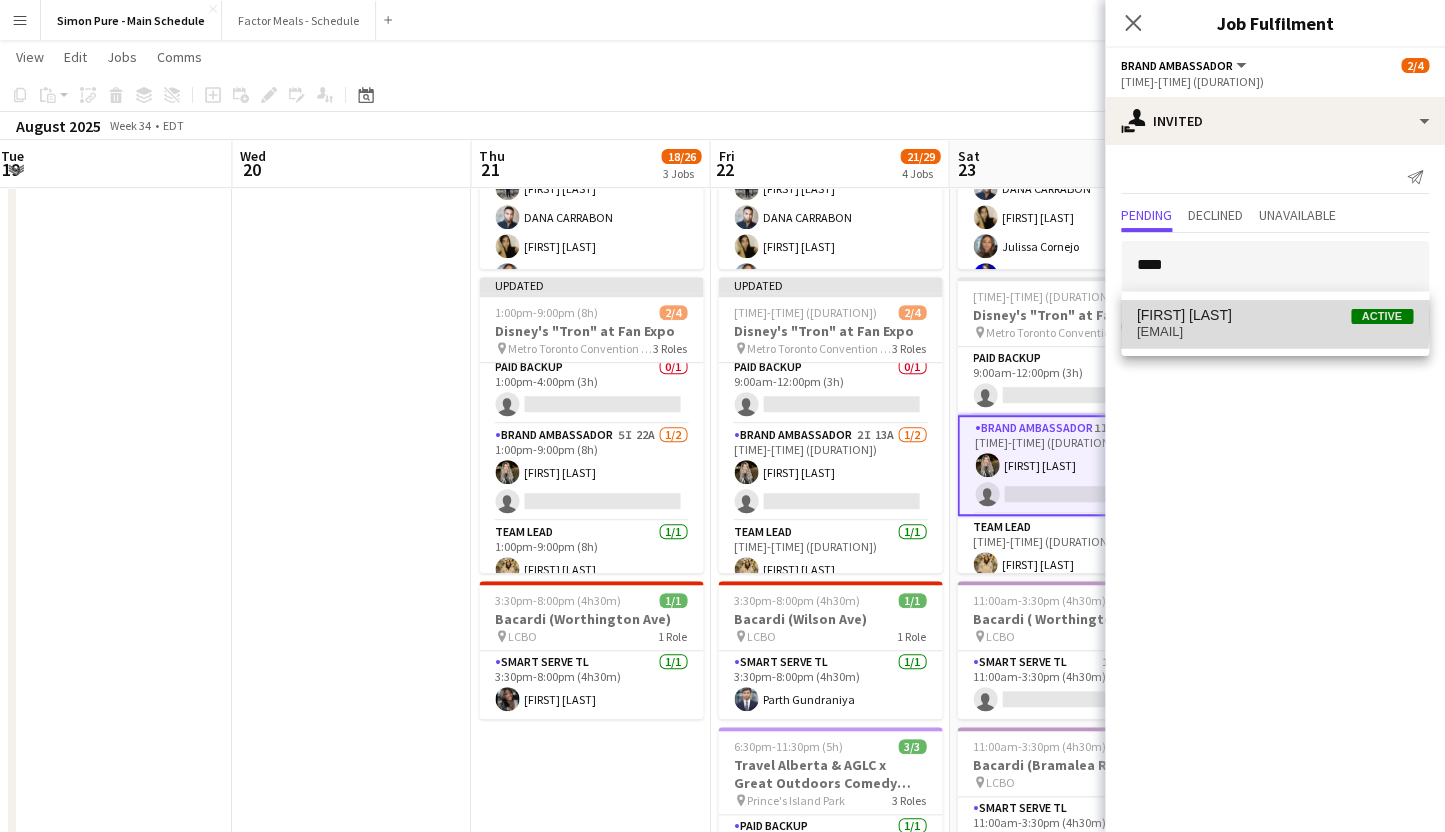 click on "[FIRST] [LAST]" at bounding box center (1184, 315) 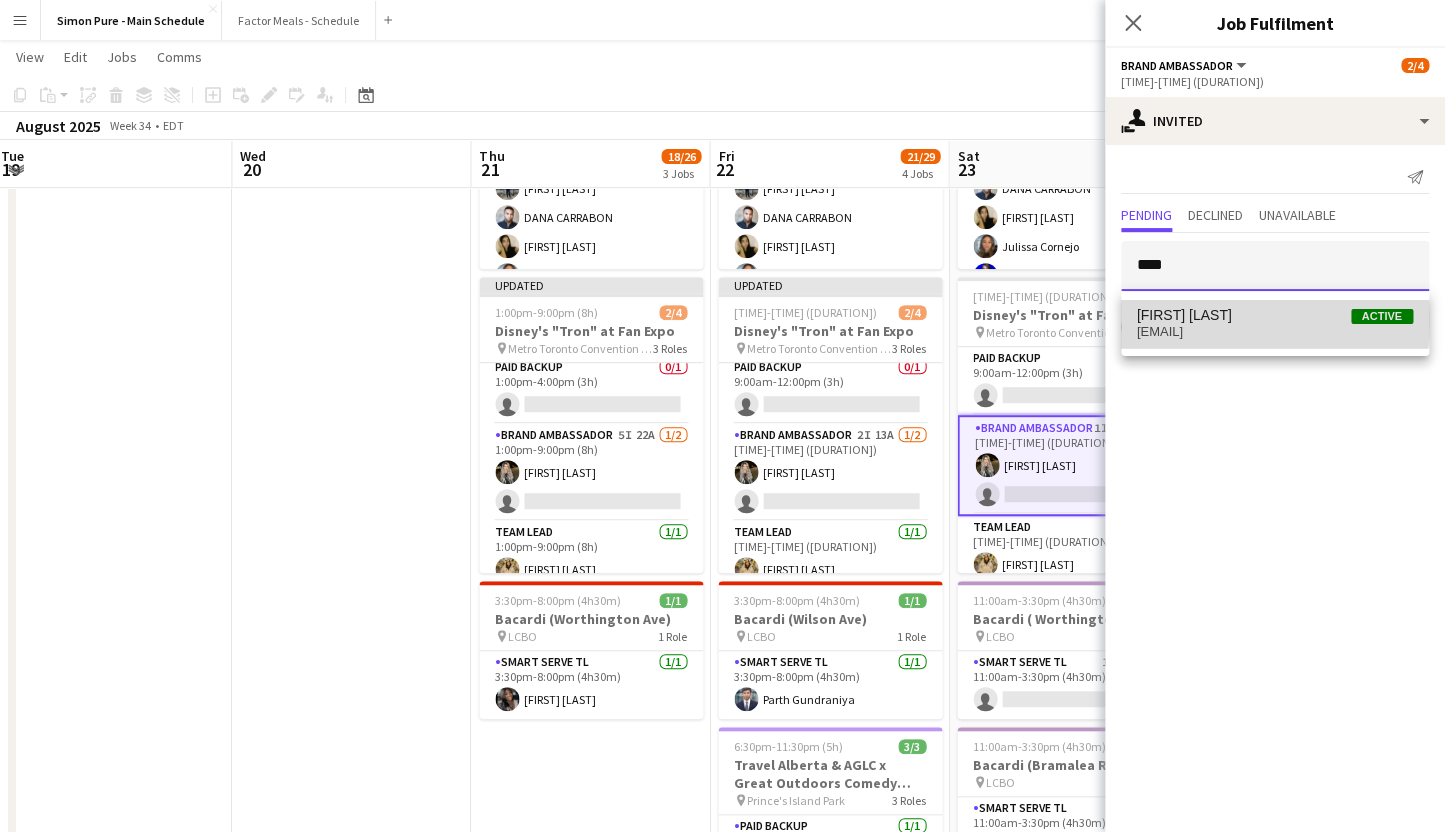 type 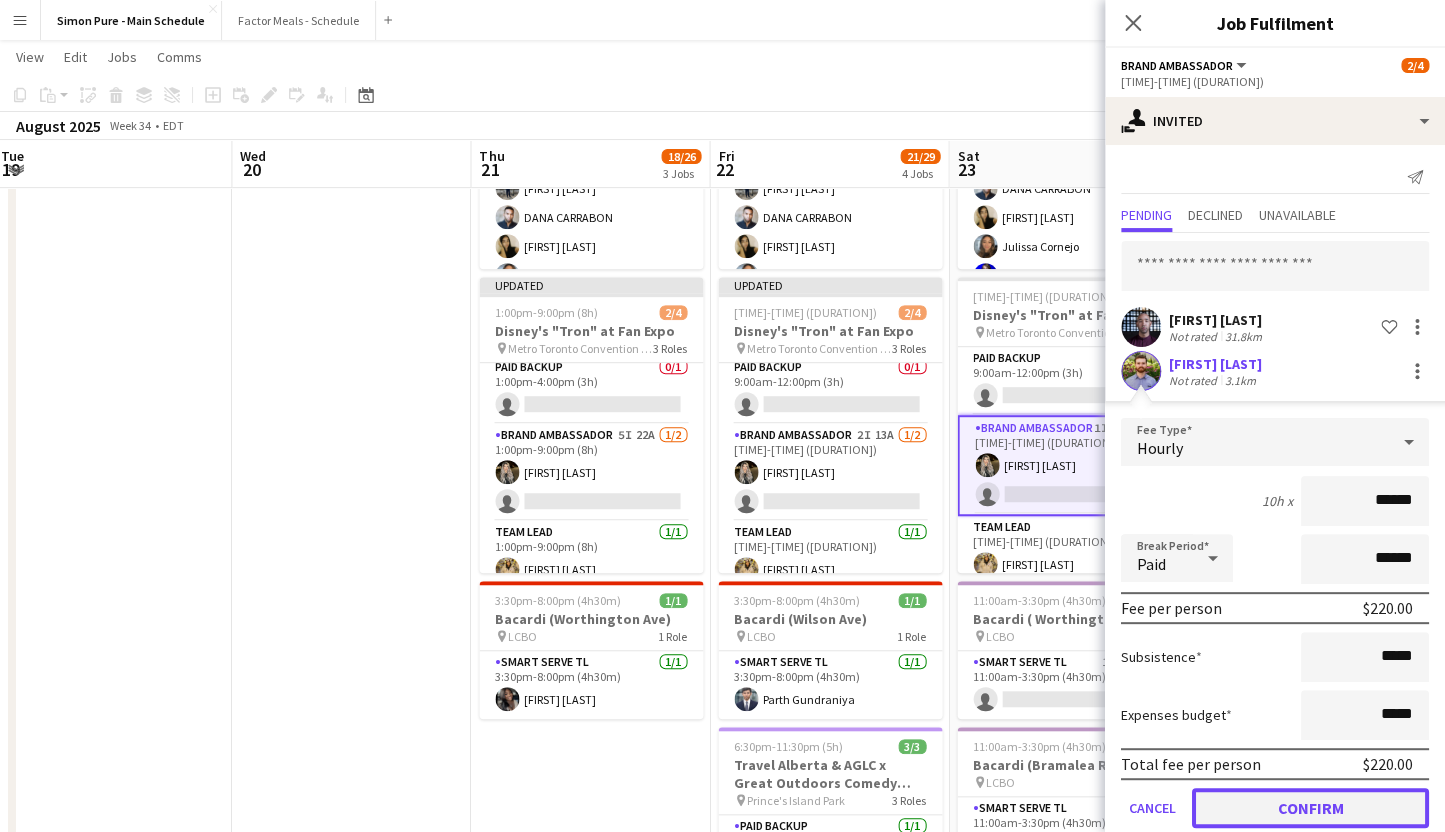 click on "Confirm" 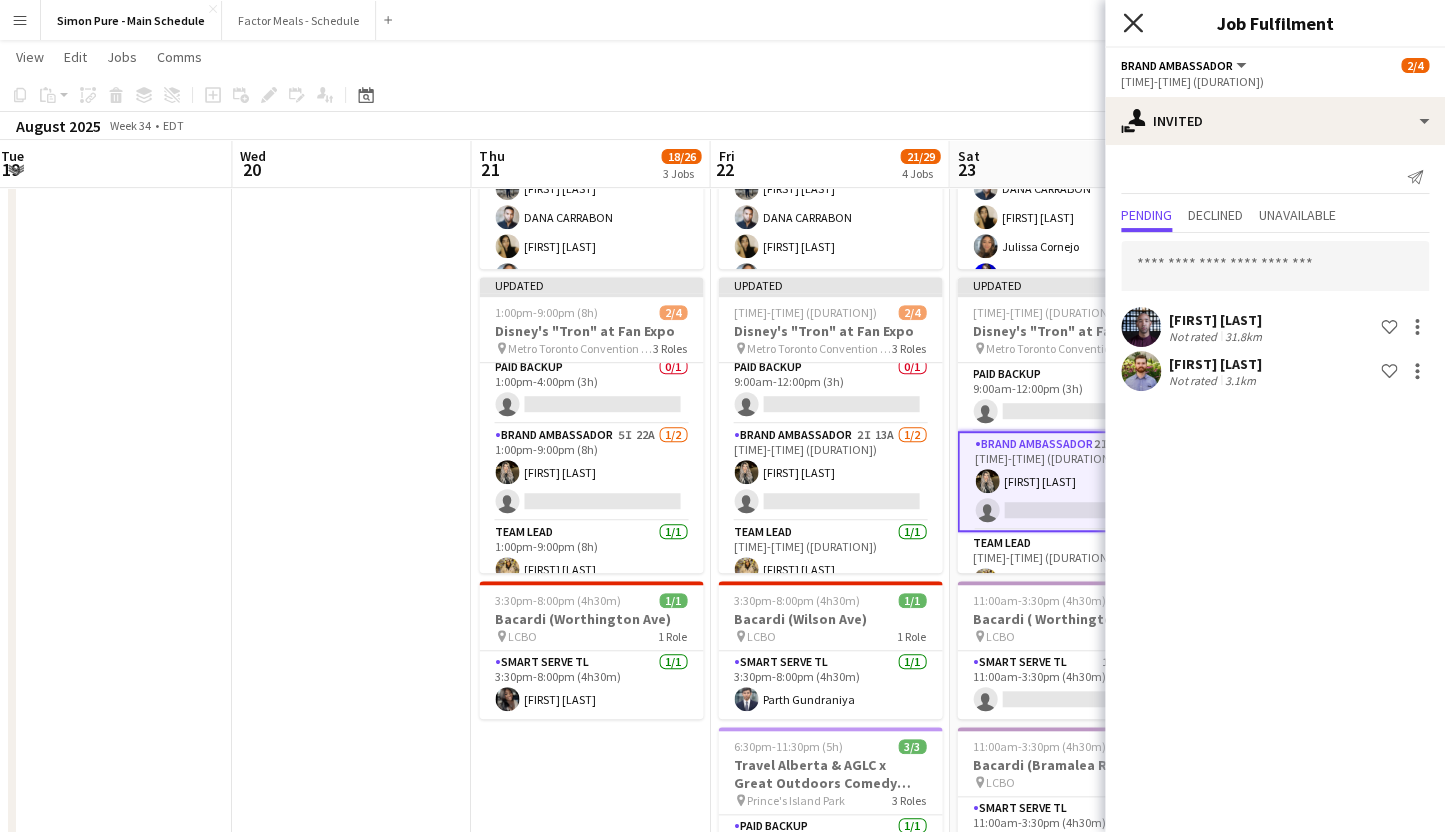 click 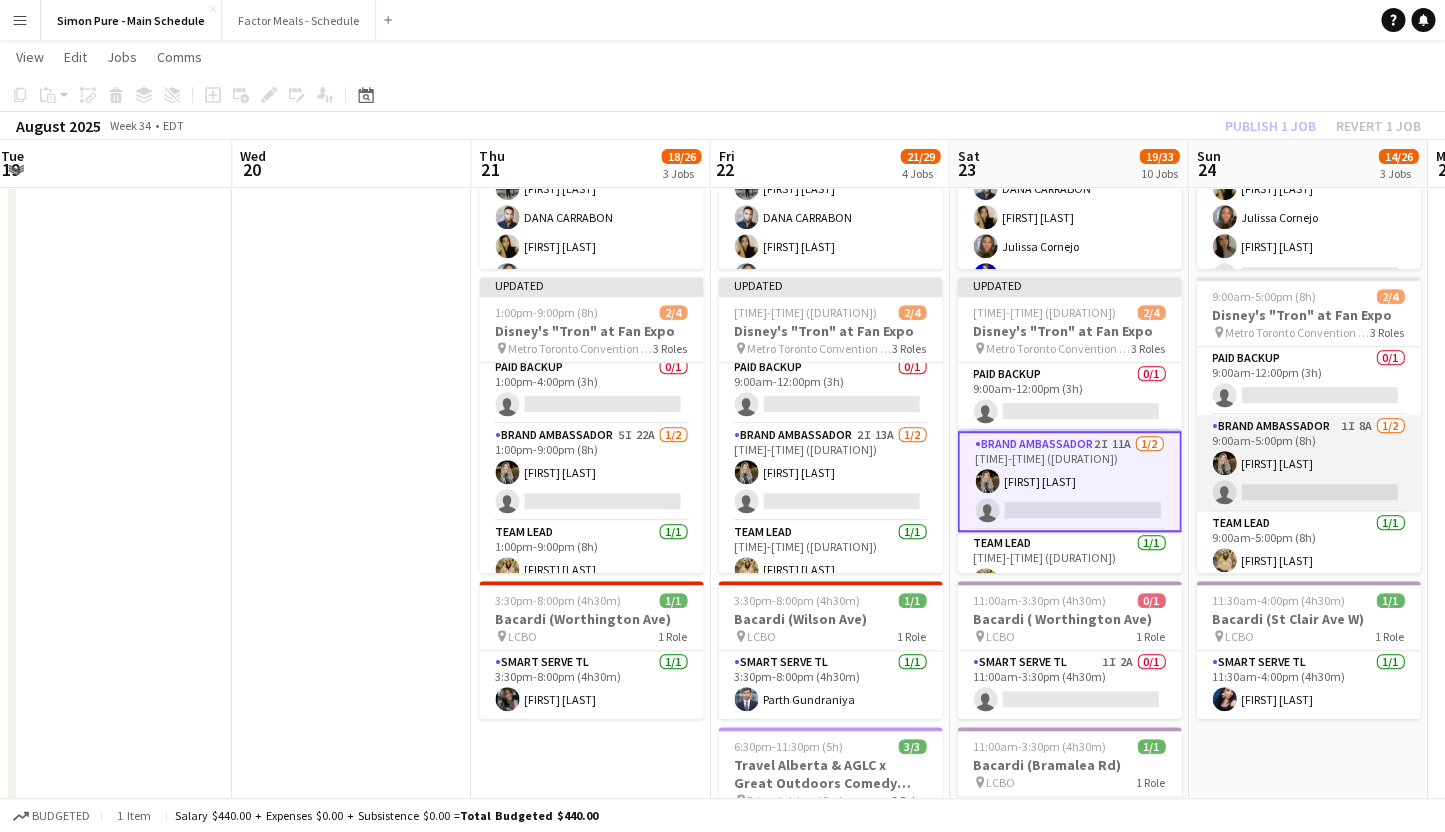 click on "Brand Ambassador    1I   8A   1/2   [TIME]-[TIME] ([DURATION])
[LAST] [FIRST]
single-neutral-actions" at bounding box center (1308, 463) 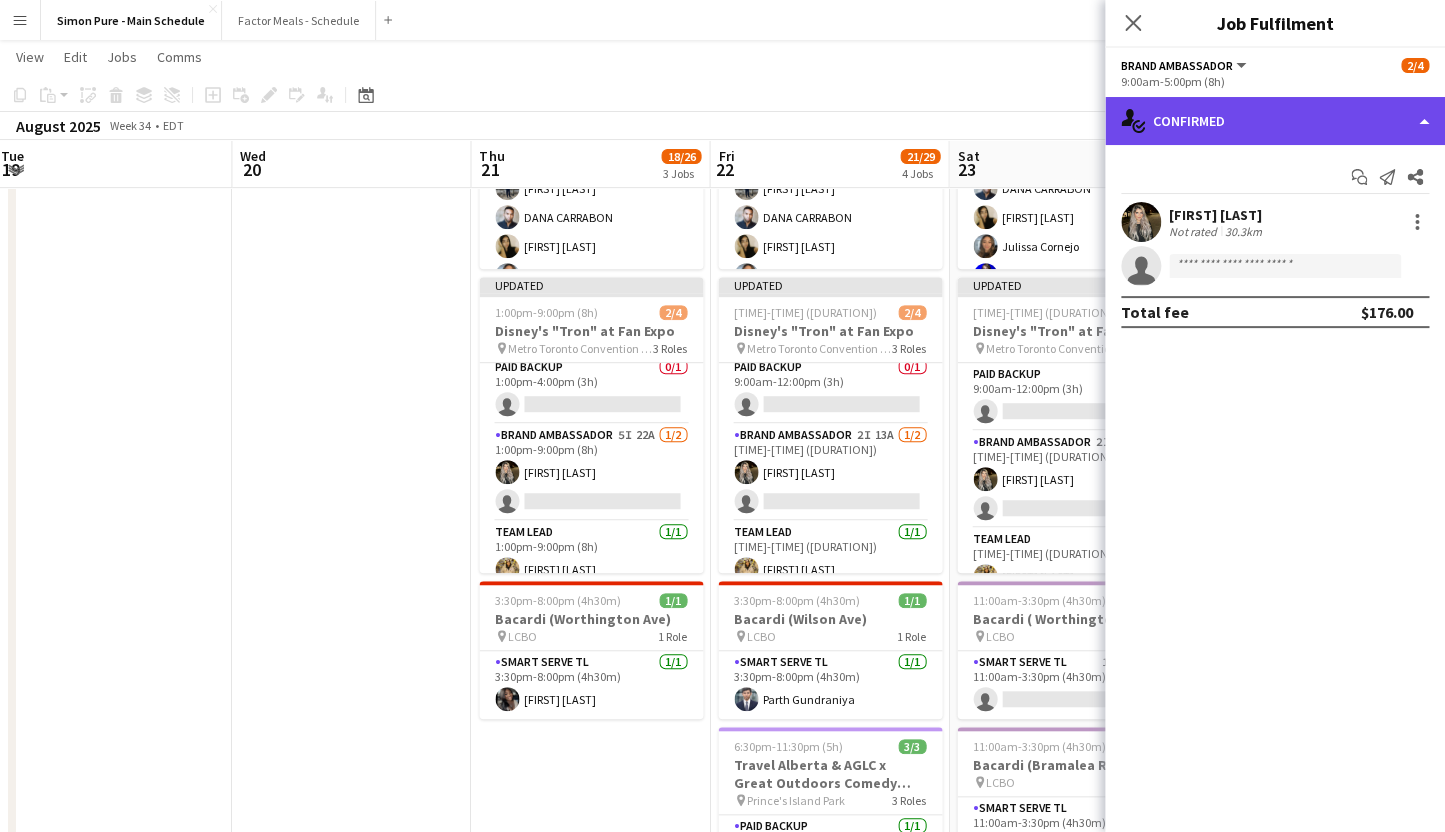 click on "single-neutral-actions-check-2
Confirmed" 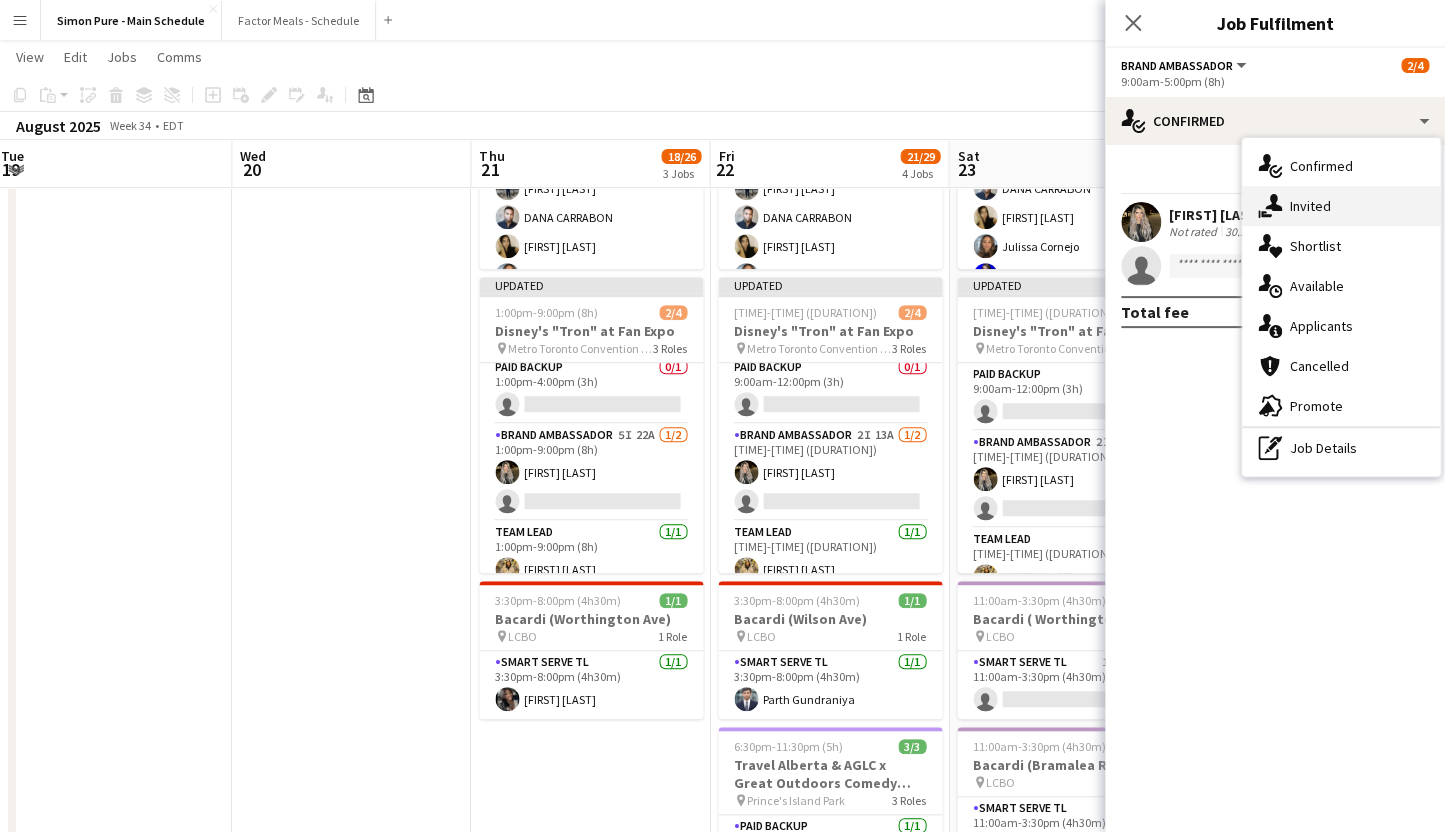 click on "single-neutral-actions-share-1
Invited" at bounding box center [1341, 206] 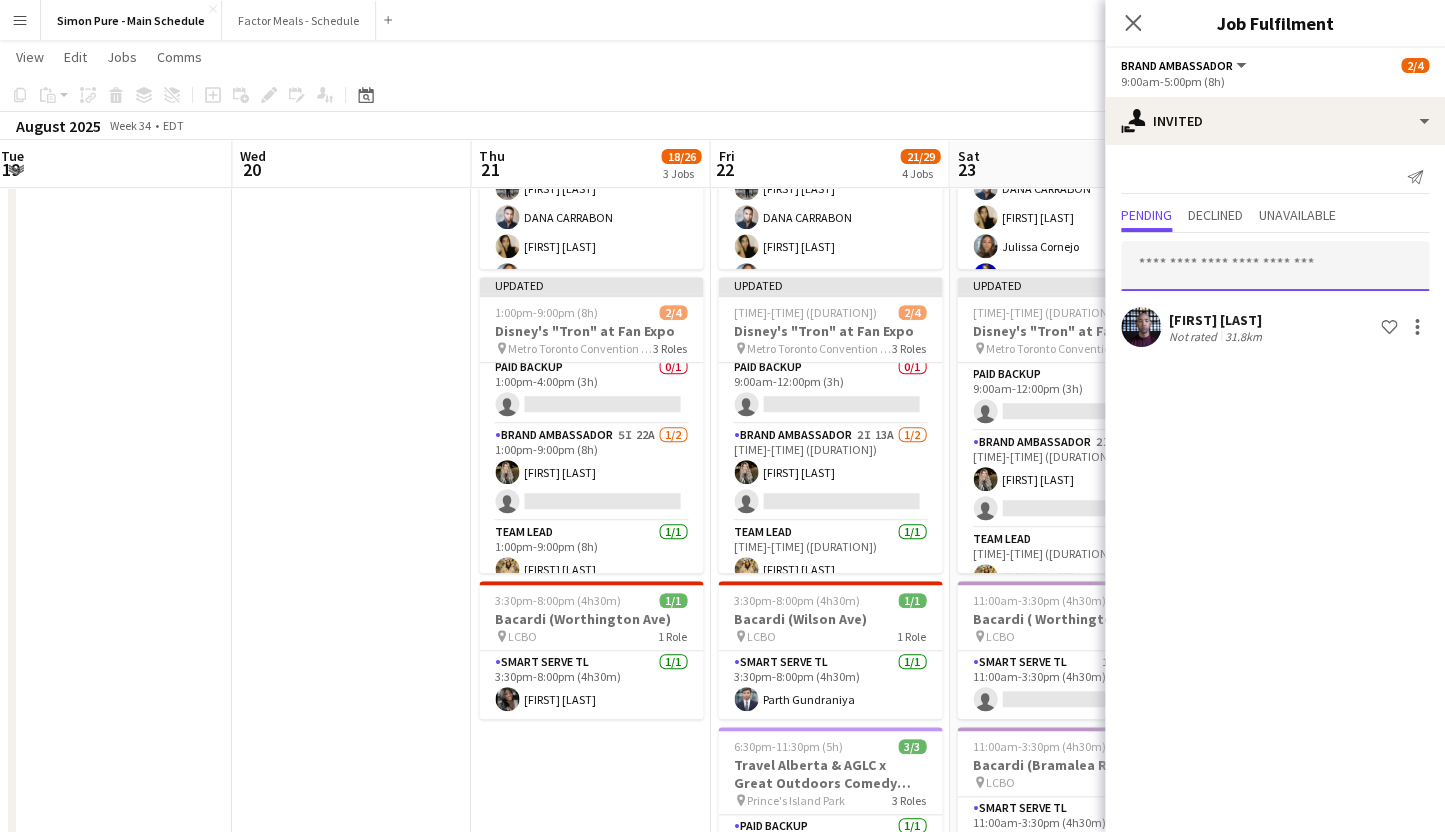 click at bounding box center (1275, 266) 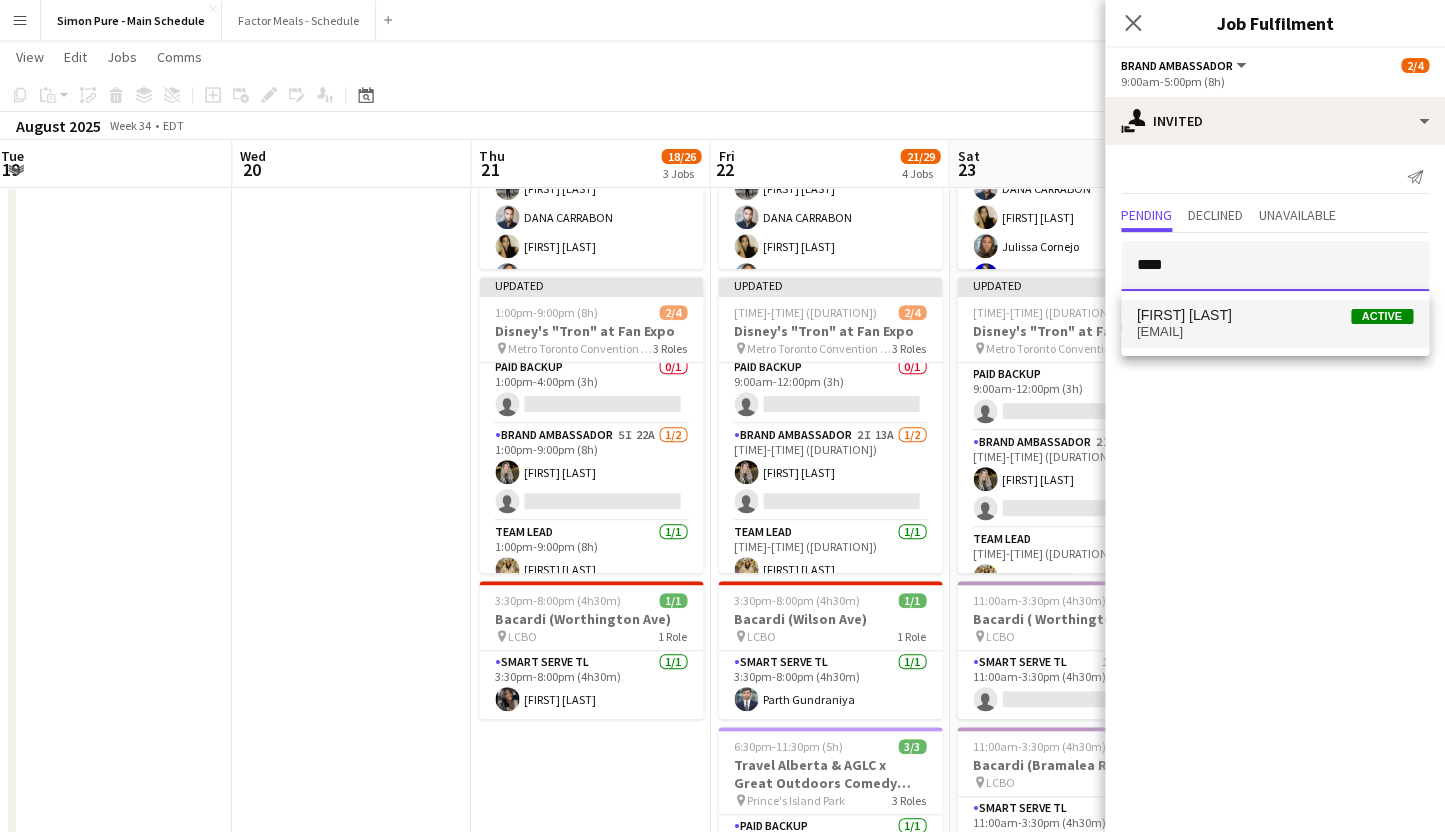 type on "****" 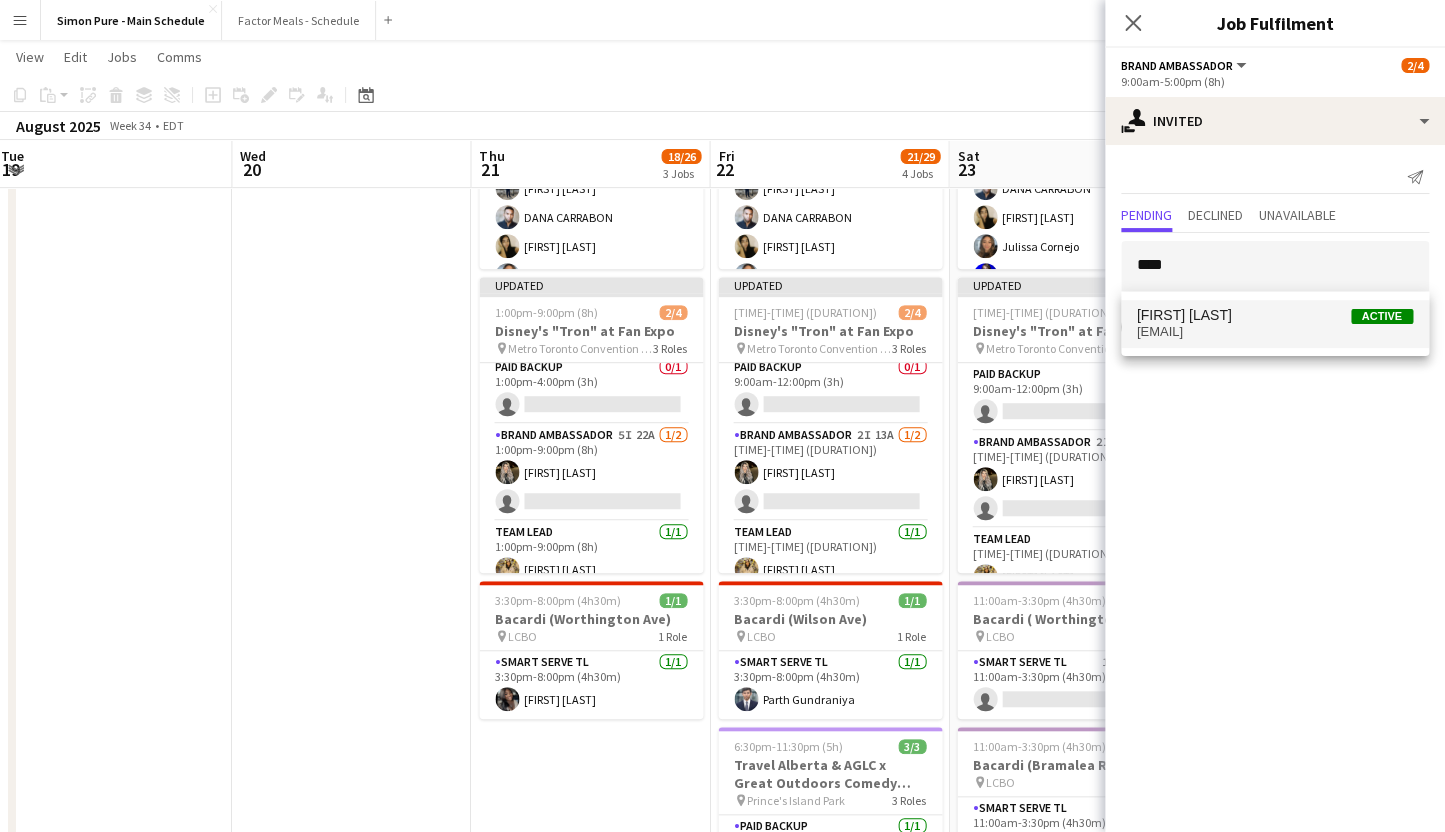 click on "[FIRST] [LAST]" at bounding box center (1184, 315) 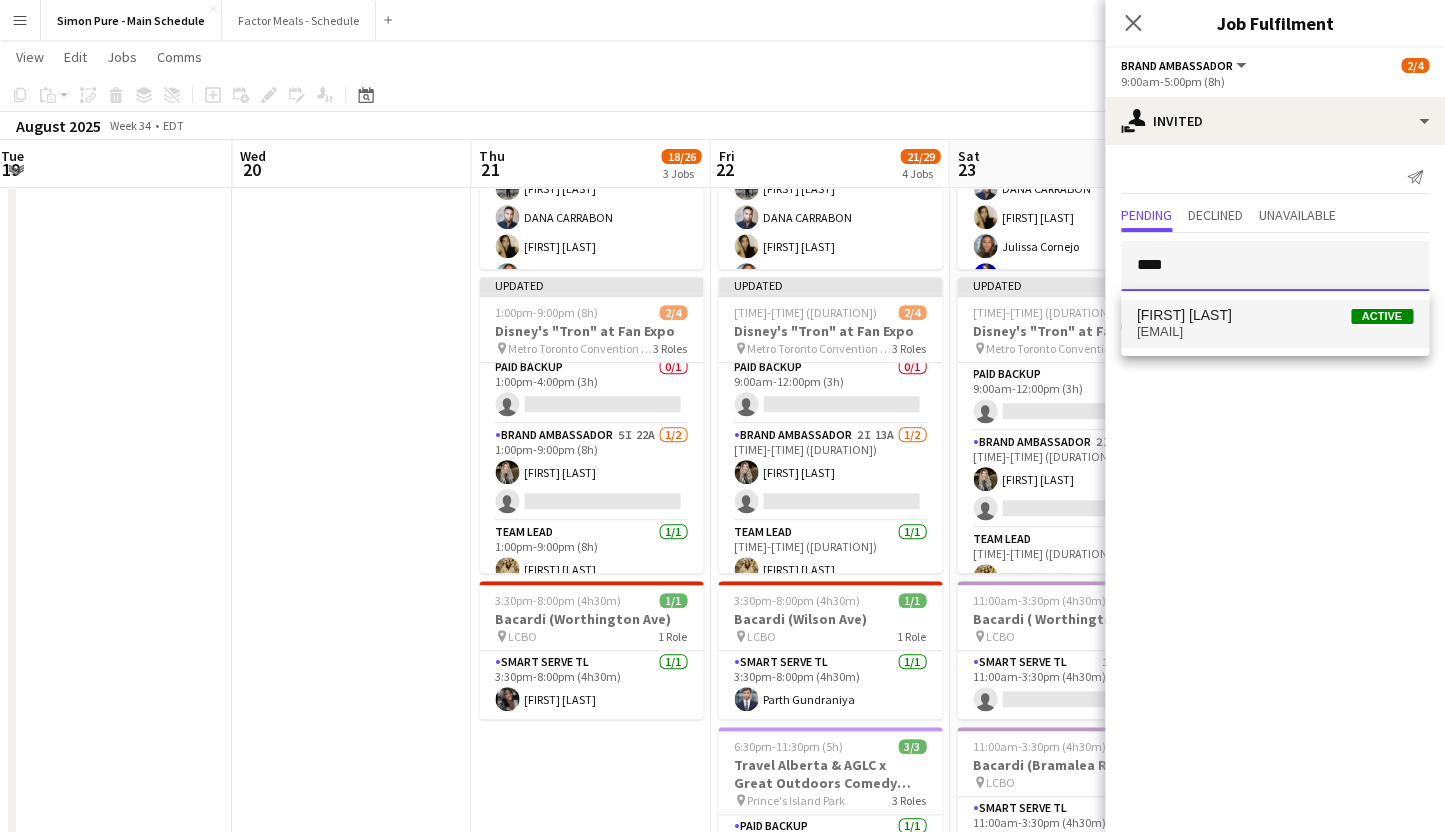 type 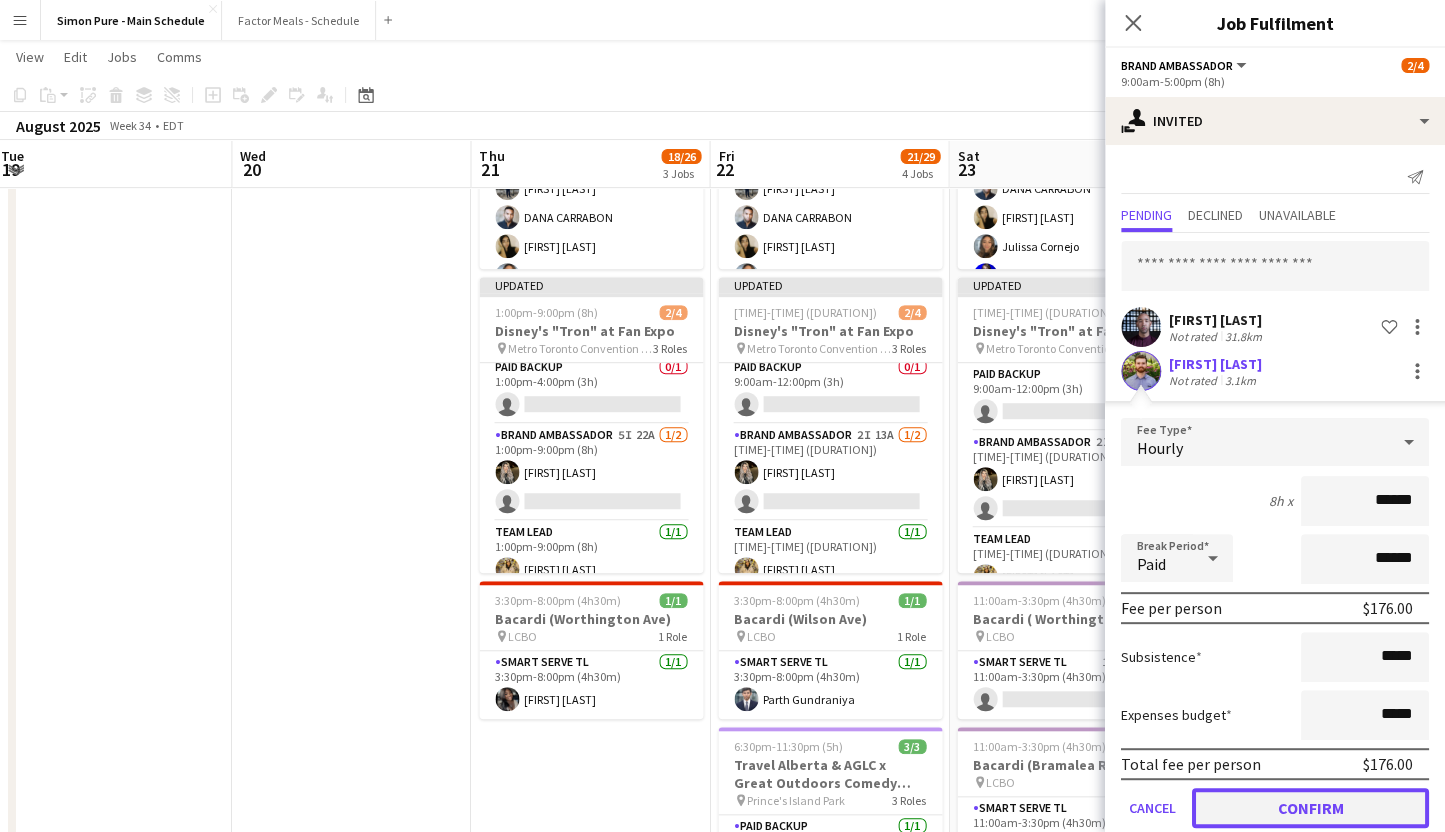 click on "Confirm" 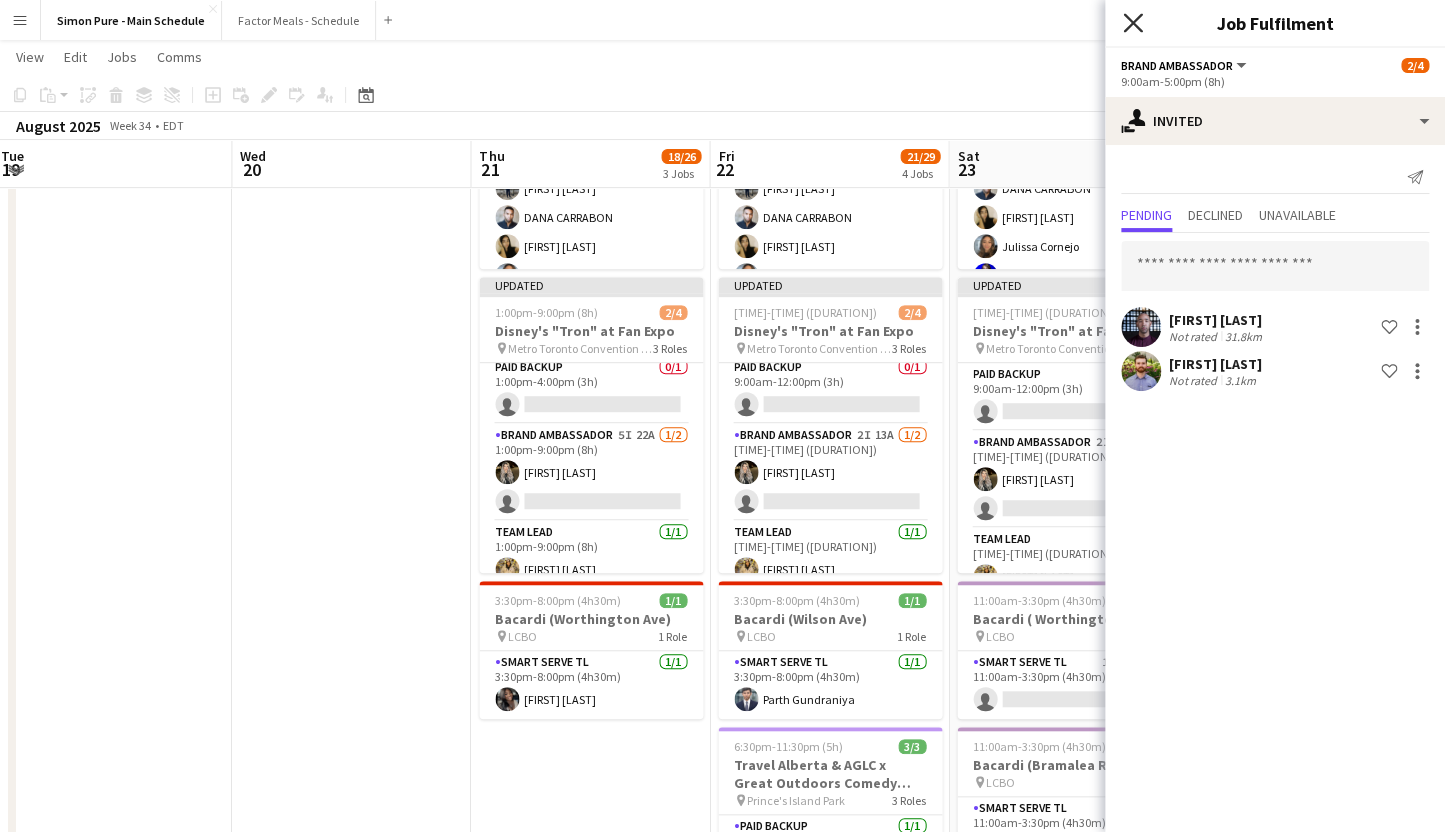 click on "Close pop-in" 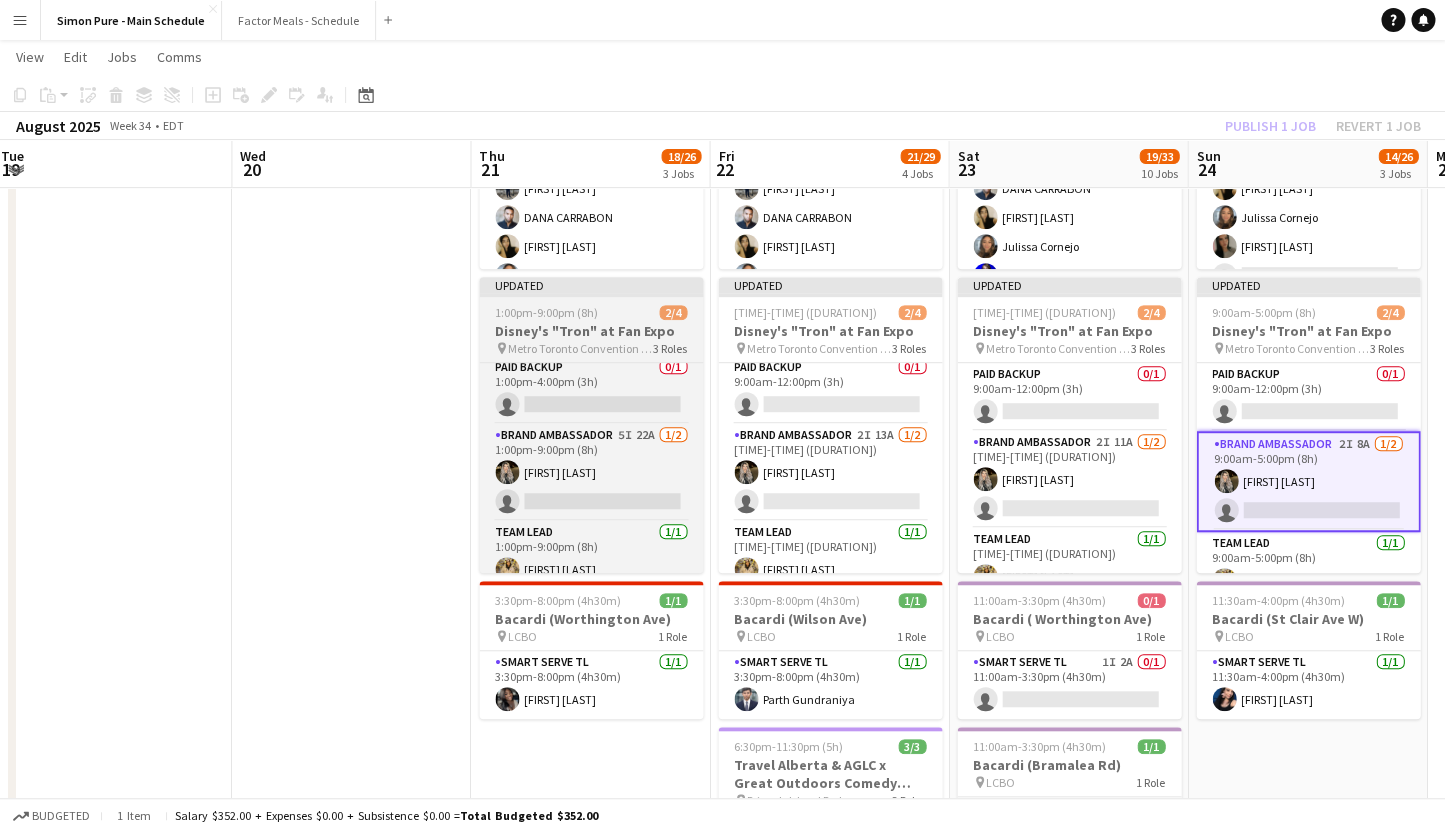 click on "Updated" at bounding box center (591, 285) 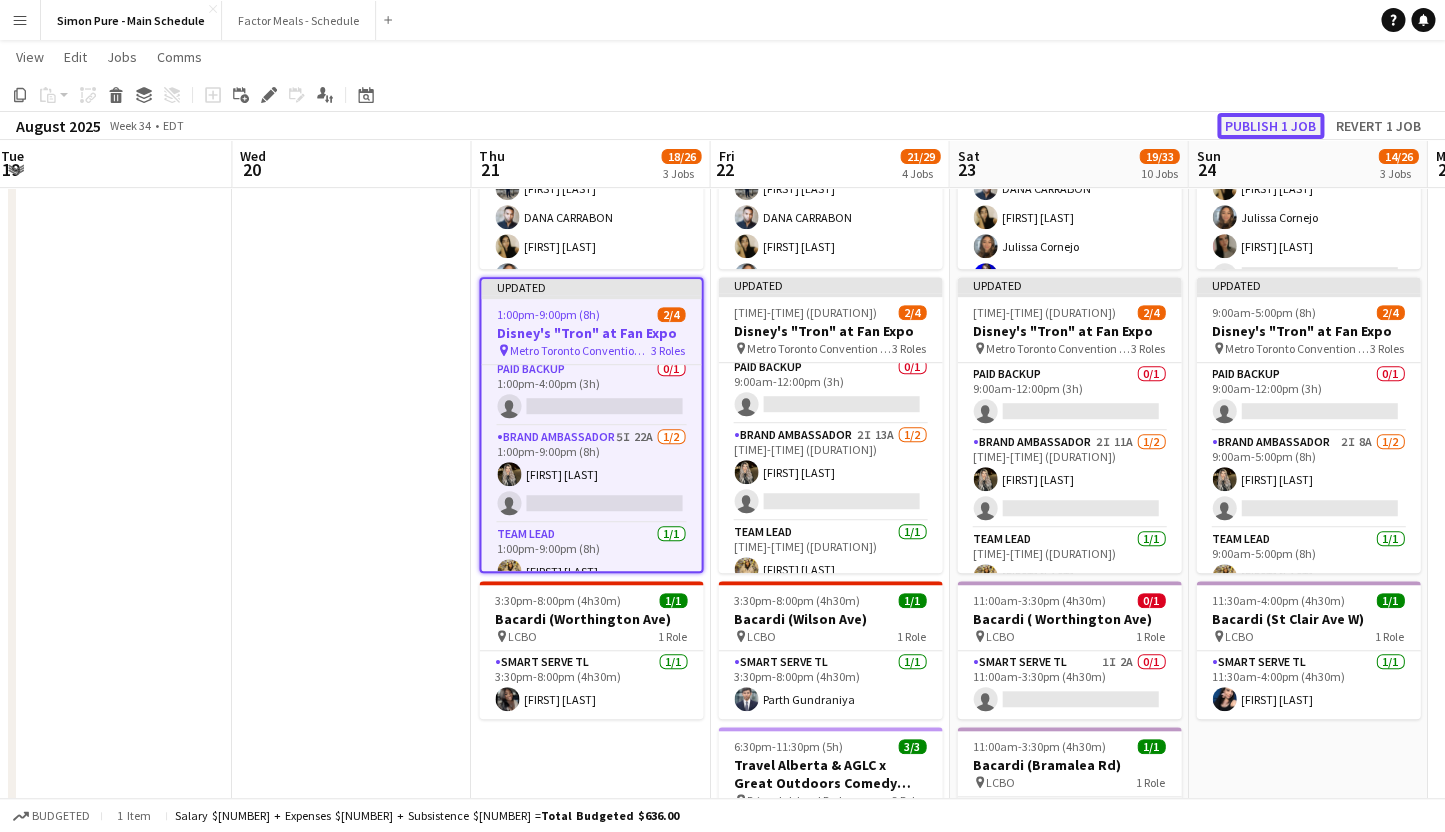 click on "Publish 1 job" 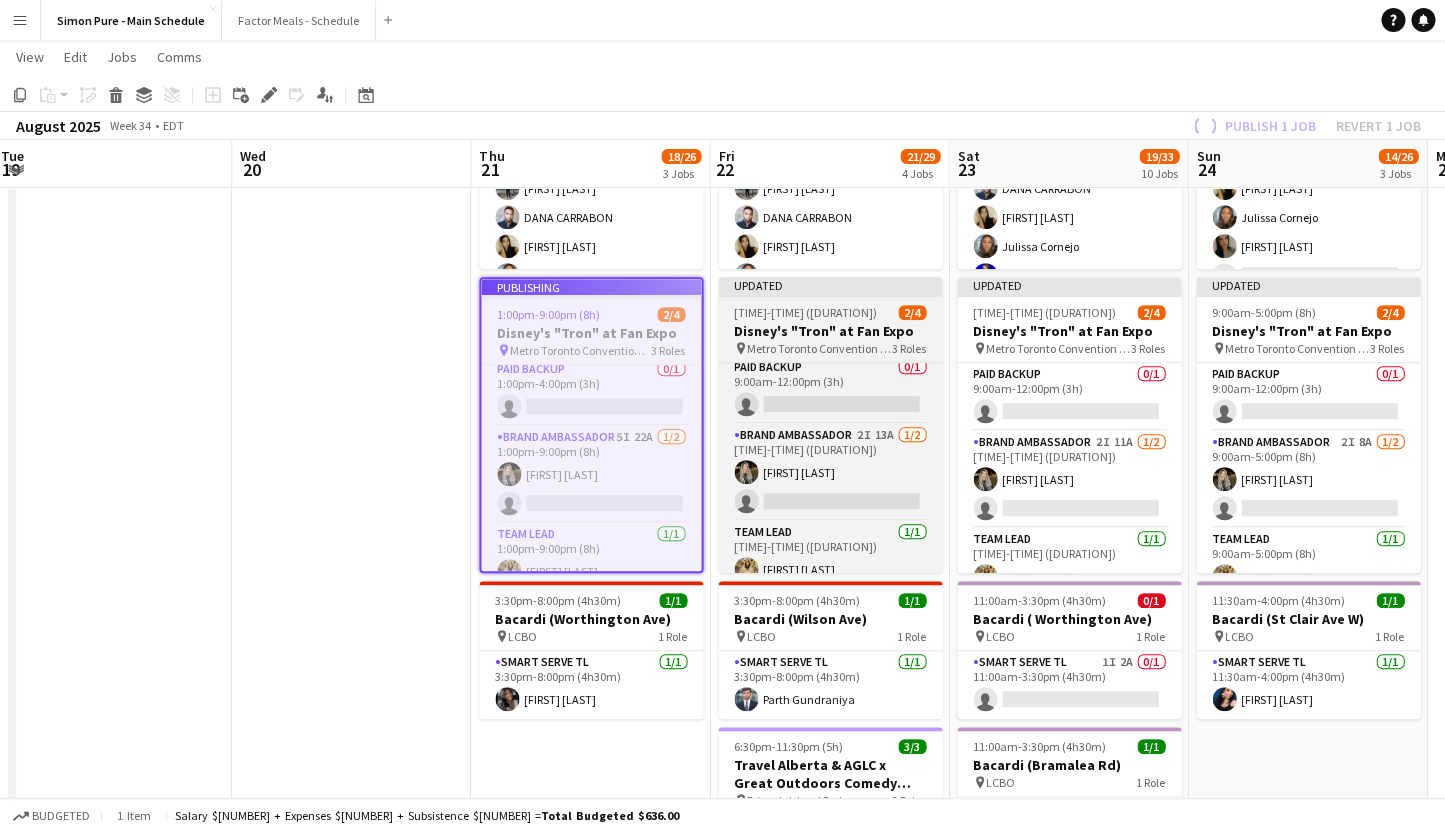 click on "Updated" at bounding box center (830, 285) 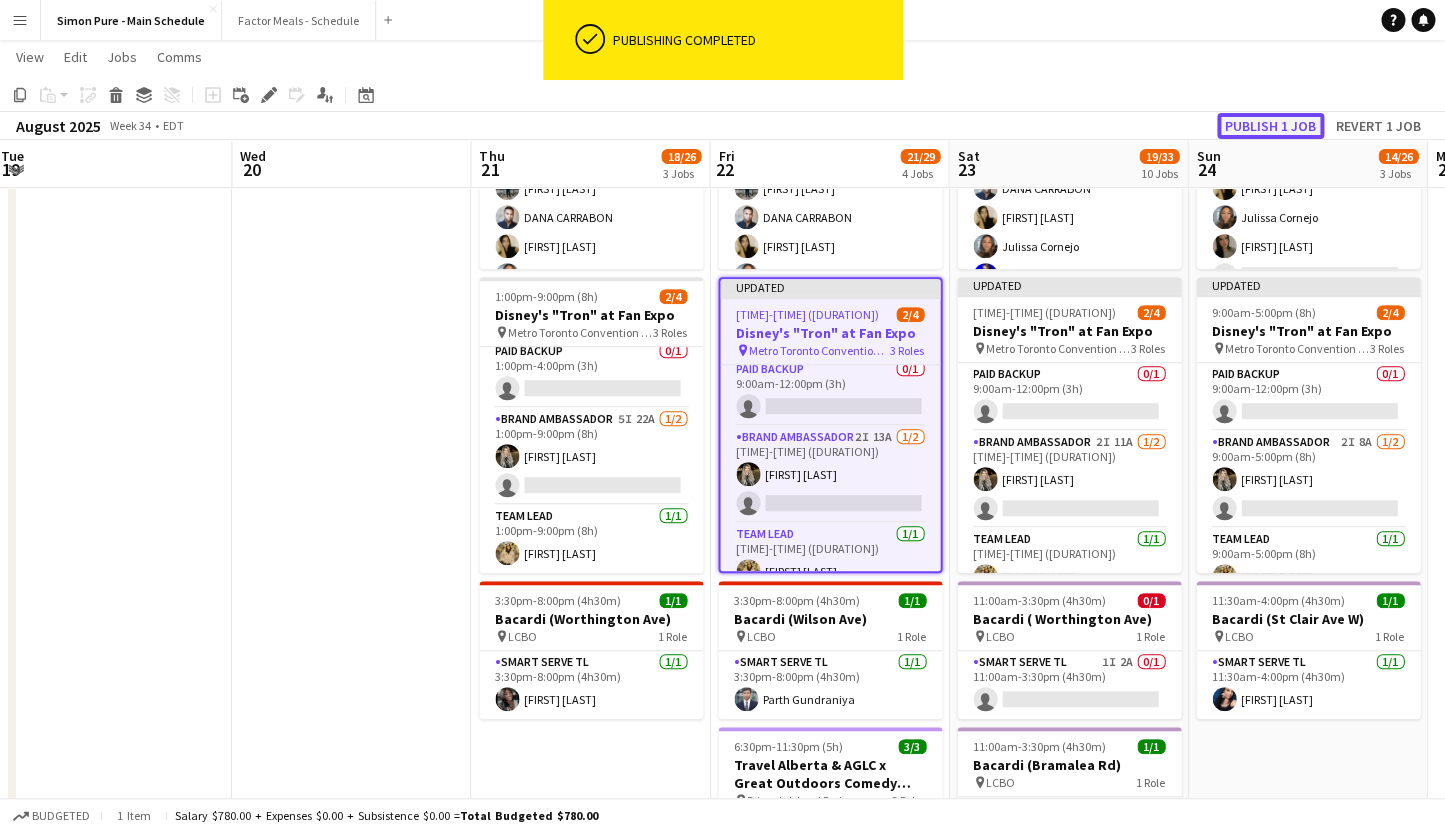 click on "Publish 1 job" 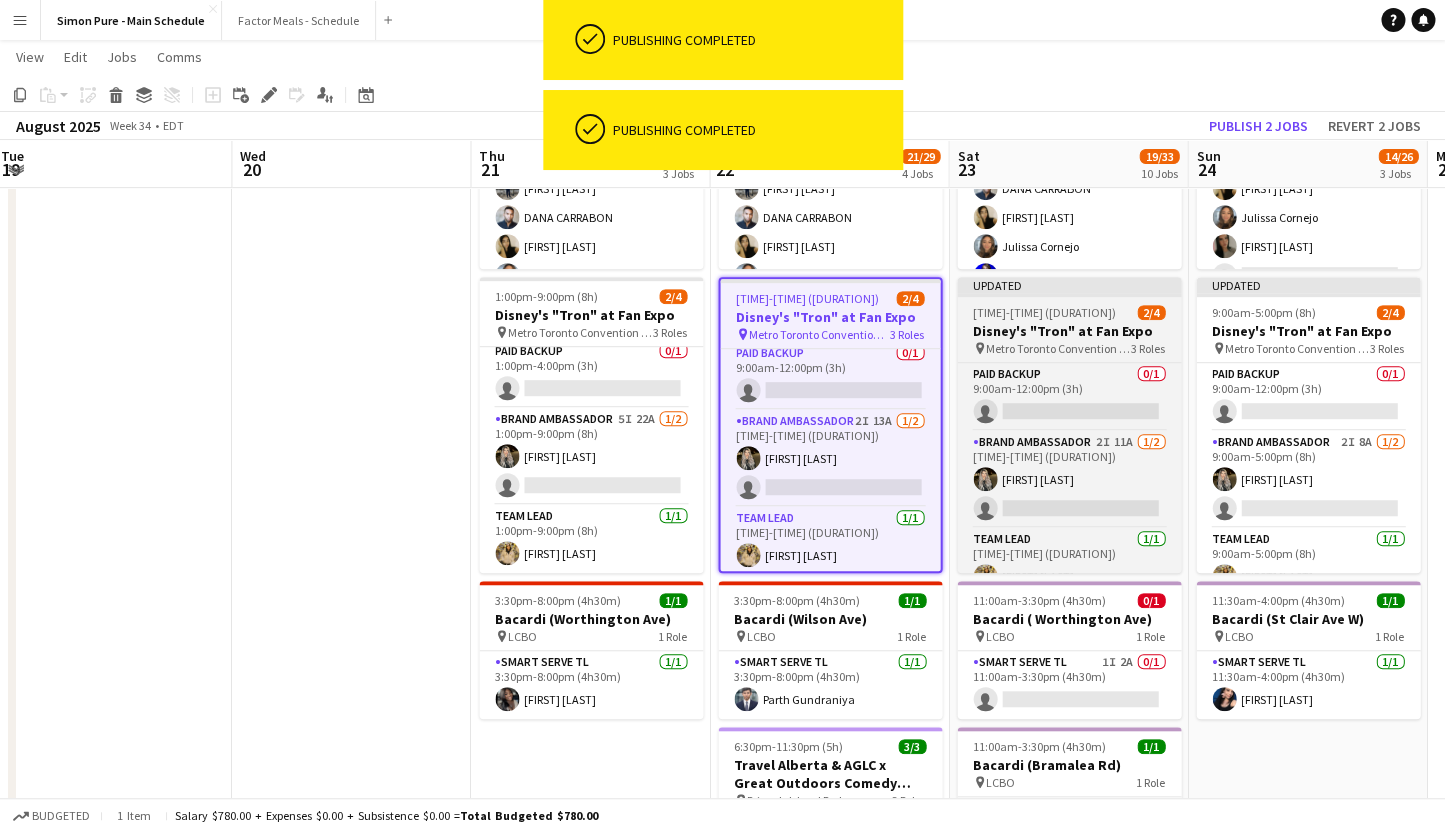 click on "Updated" at bounding box center [1069, 285] 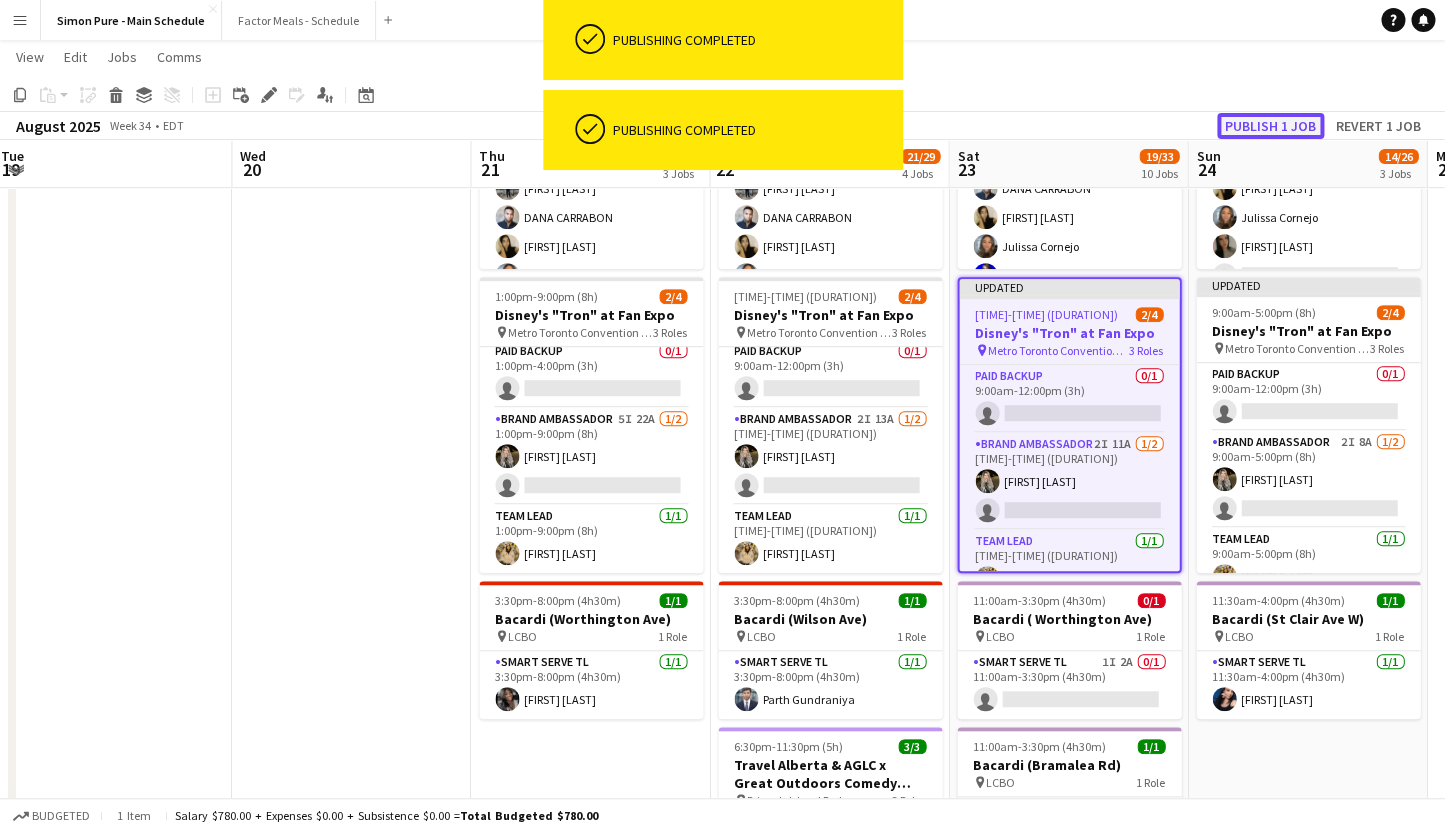 click on "Publish 1 job" 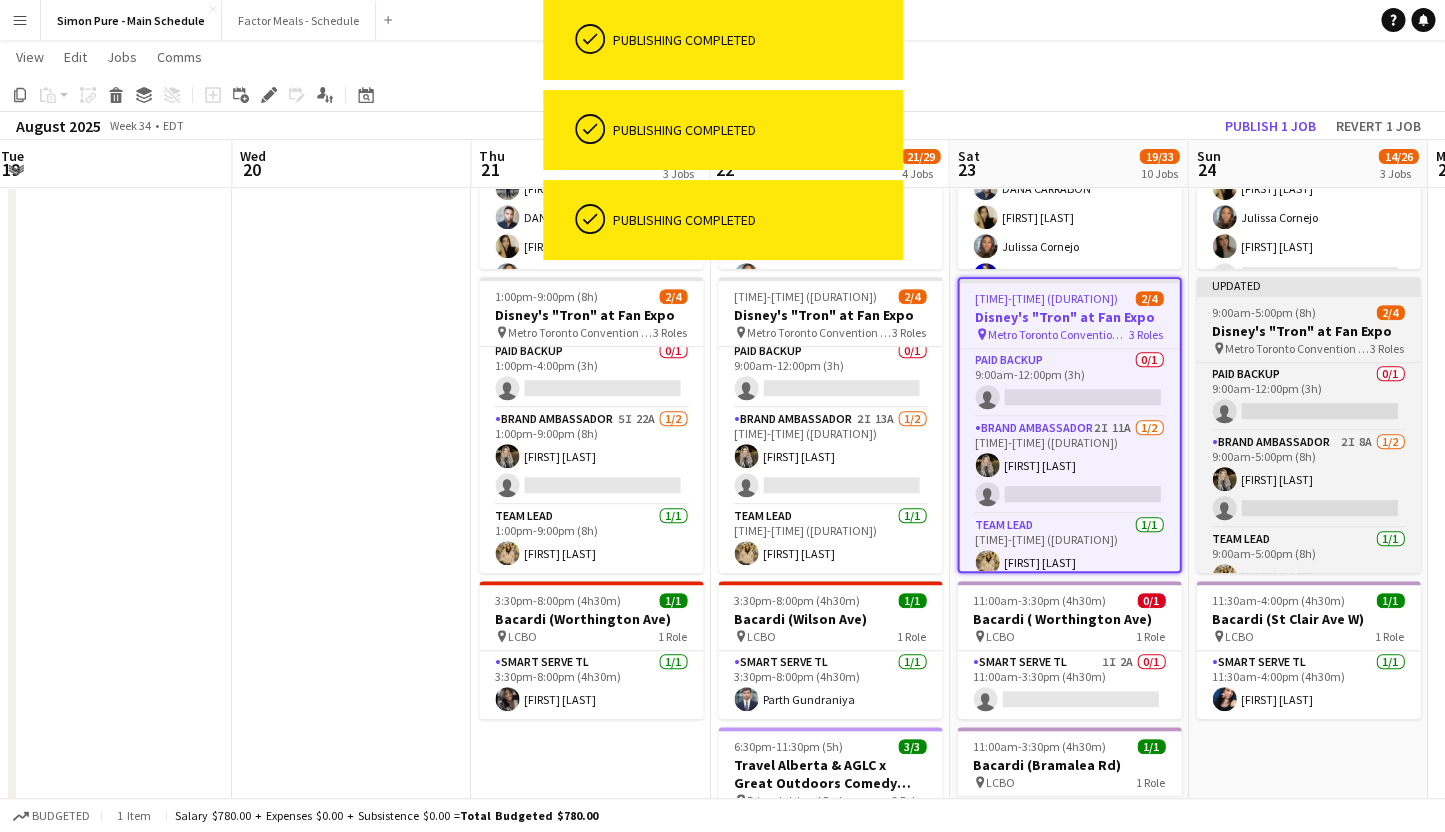 click on "Updated" at bounding box center (1308, 285) 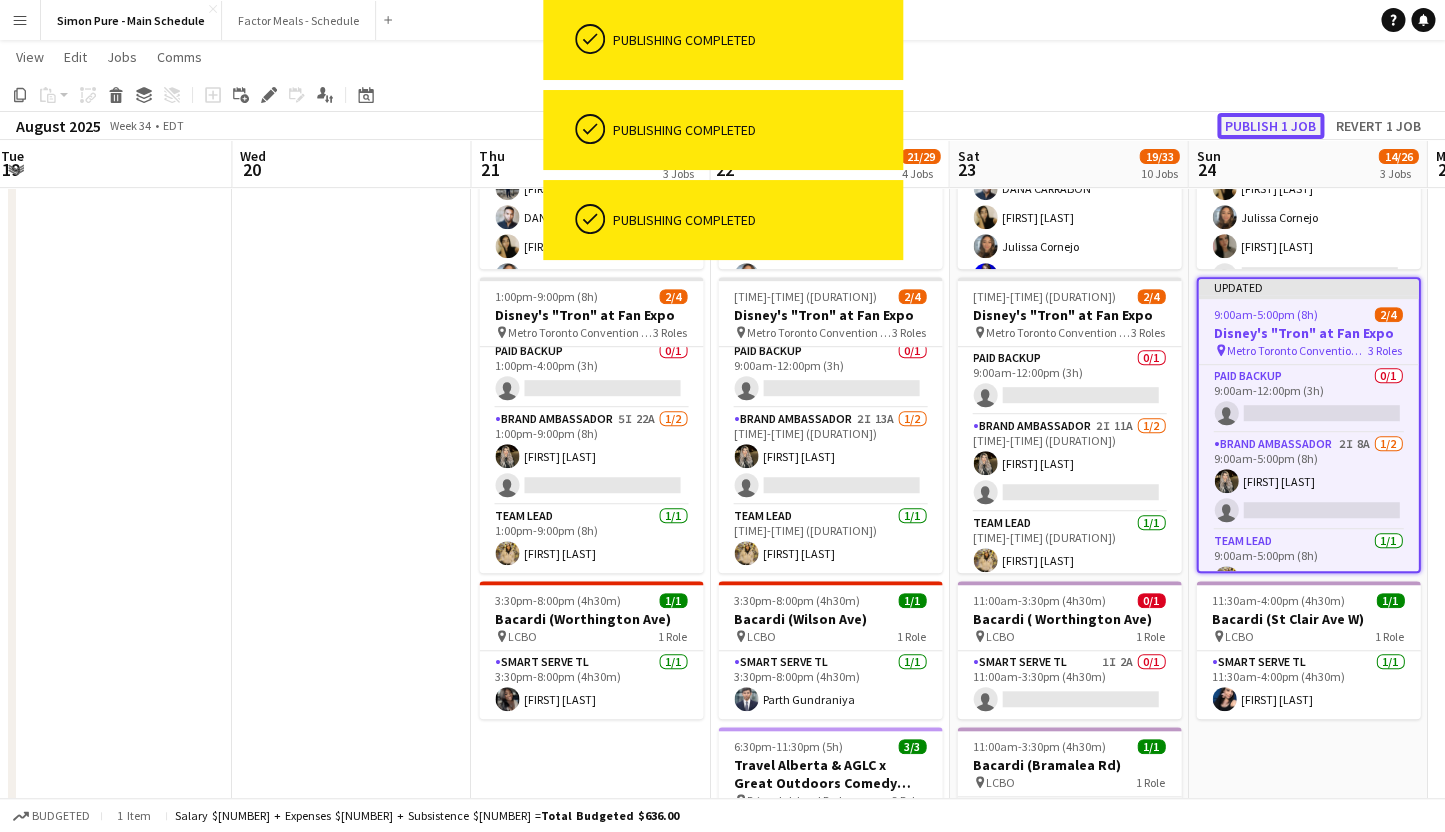 click on "Publish 1 job" 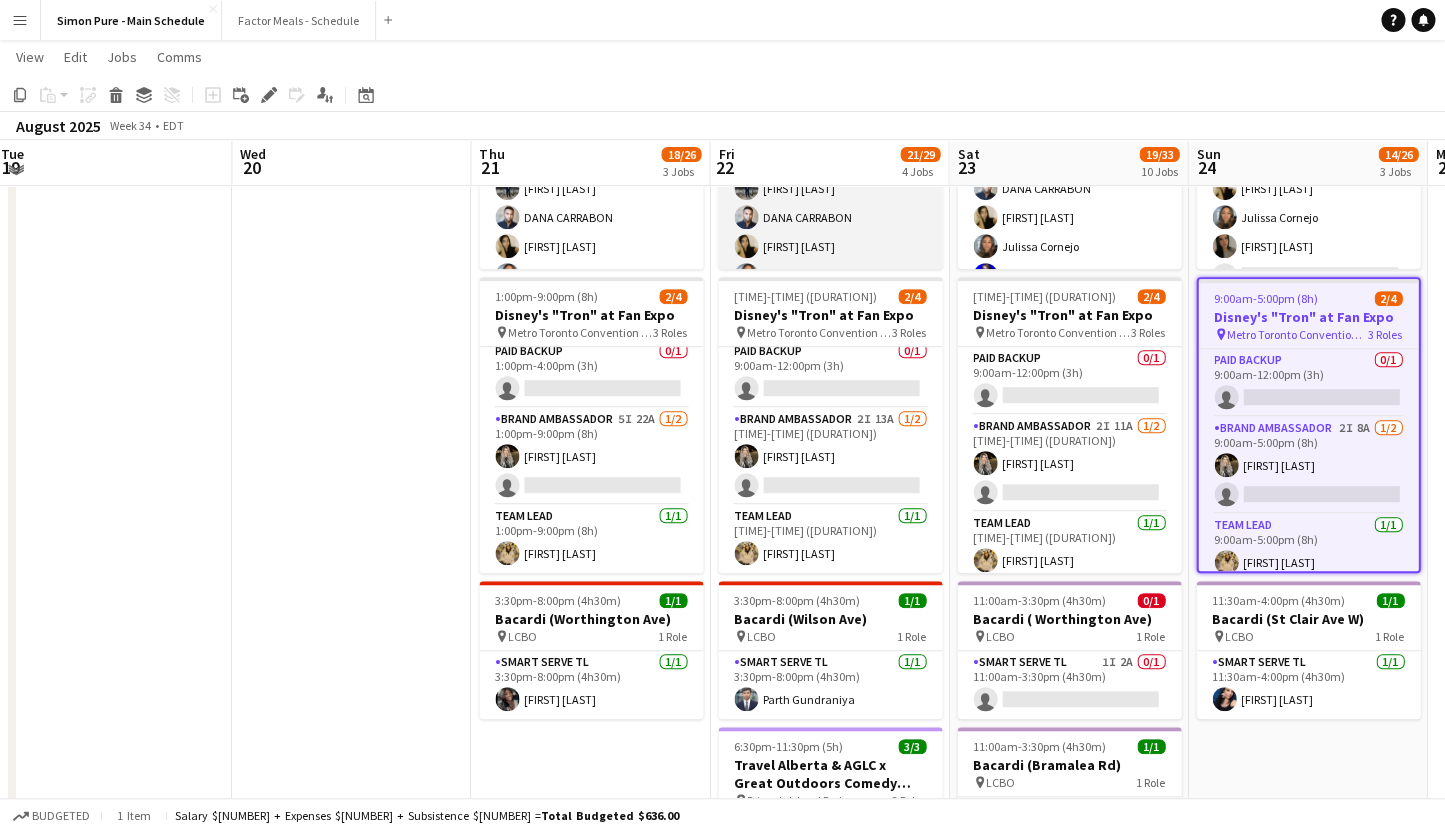 scroll, scrollTop: 0, scrollLeft: 0, axis: both 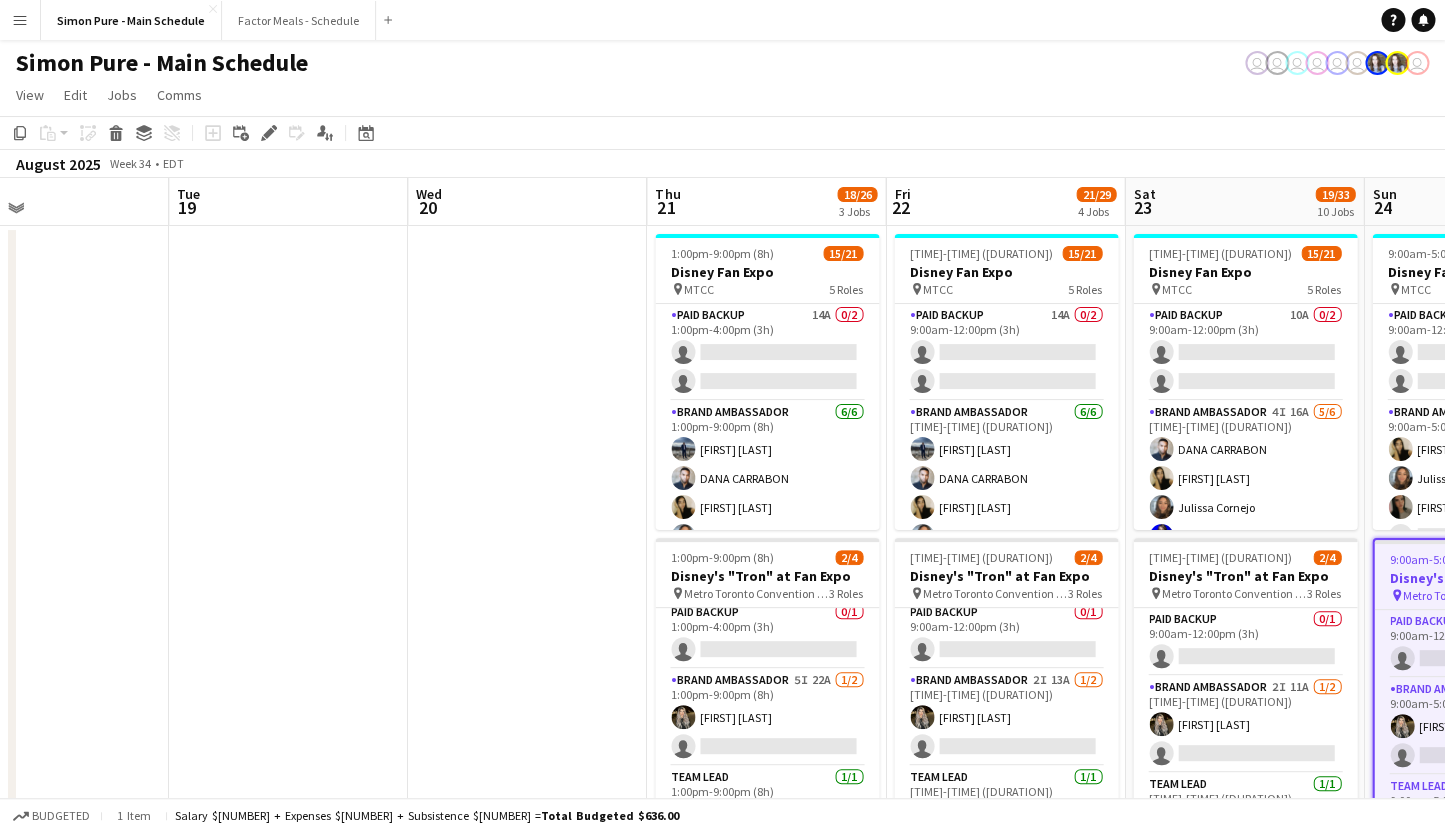 drag, startPoint x: 430, startPoint y: 344, endPoint x: 606, endPoint y: 314, distance: 178.53851 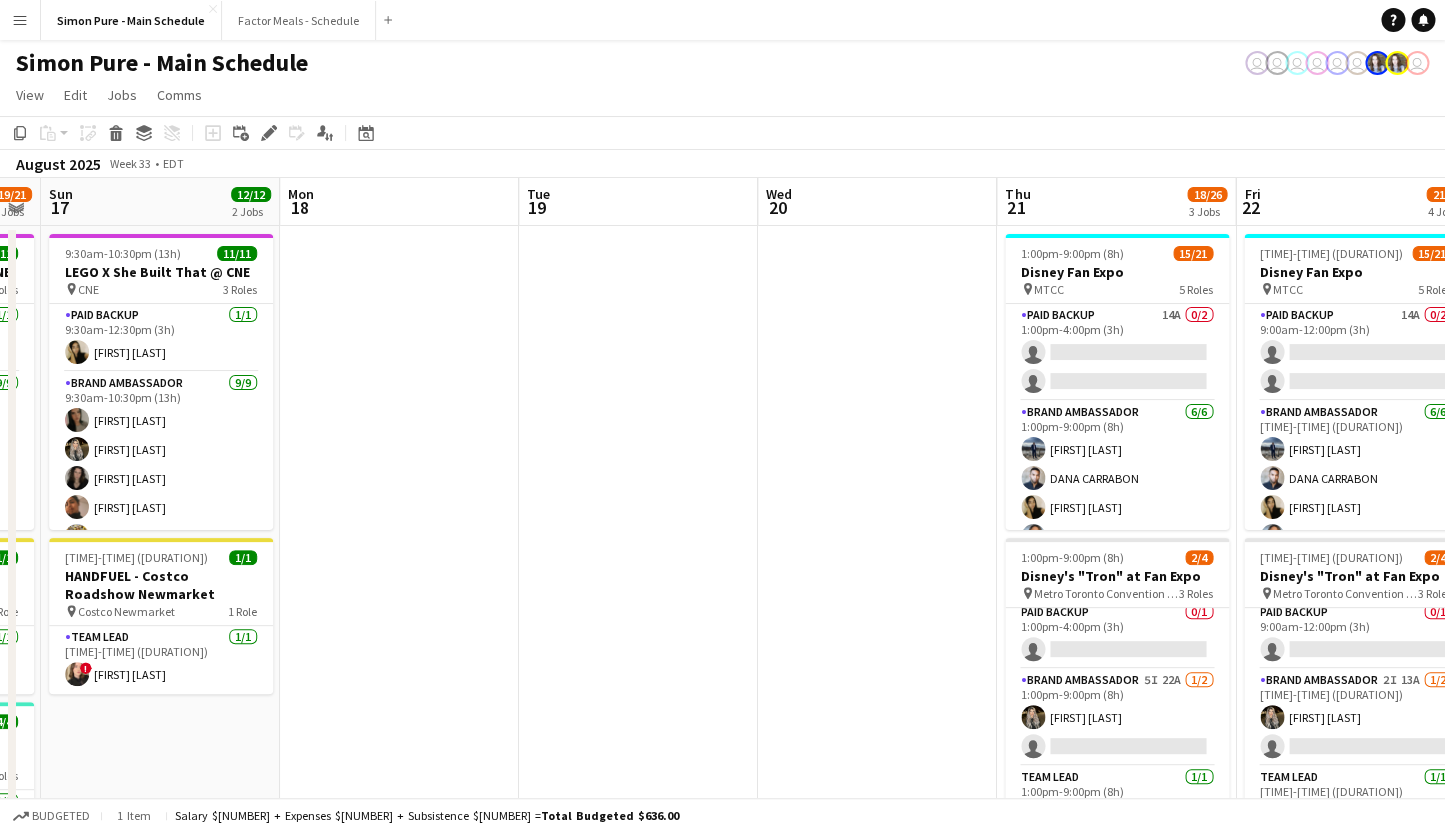 drag, startPoint x: 408, startPoint y: 505, endPoint x: 758, endPoint y: 504, distance: 350.00143 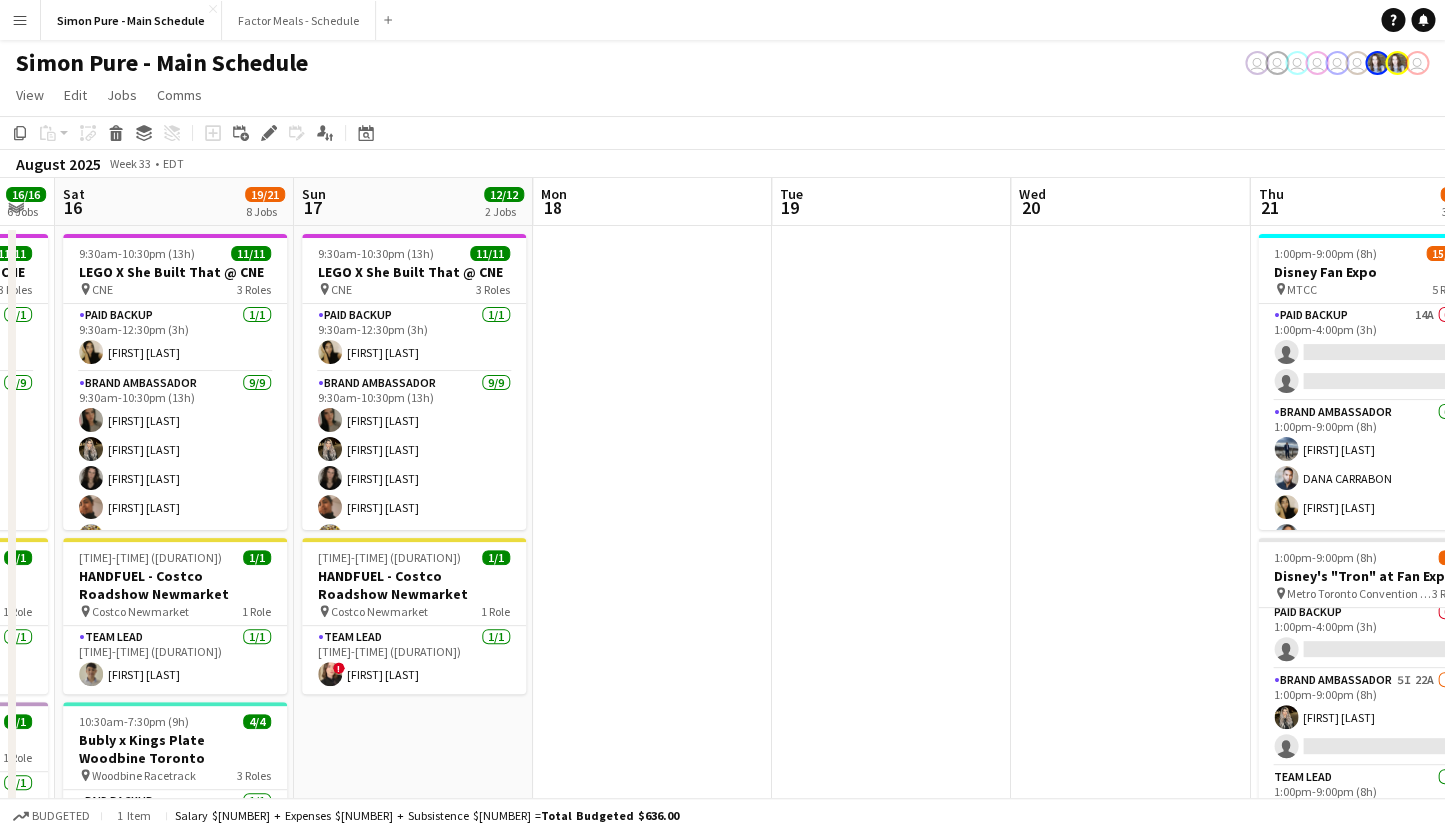 drag, startPoint x: 558, startPoint y: 453, endPoint x: 1289, endPoint y: 464, distance: 731.08276 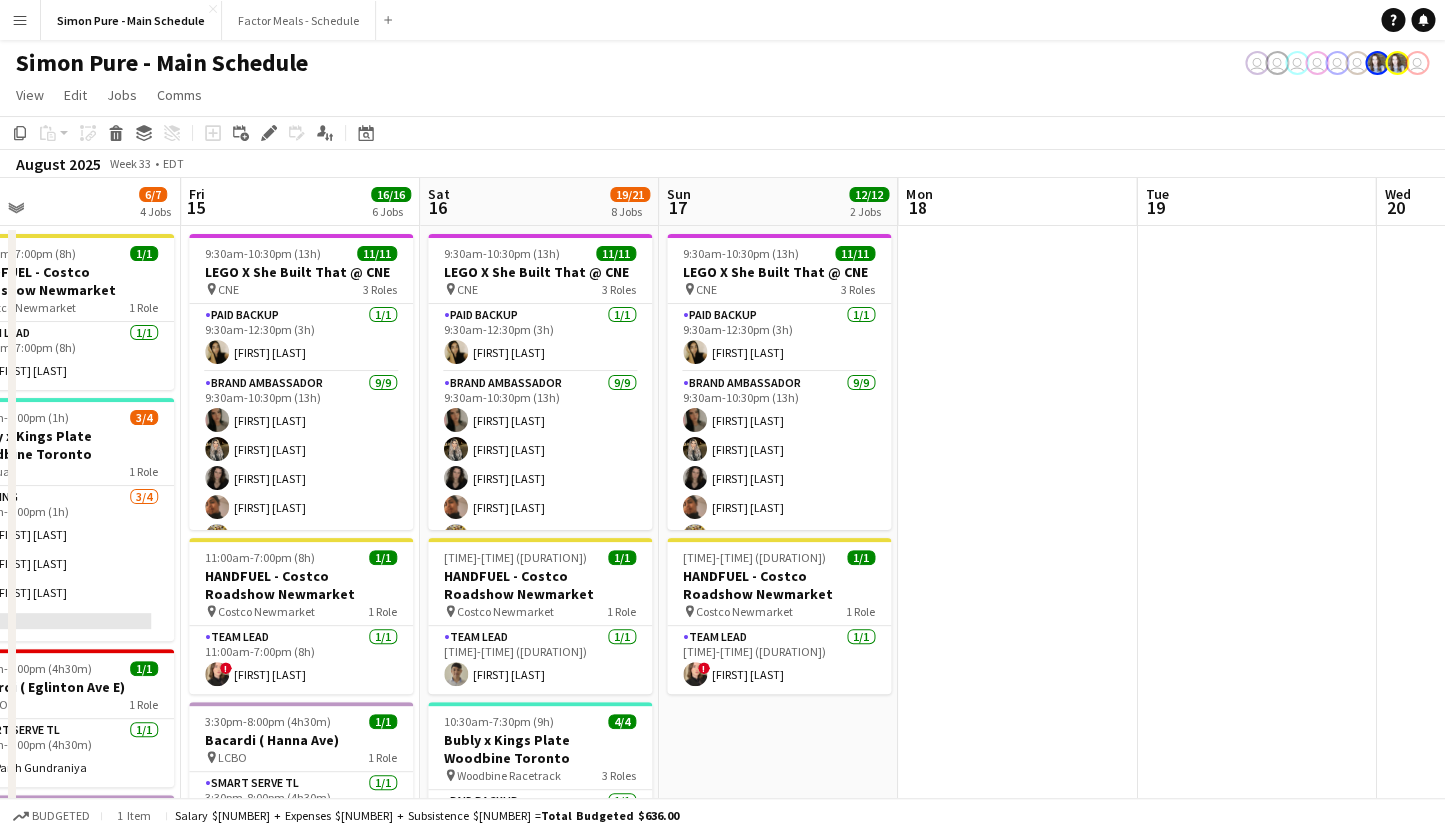 scroll, scrollTop: 0, scrollLeft: 441, axis: horizontal 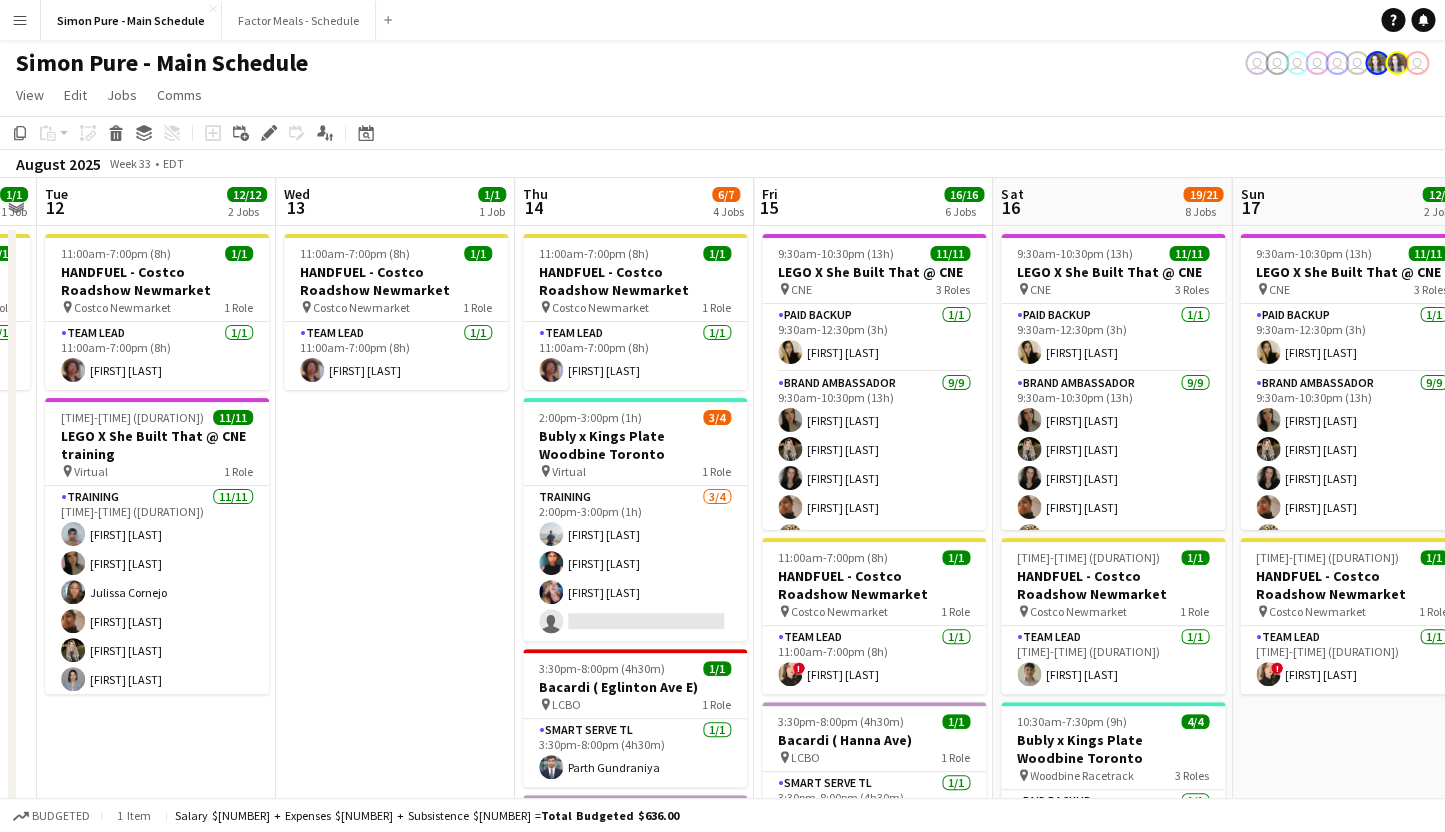 drag, startPoint x: 1203, startPoint y: 403, endPoint x: 1456, endPoint y: 417, distance: 253.38705 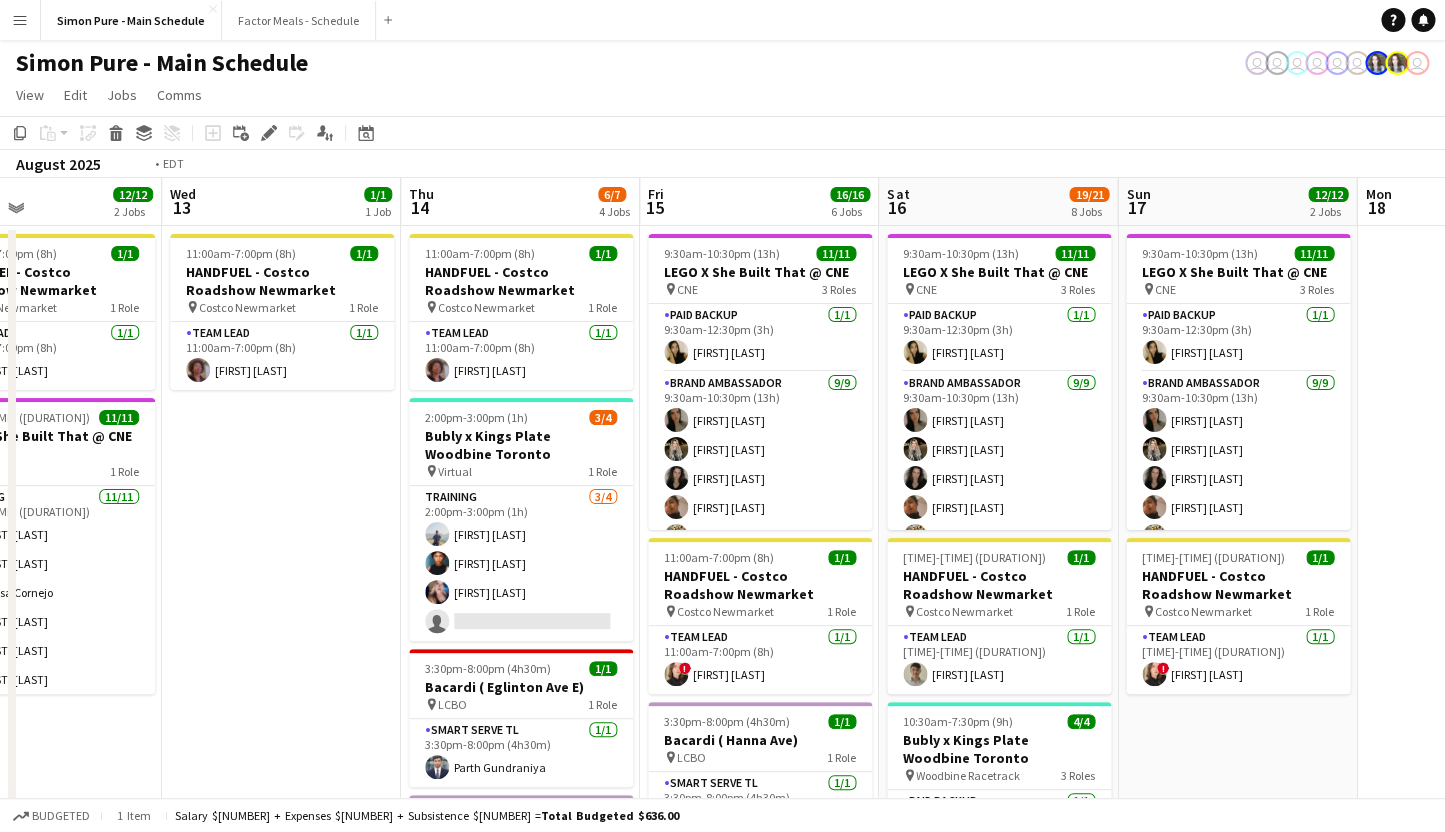 drag, startPoint x: 507, startPoint y: 395, endPoint x: 1112, endPoint y: 380, distance: 605.1859 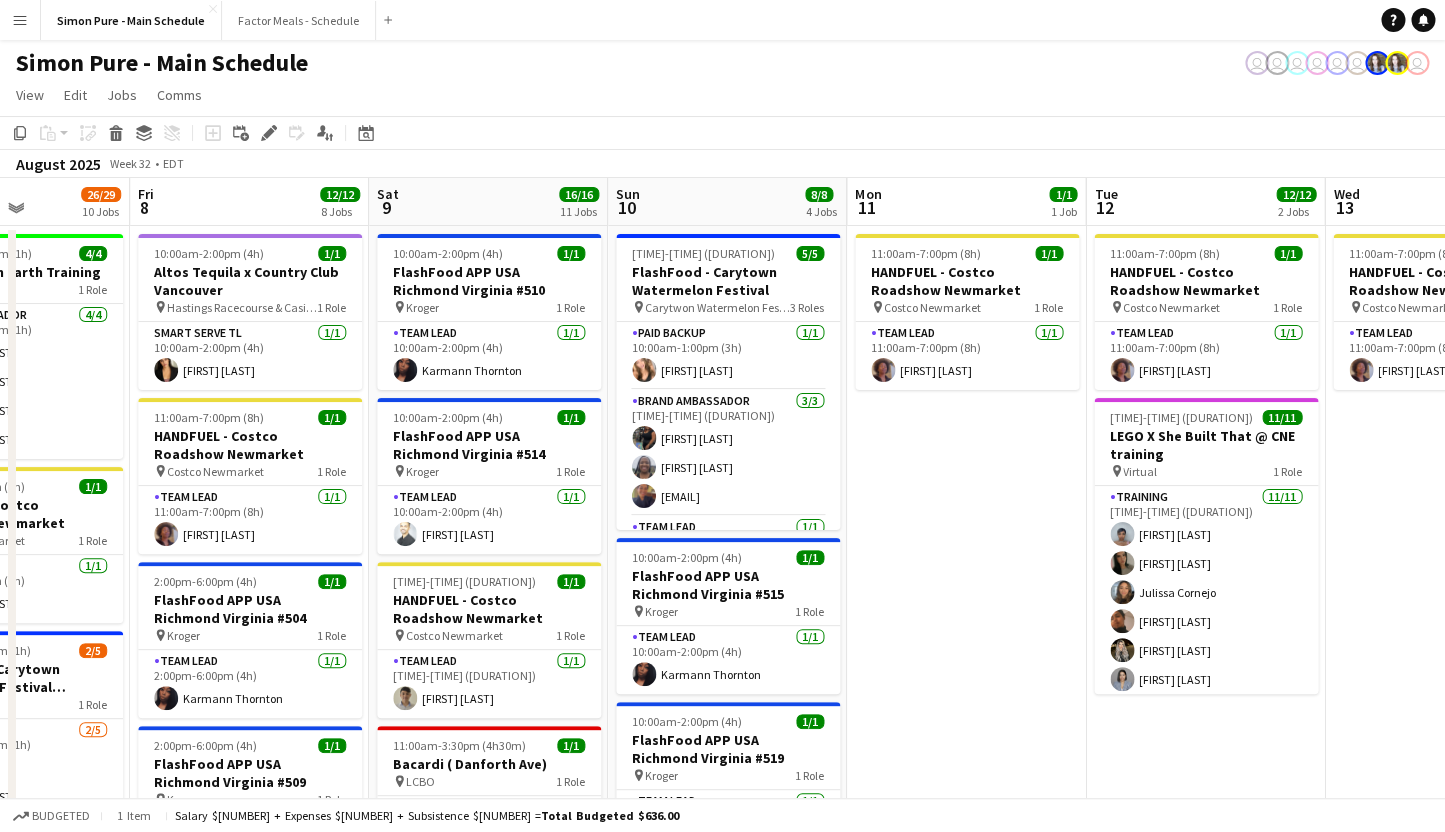 drag, startPoint x: 421, startPoint y: 381, endPoint x: 865, endPoint y: 372, distance: 444.09122 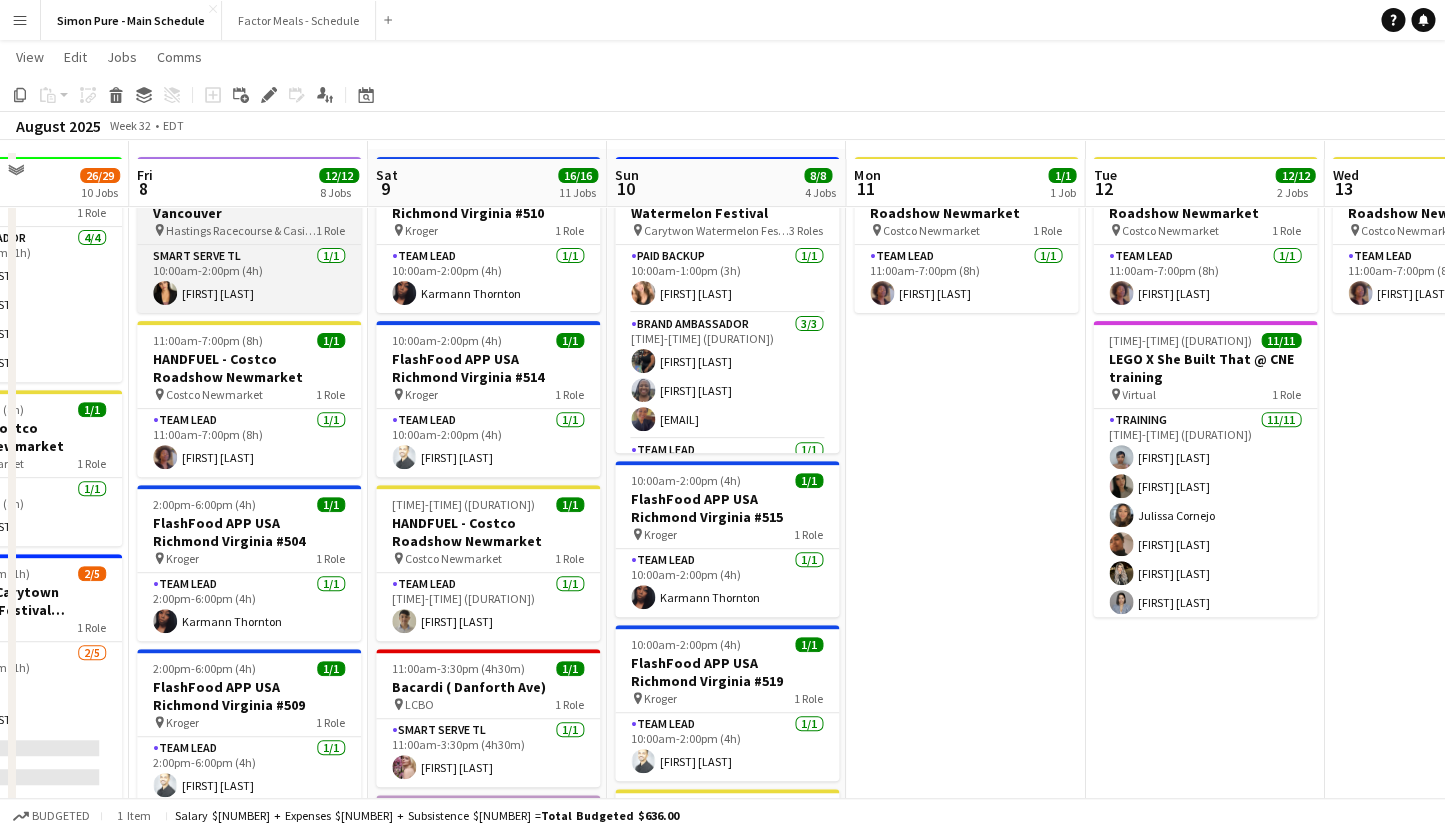scroll, scrollTop: 117, scrollLeft: 0, axis: vertical 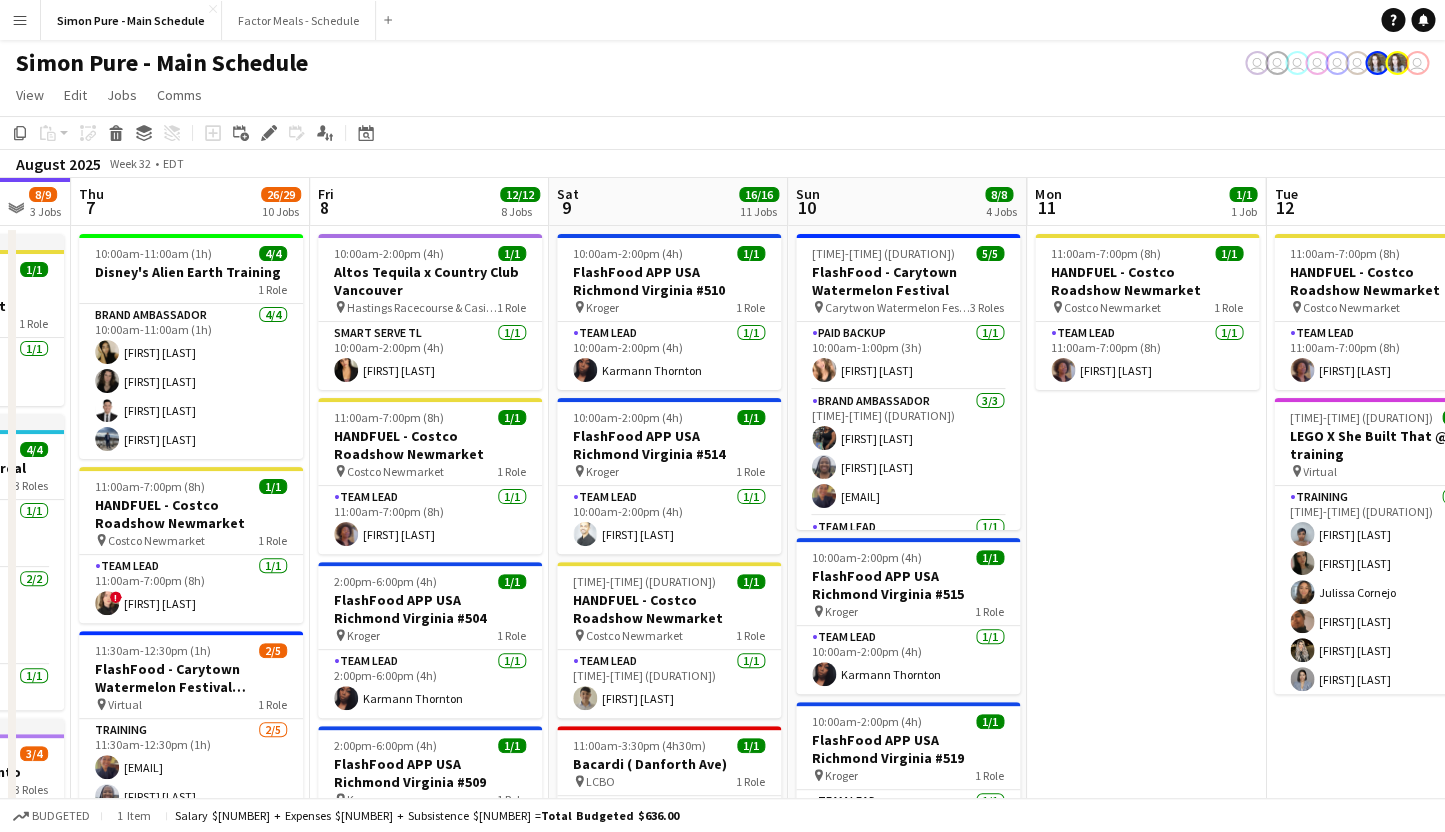 drag, startPoint x: 309, startPoint y: 339, endPoint x: 471, endPoint y: 329, distance: 162.30835 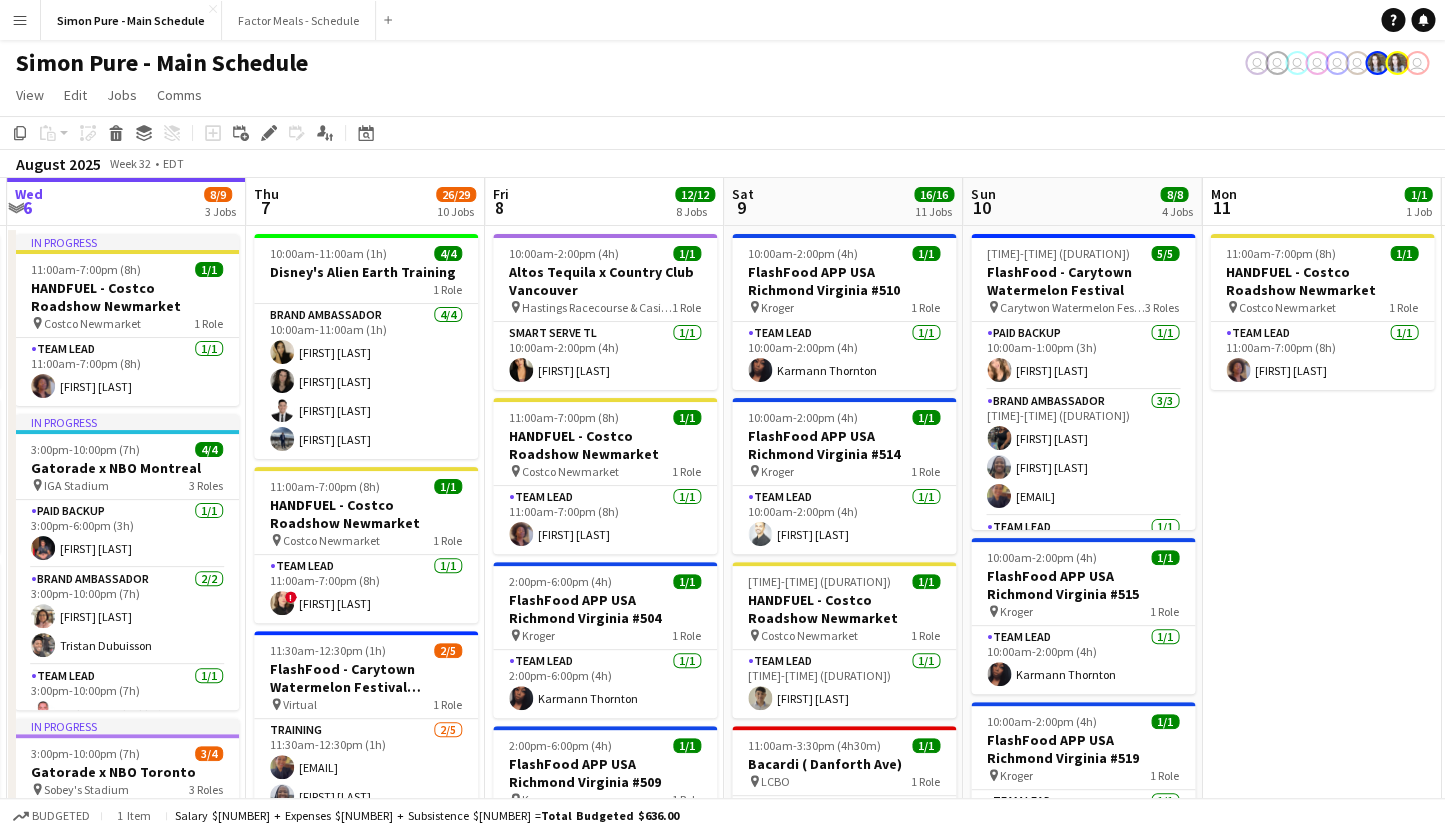 scroll, scrollTop: 0, scrollLeft: 469, axis: horizontal 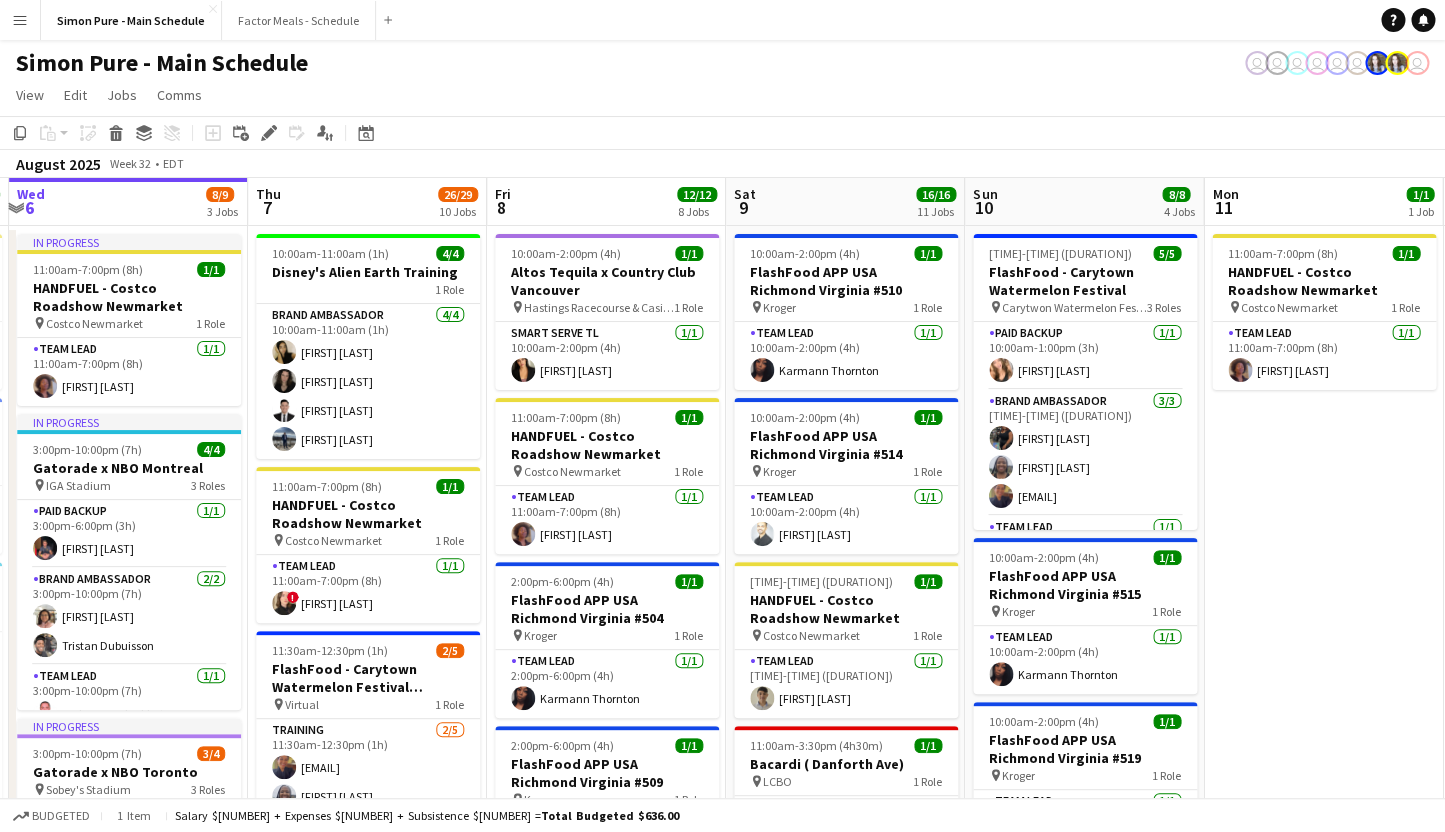 drag, startPoint x: 237, startPoint y: 517, endPoint x: 414, endPoint y: 513, distance: 177.0452 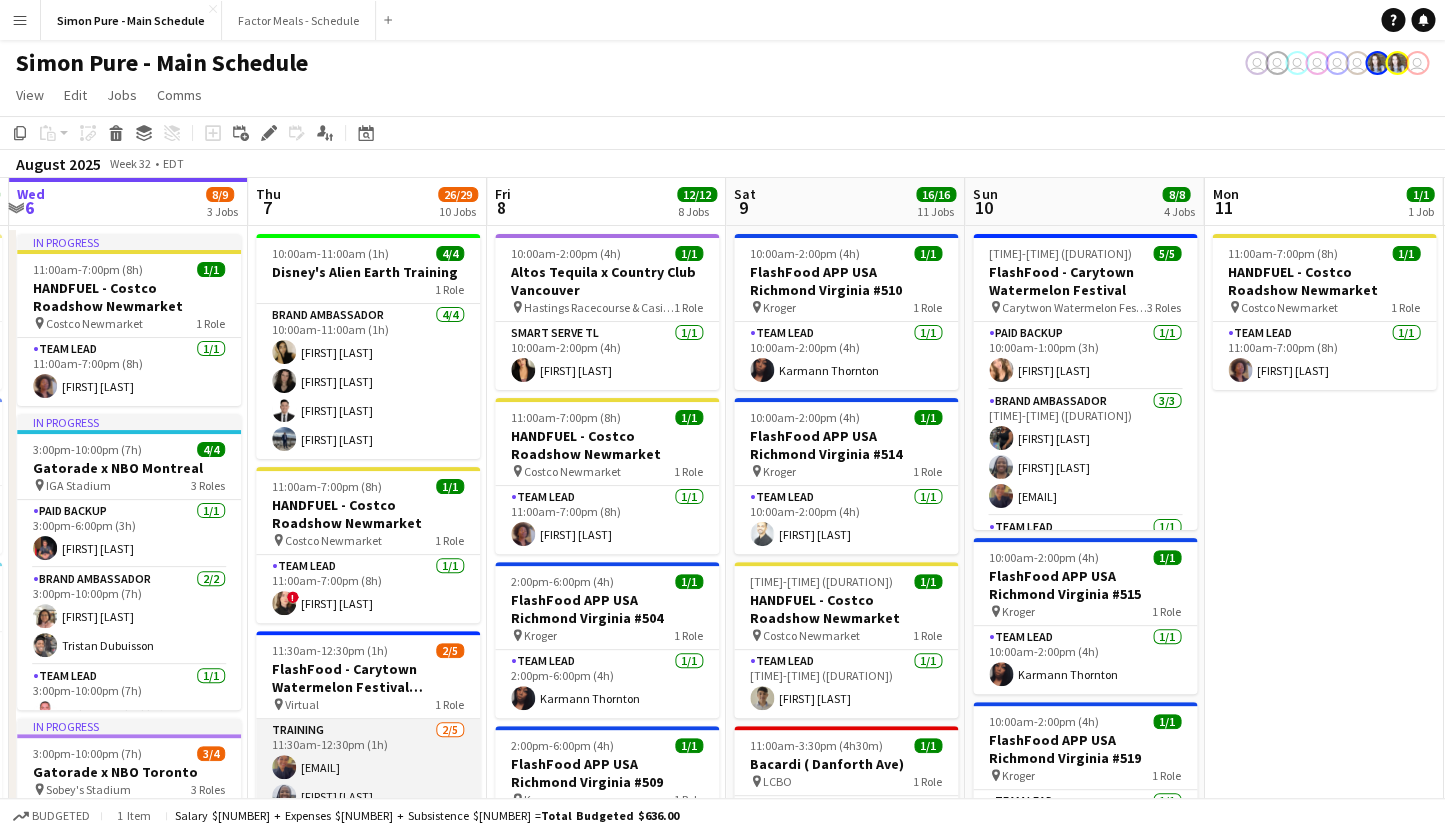 scroll, scrollTop: 78, scrollLeft: 0, axis: vertical 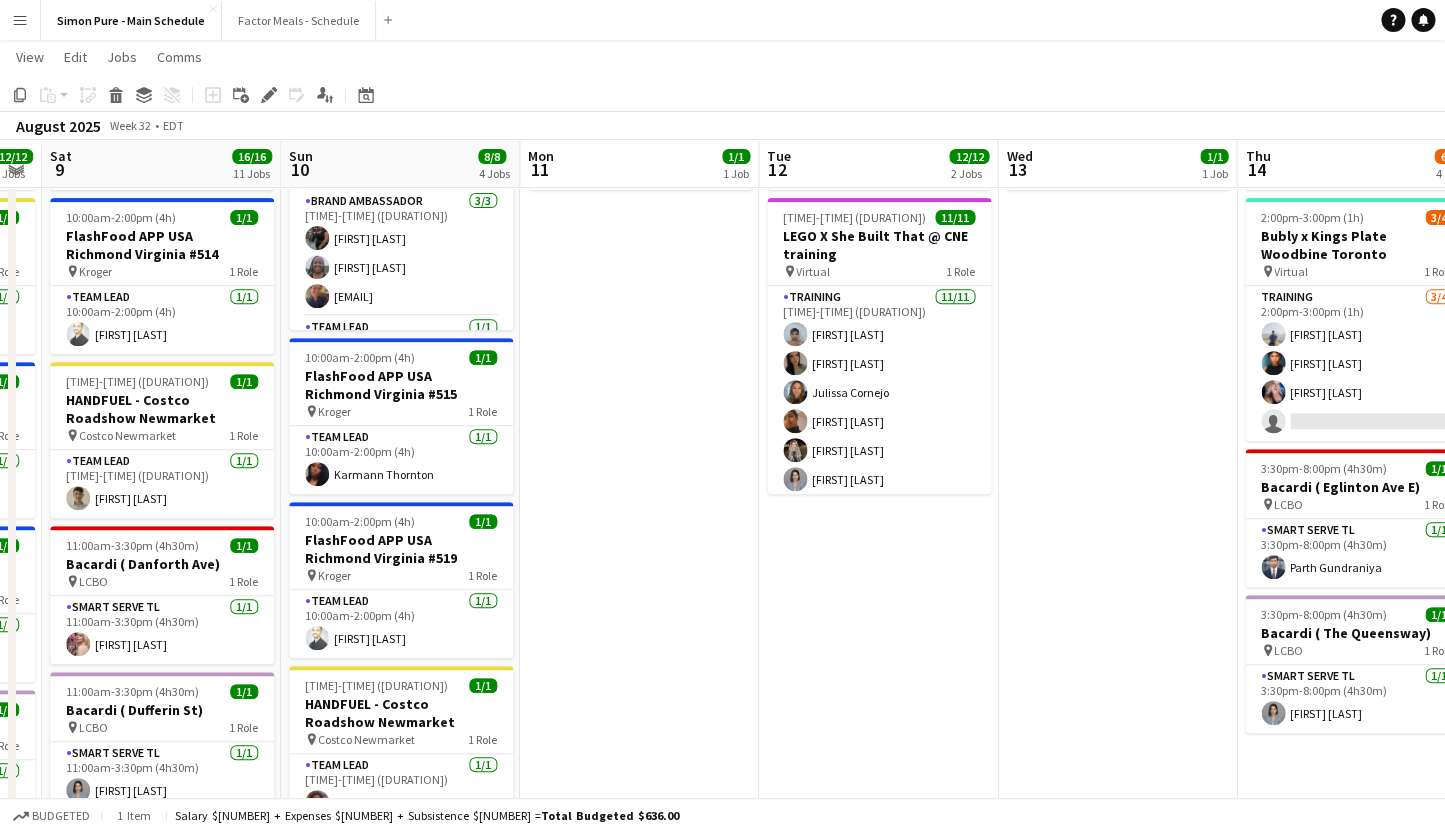 drag, startPoint x: 1078, startPoint y: 335, endPoint x: 394, endPoint y: 357, distance: 684.3537 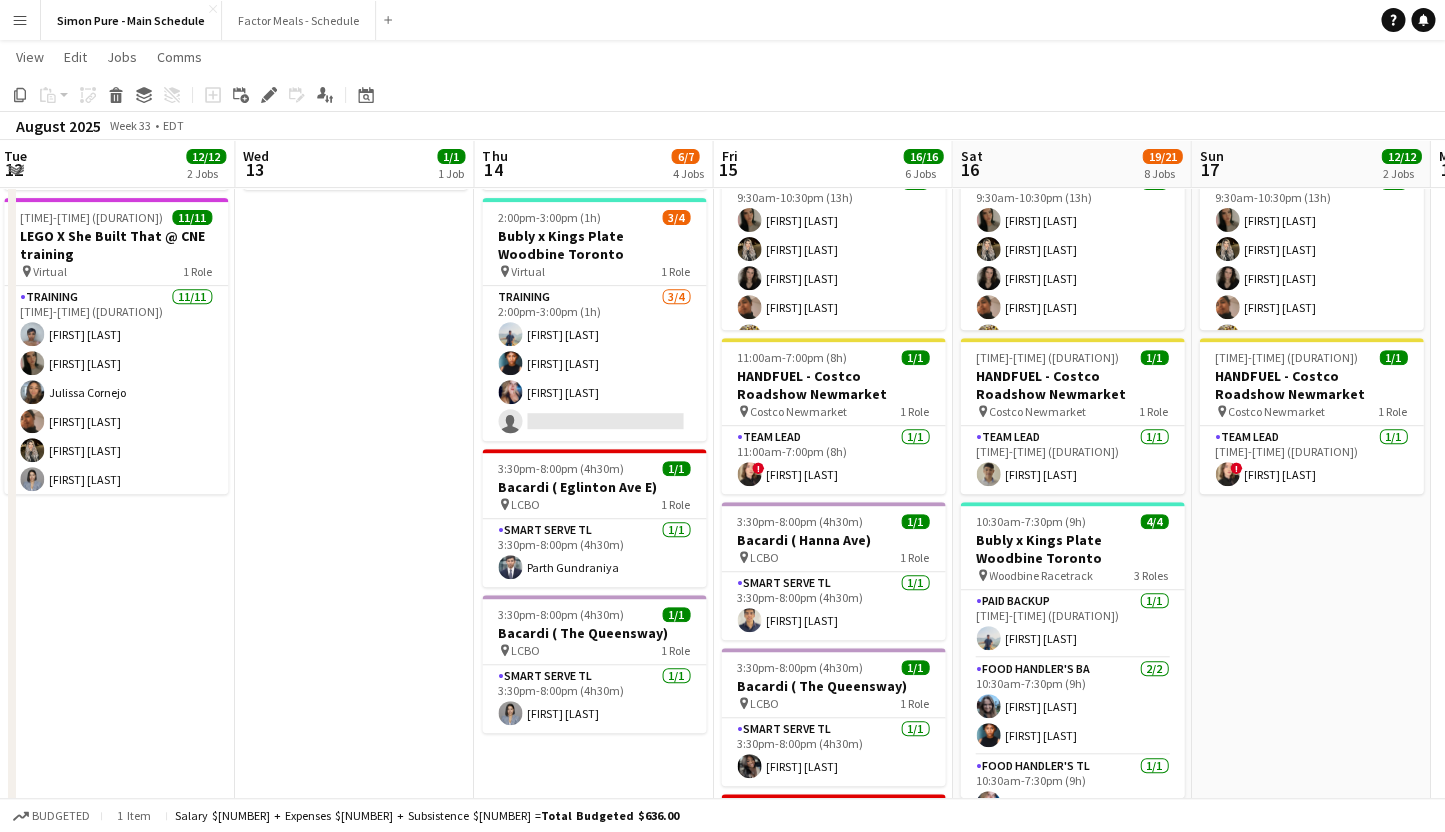 scroll, scrollTop: 0, scrollLeft: 1020, axis: horizontal 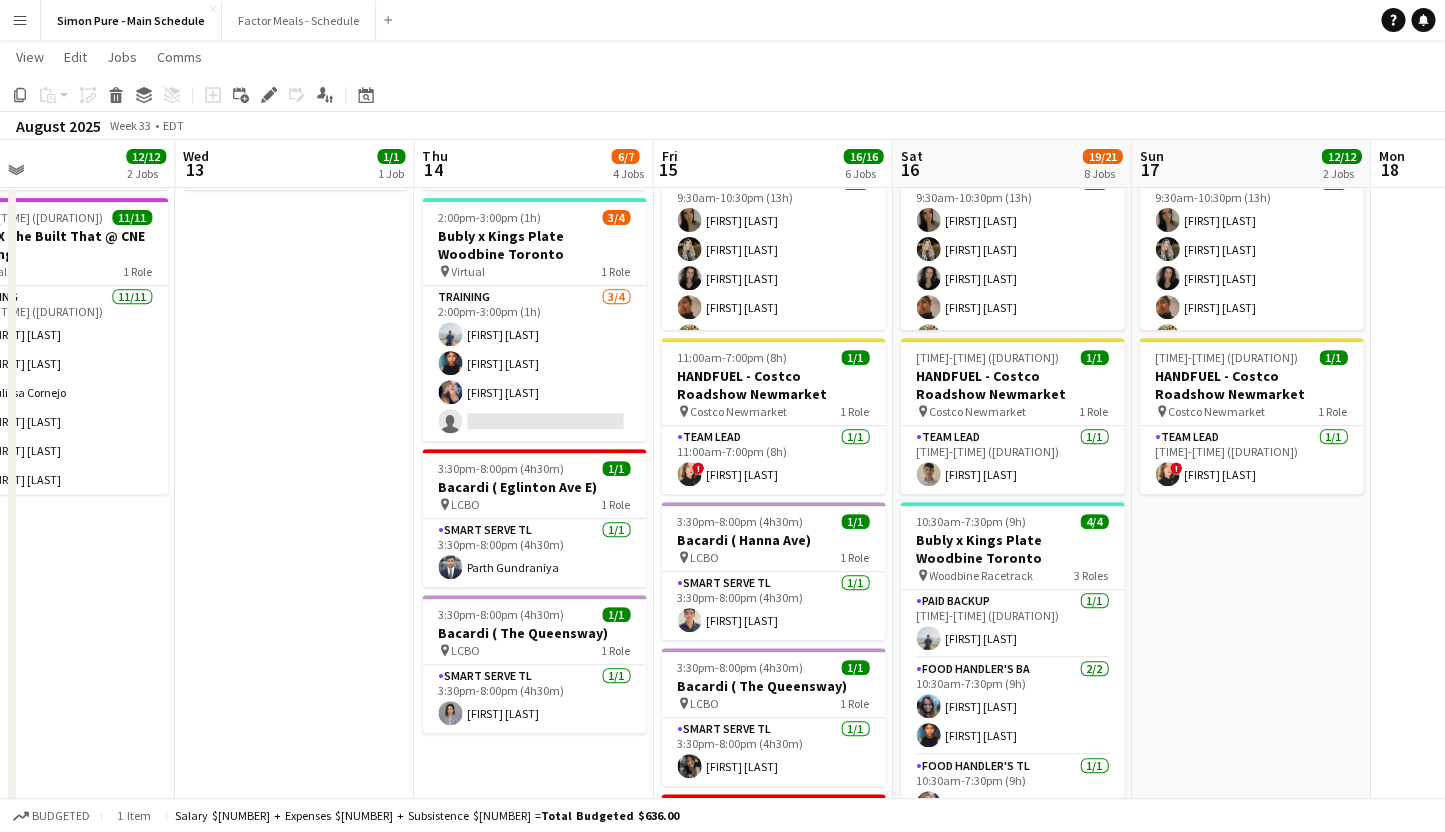 drag, startPoint x: 1070, startPoint y: 381, endPoint x: 247, endPoint y: 333, distance: 824.39856 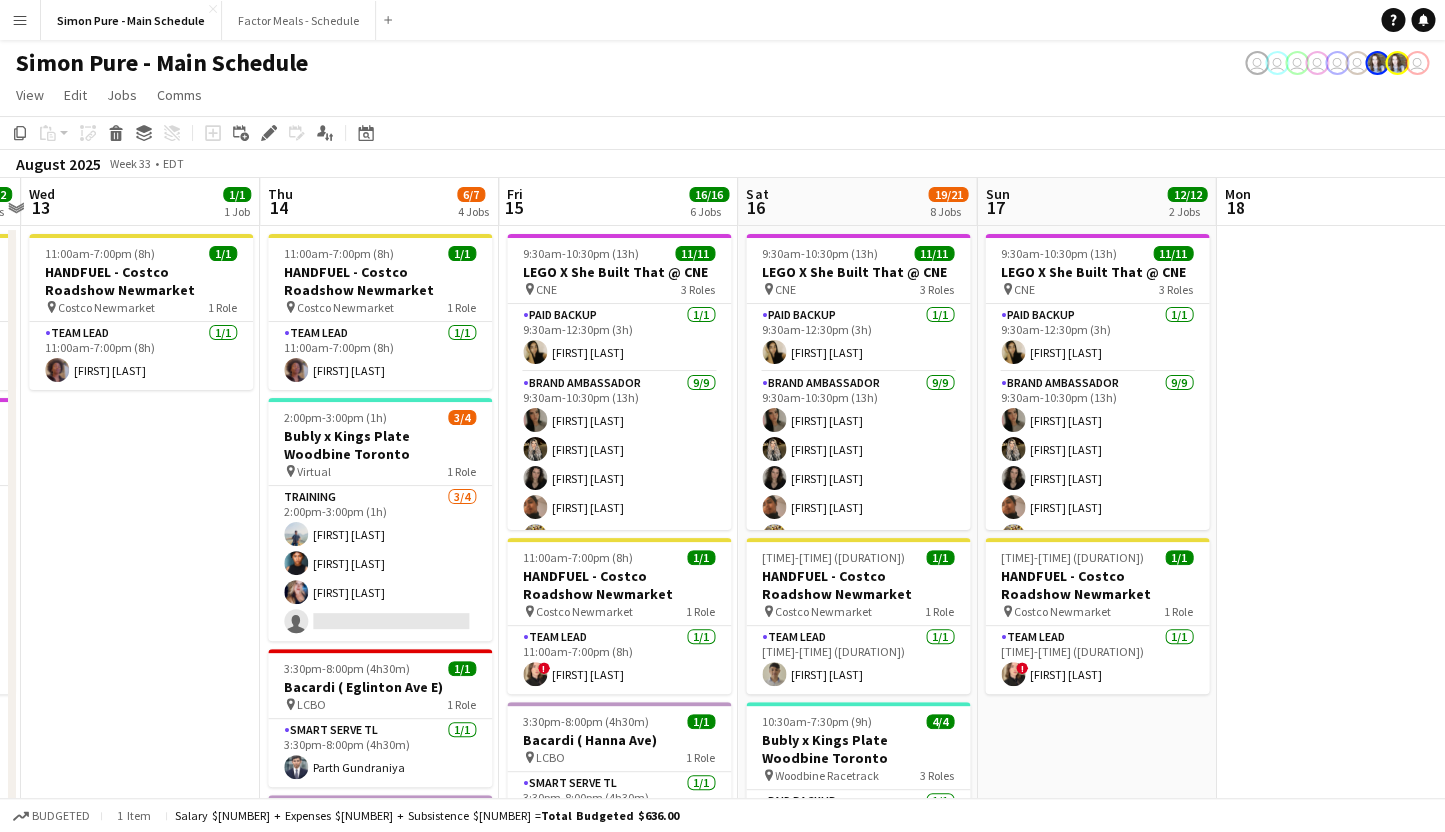 scroll, scrollTop: 0, scrollLeft: 695, axis: horizontal 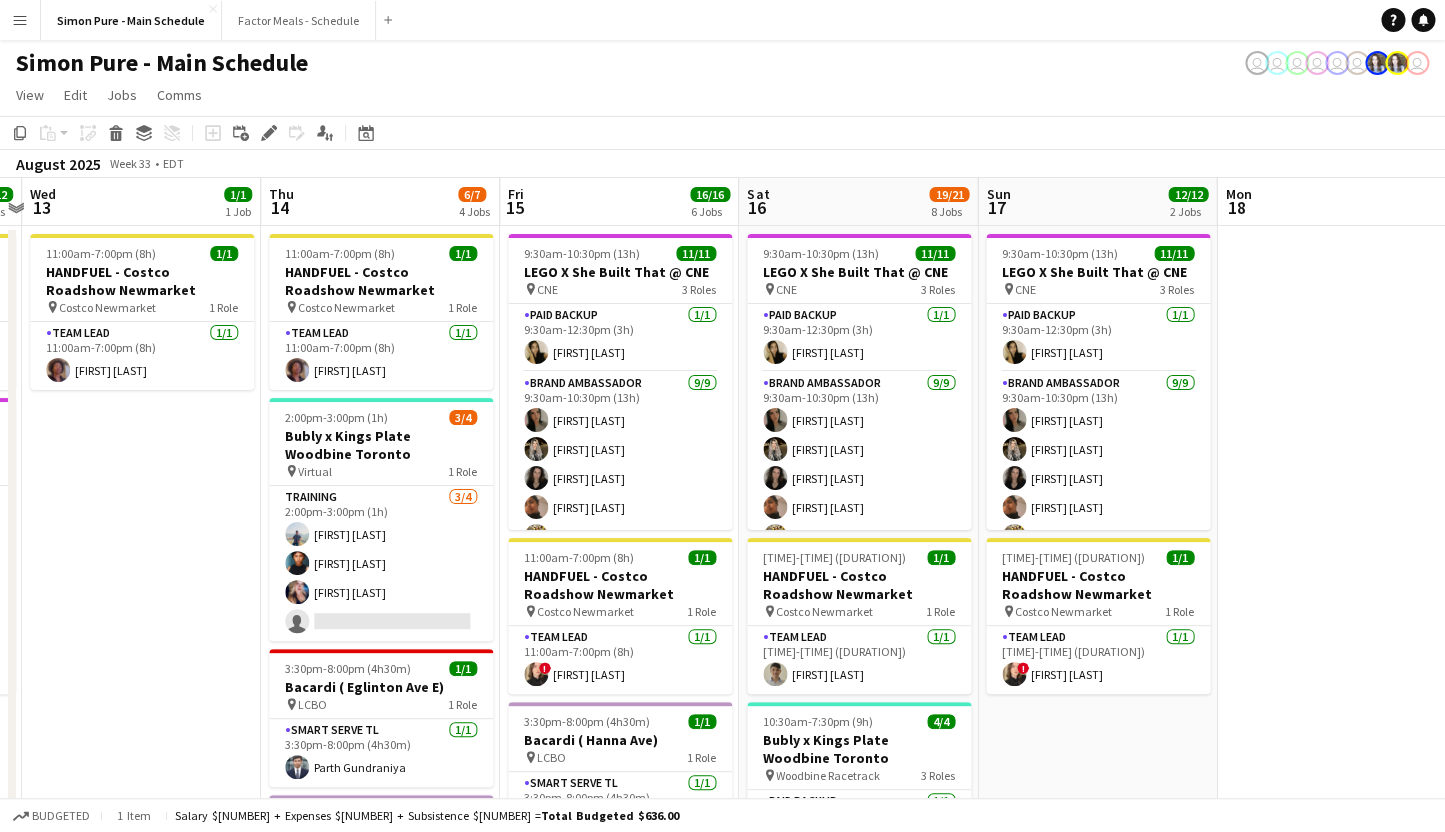 drag, startPoint x: 1018, startPoint y: 422, endPoint x: 865, endPoint y: 384, distance: 157.64835 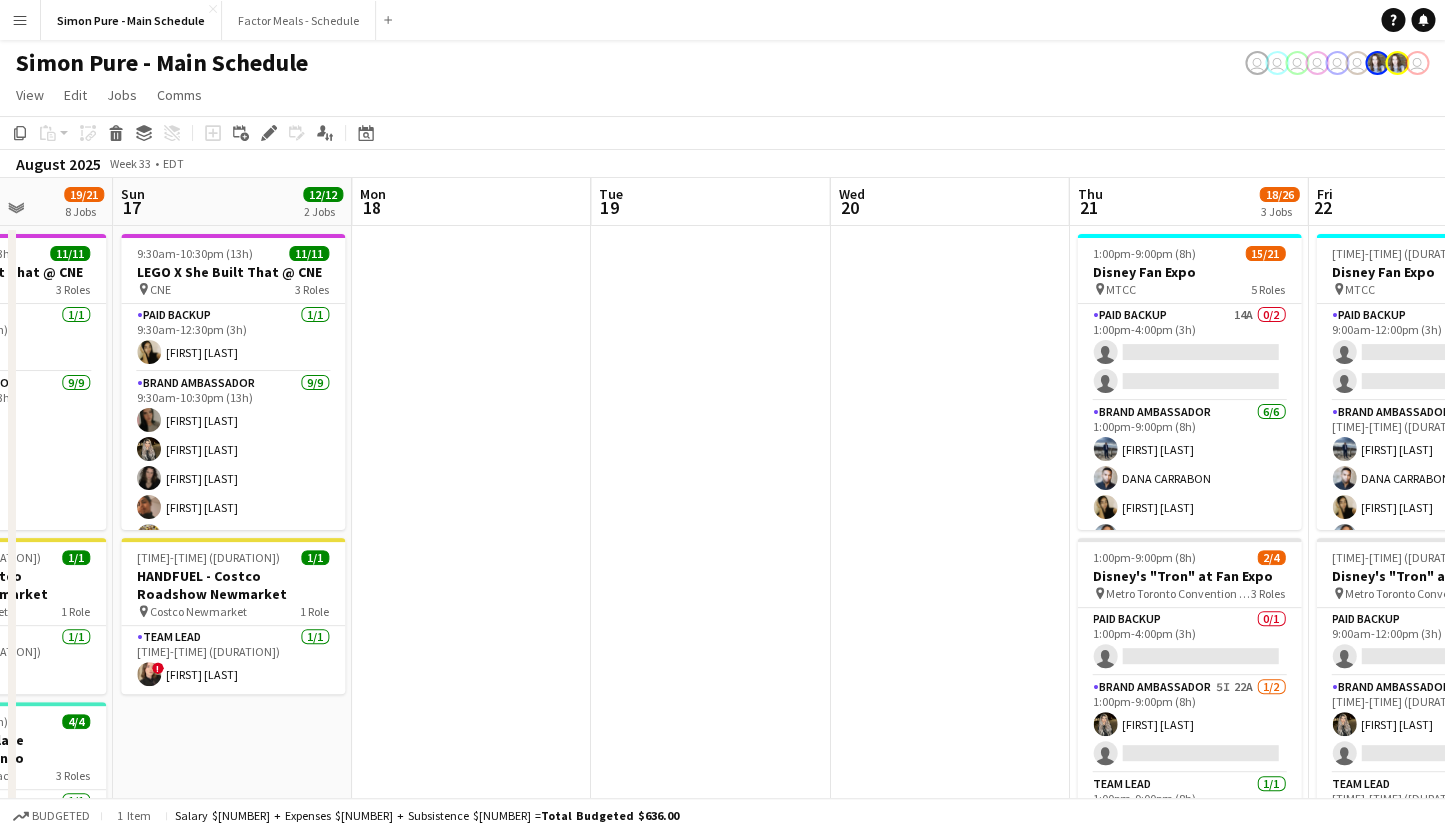 drag, startPoint x: 1023, startPoint y: 312, endPoint x: 162, endPoint y: 354, distance: 862.0238 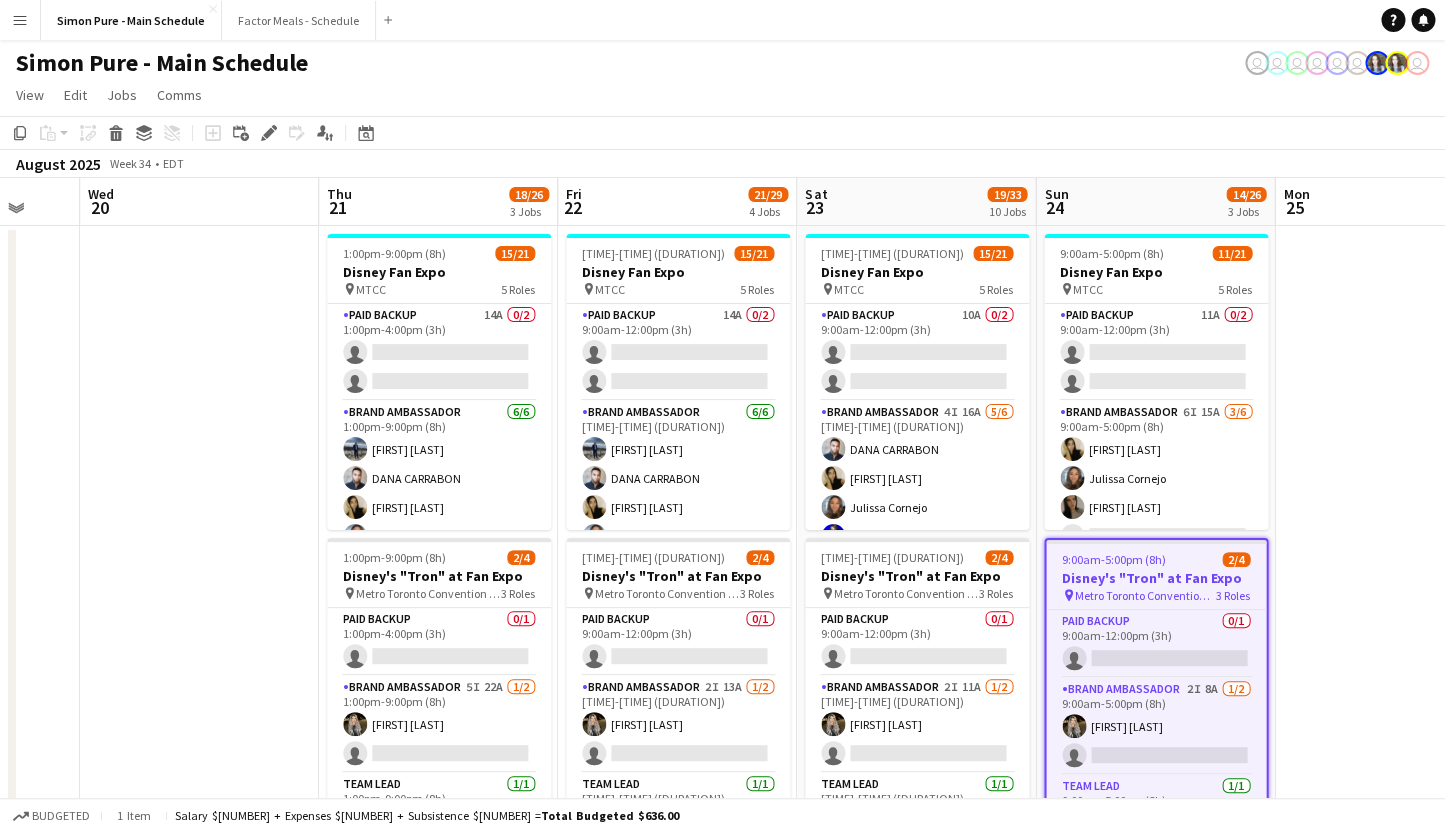 scroll, scrollTop: 0, scrollLeft: 638, axis: horizontal 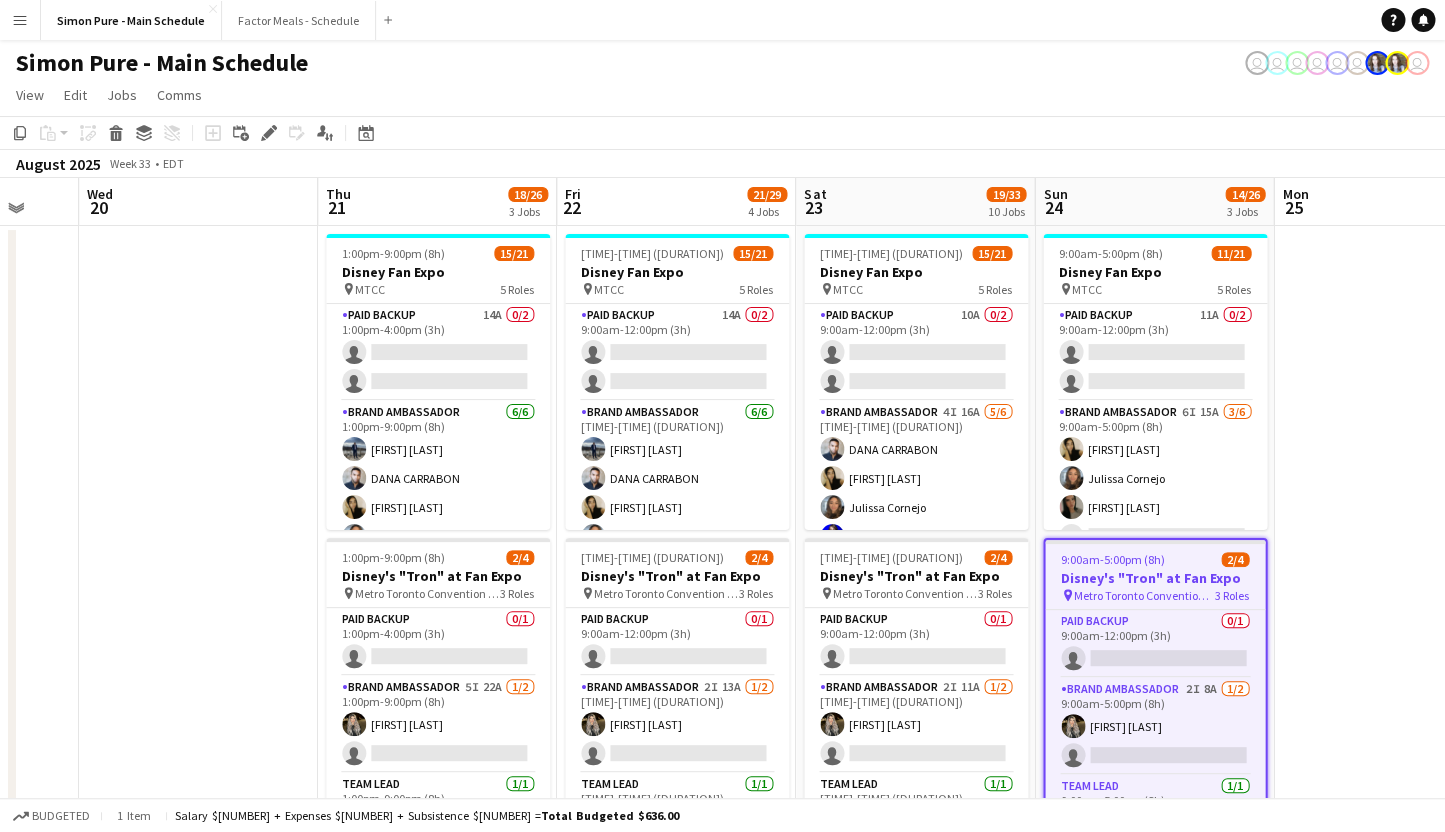 drag, startPoint x: 1004, startPoint y: 367, endPoint x: 253, endPoint y: 334, distance: 751.7247 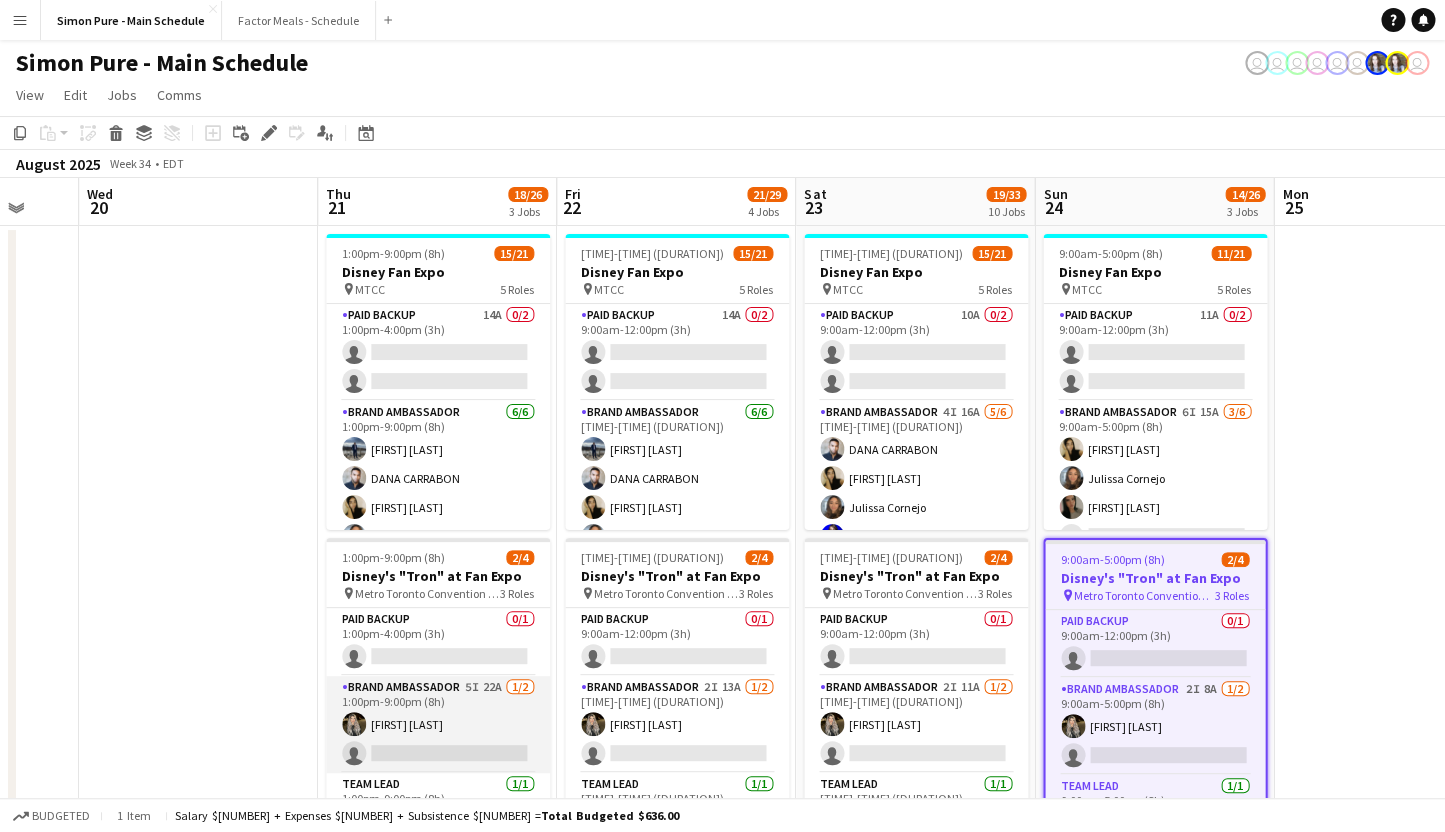 scroll, scrollTop: 7, scrollLeft: 0, axis: vertical 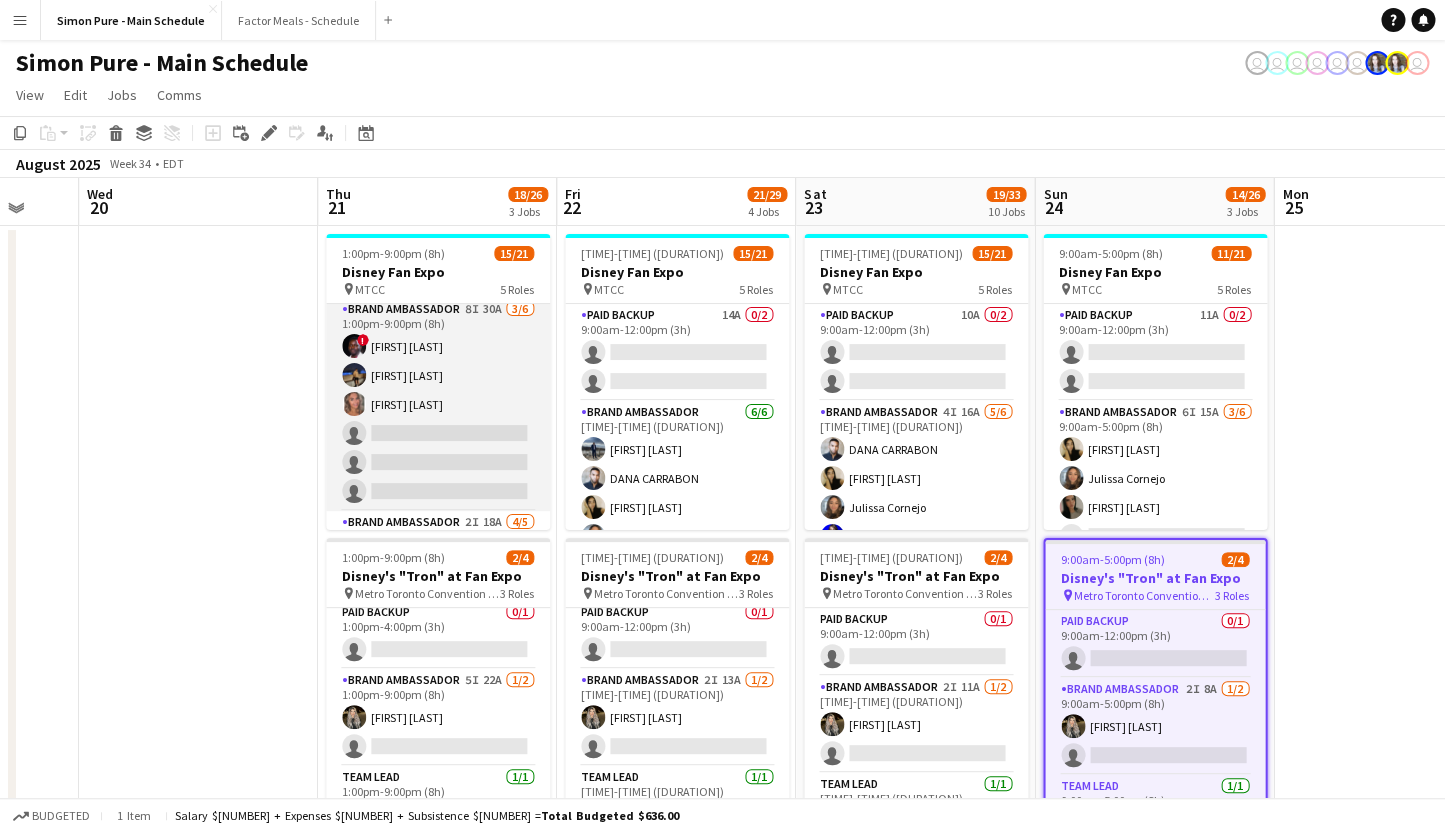 click on "Brand Ambassador    8I   30A   3/6   [TIME]-[TIME] ([DURATION])
! [FIRST] [LAST] [FIRST] [LAST] [FIRST] [LAST]
single-neutral-actions
single-neutral-actions
single-neutral-actions" at bounding box center [438, 404] 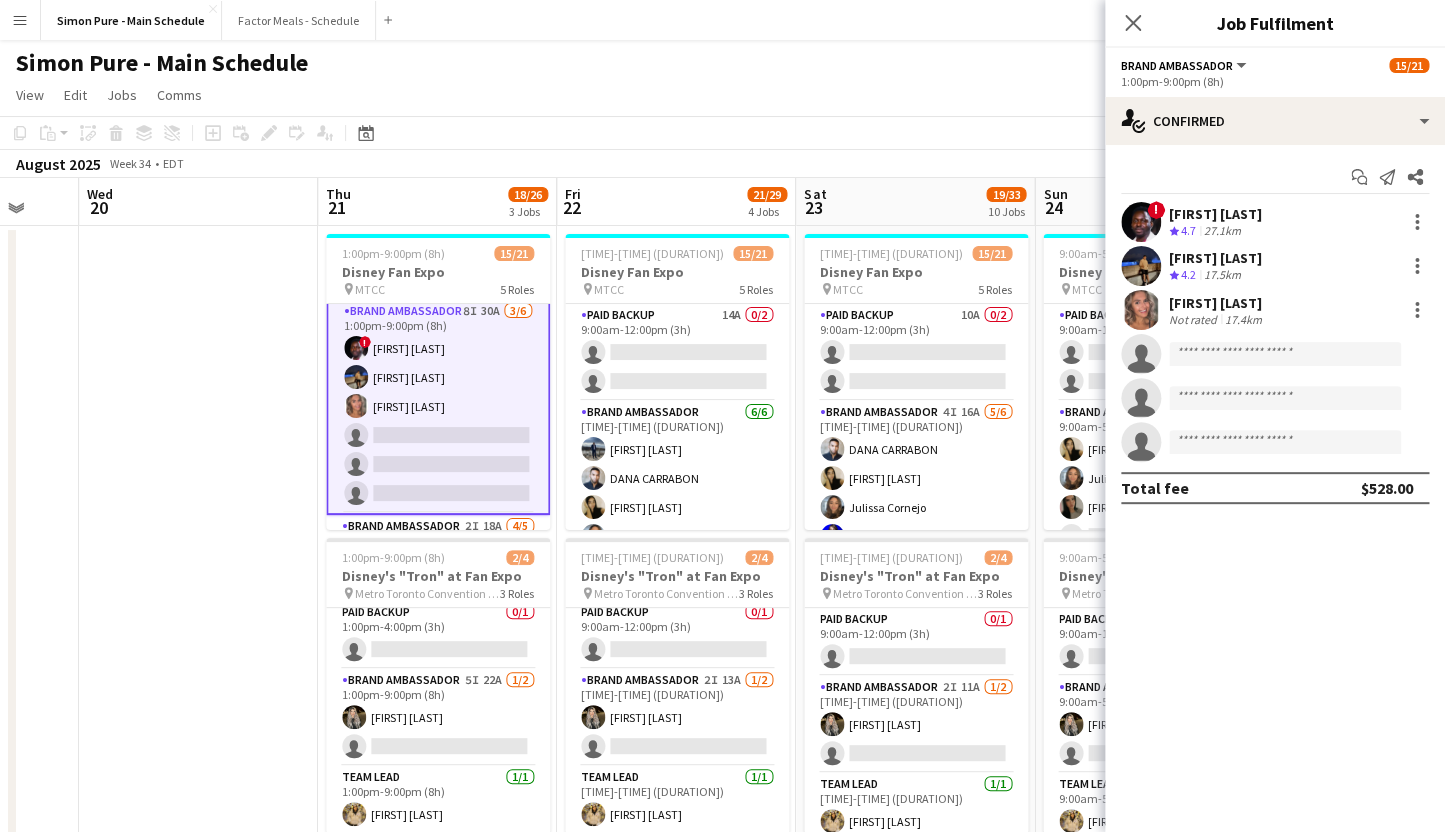 scroll, scrollTop: 318, scrollLeft: 0, axis: vertical 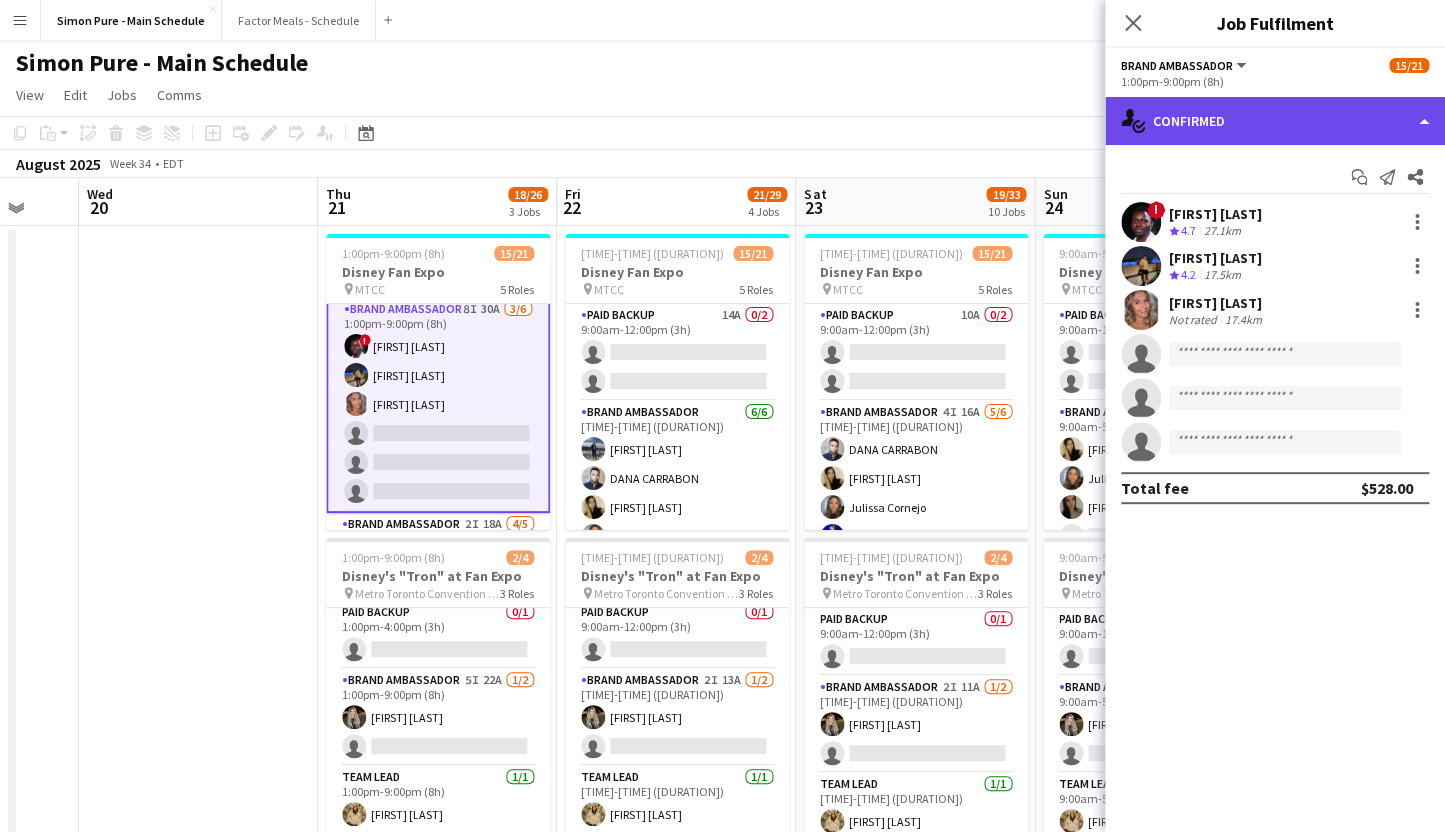 click on "single-neutral-actions-check-2
Confirmed" 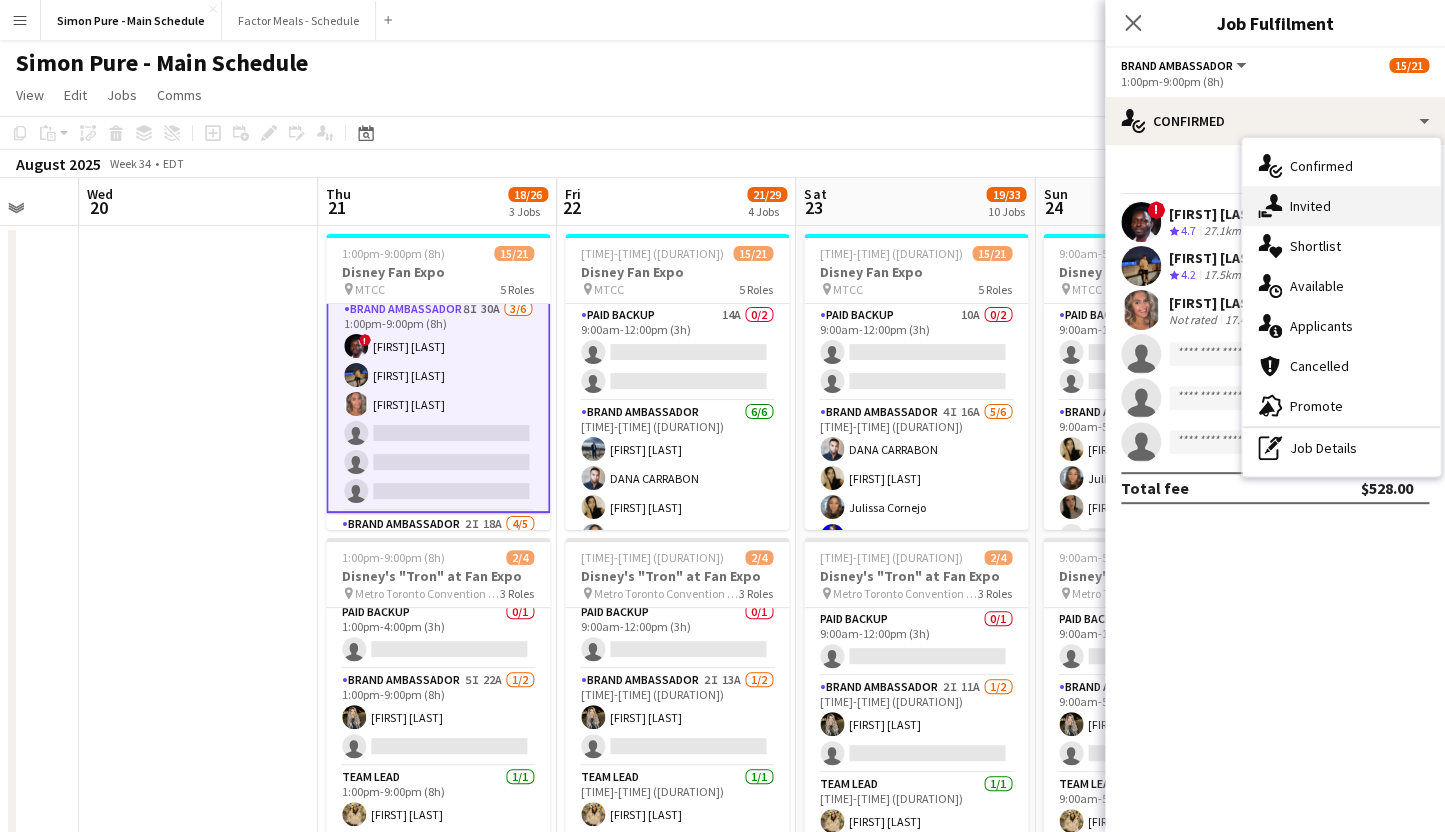 click on "single-neutral-actions-share-1
Invited" at bounding box center (1341, 206) 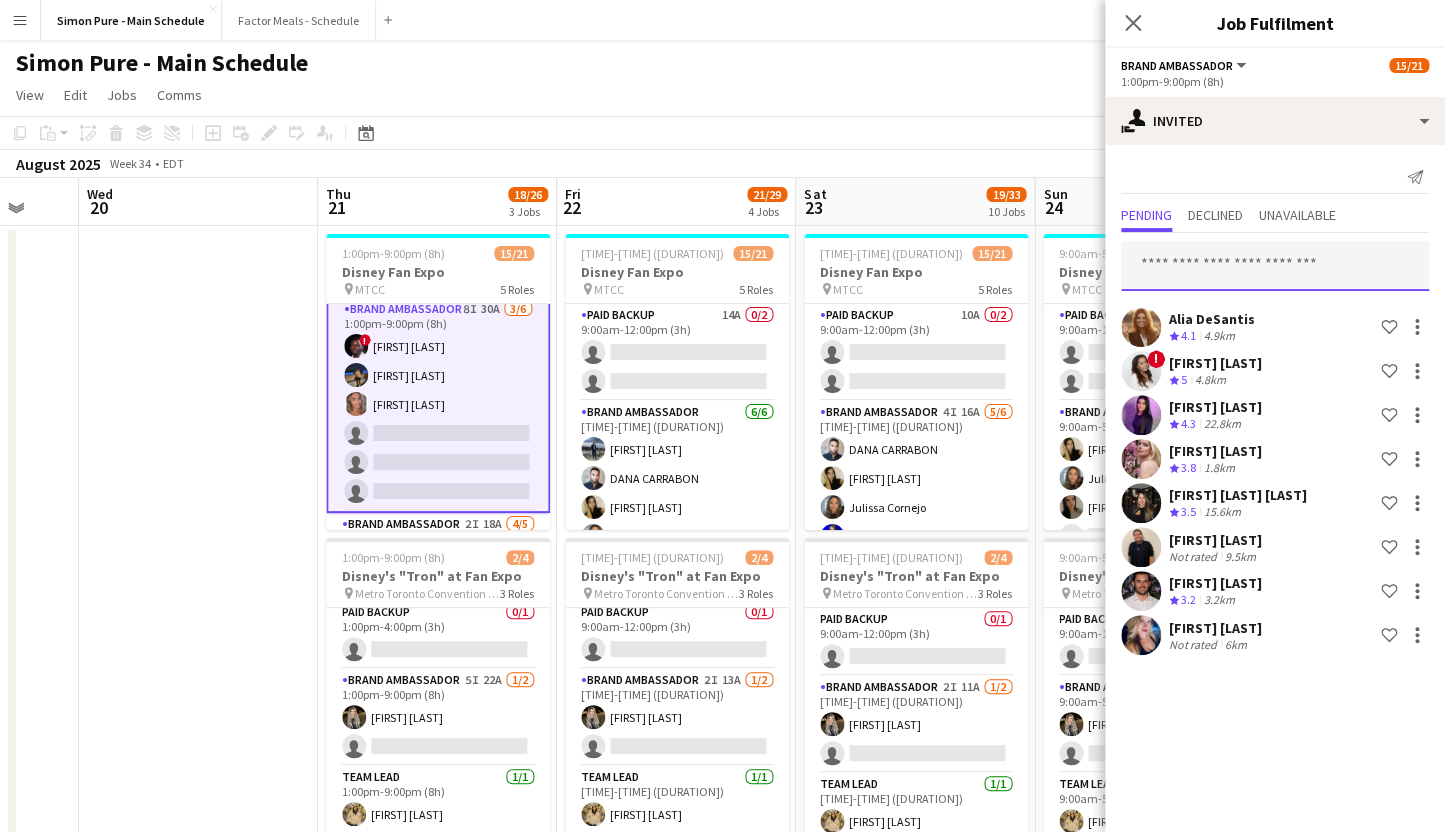 click at bounding box center [1275, 266] 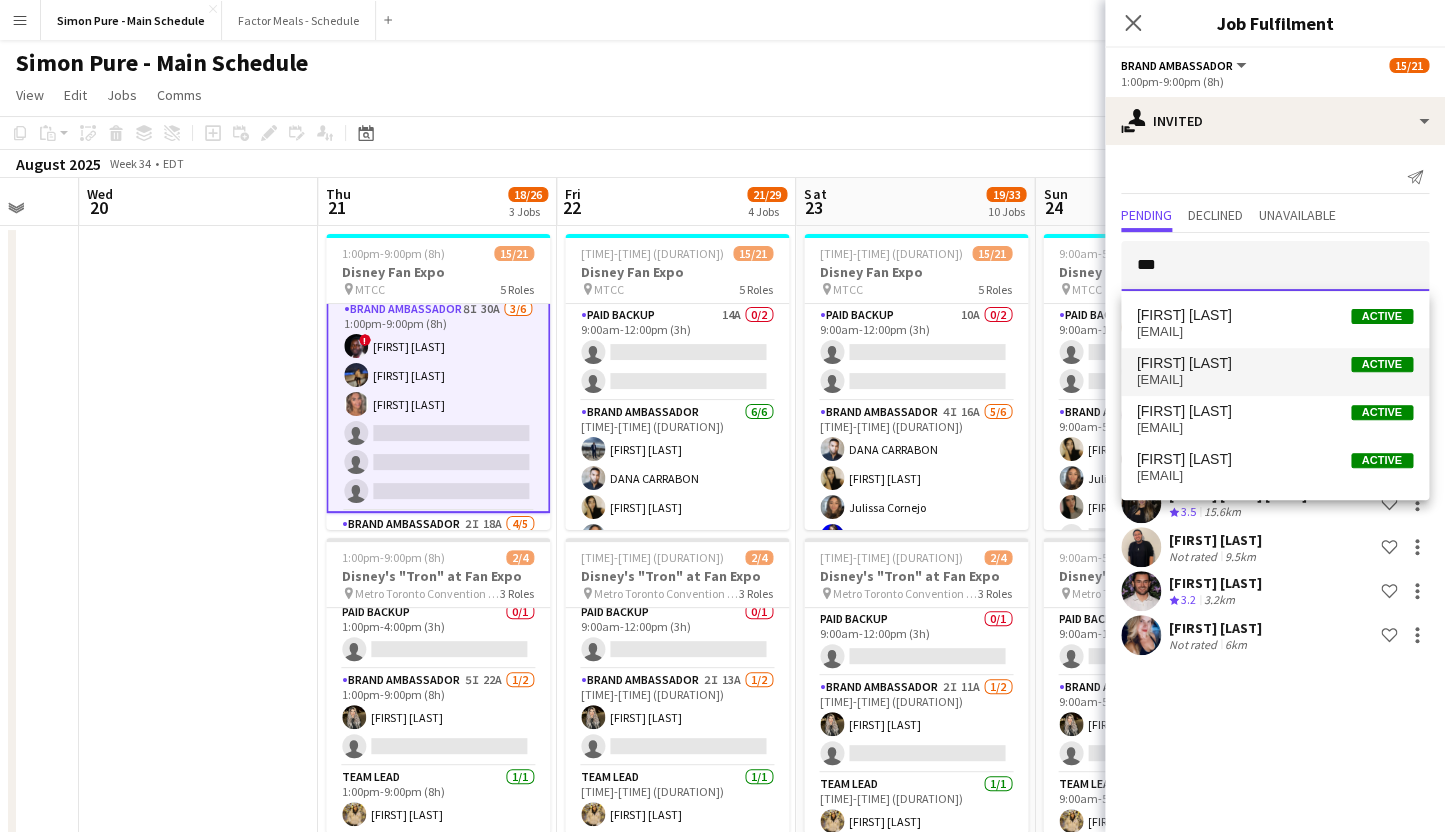 type on "***" 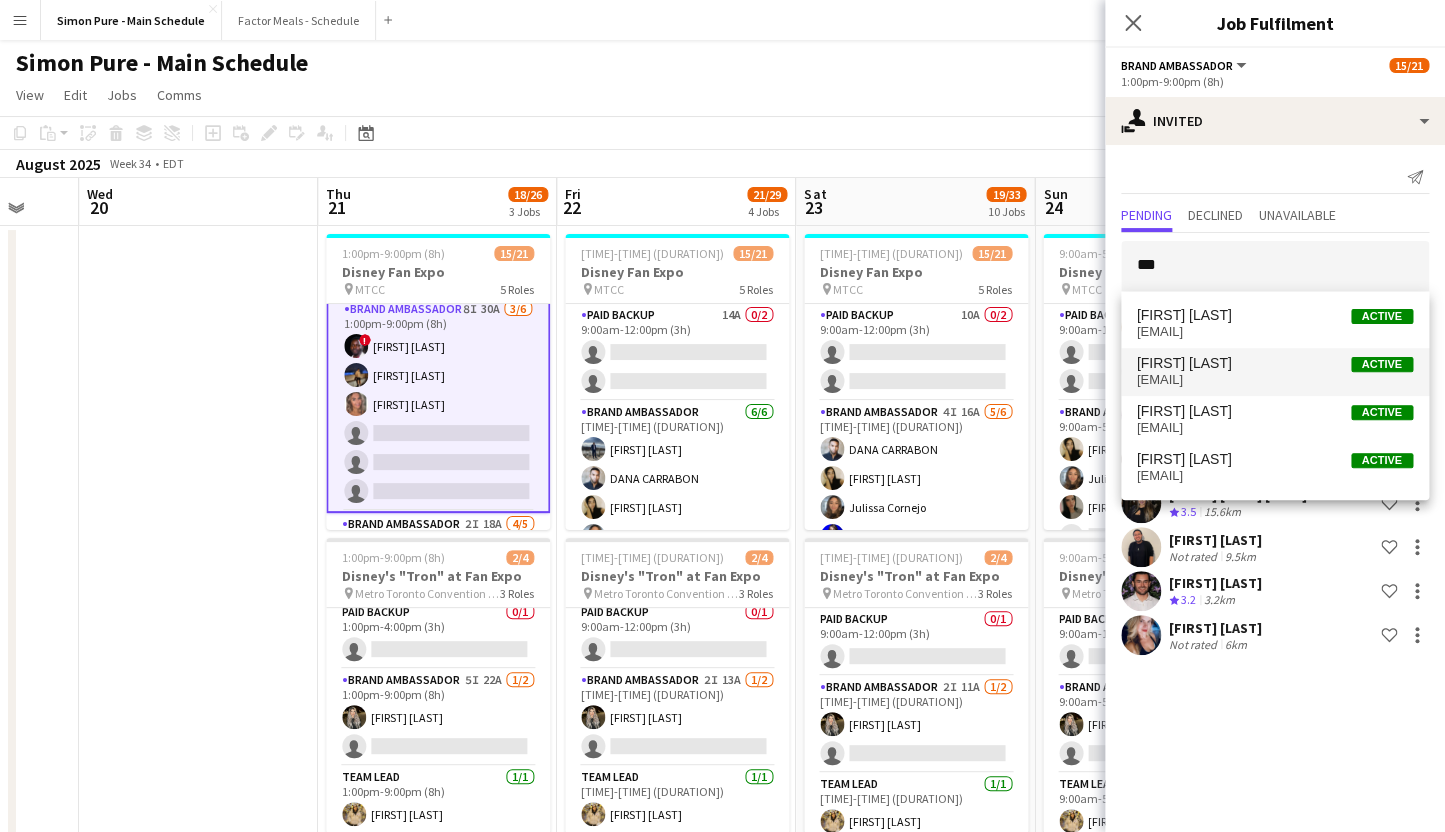 click on "[FIRST] [LAST]" at bounding box center (1184, 363) 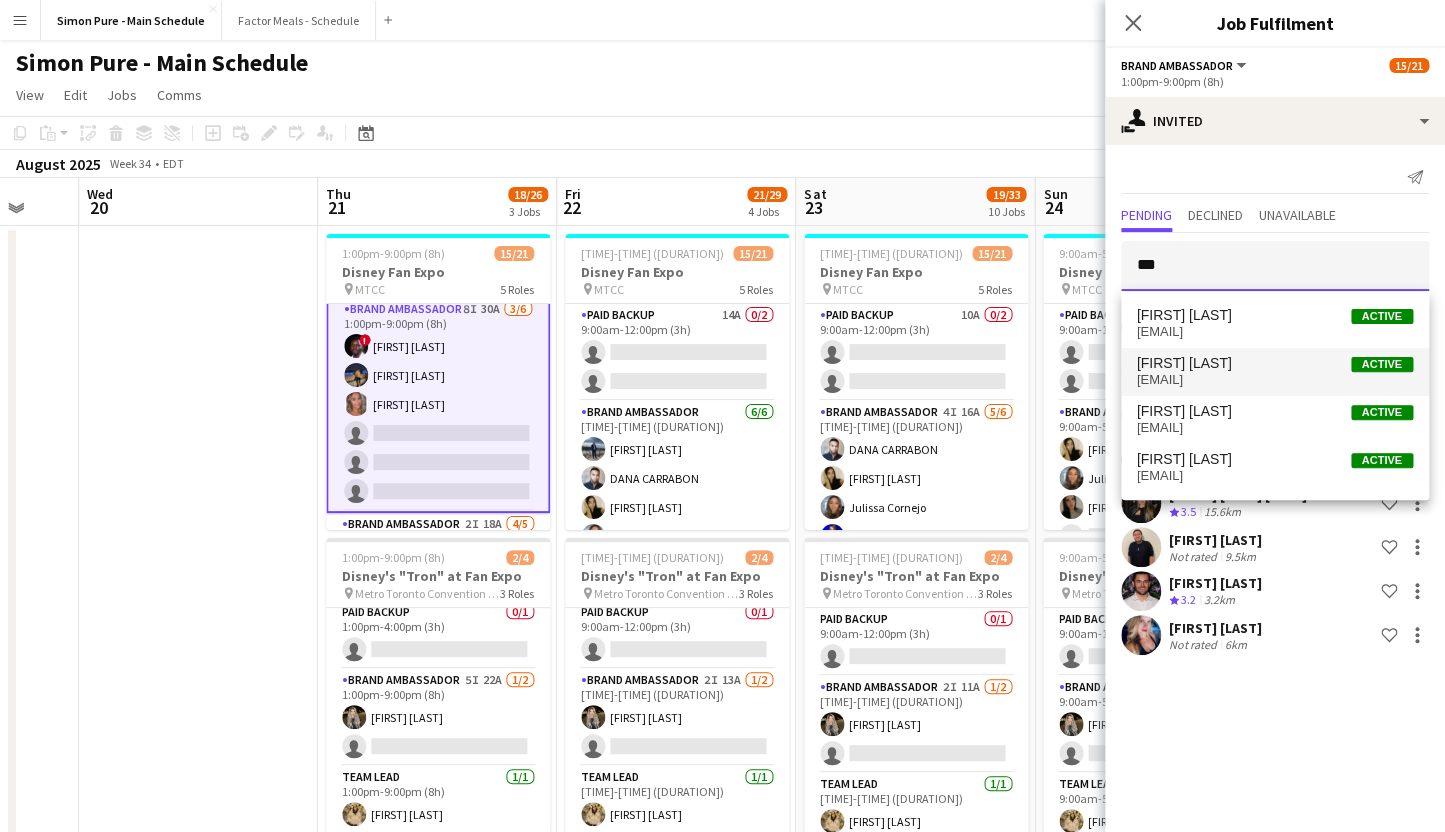 type 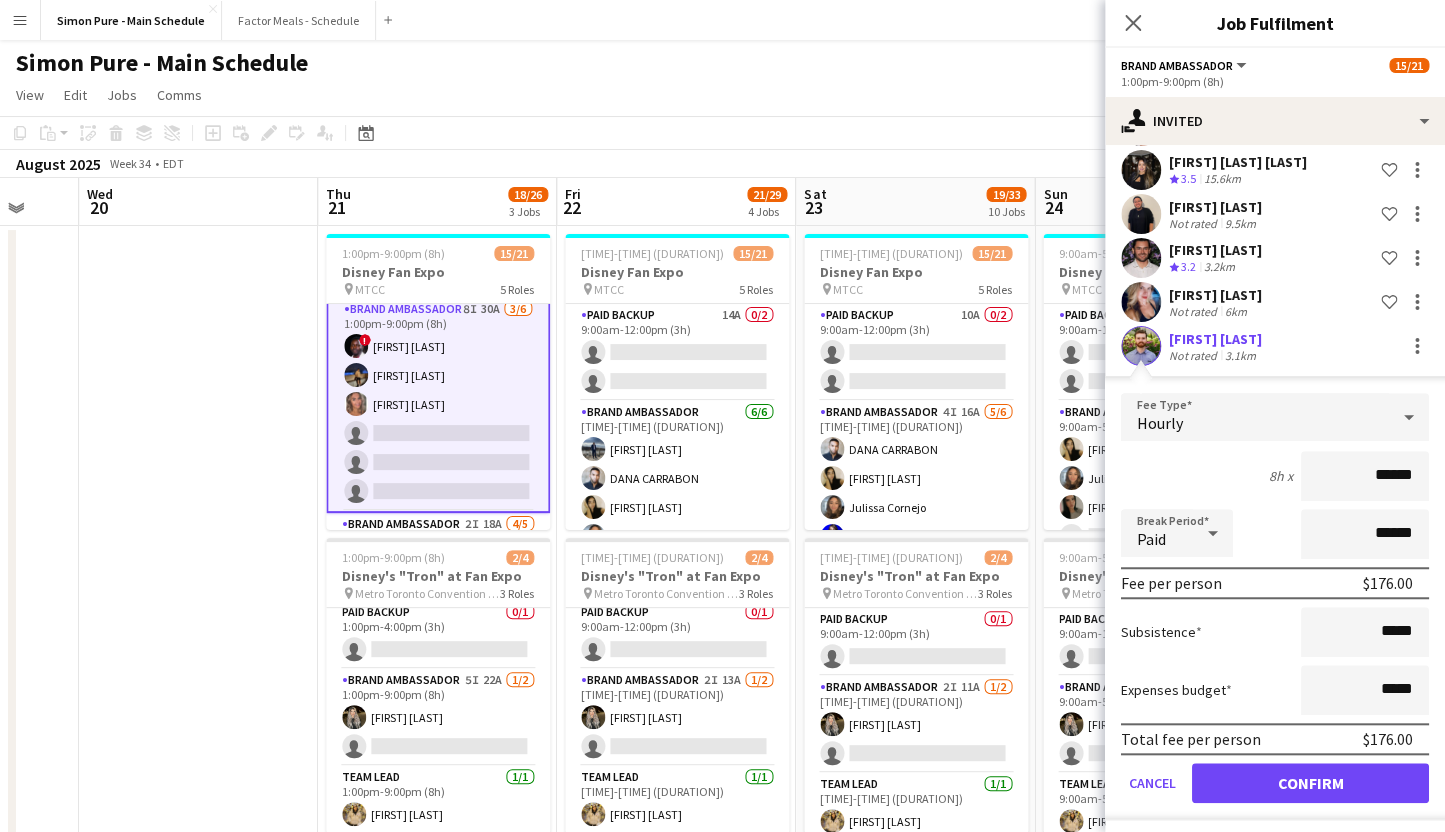 scroll, scrollTop: 344, scrollLeft: 0, axis: vertical 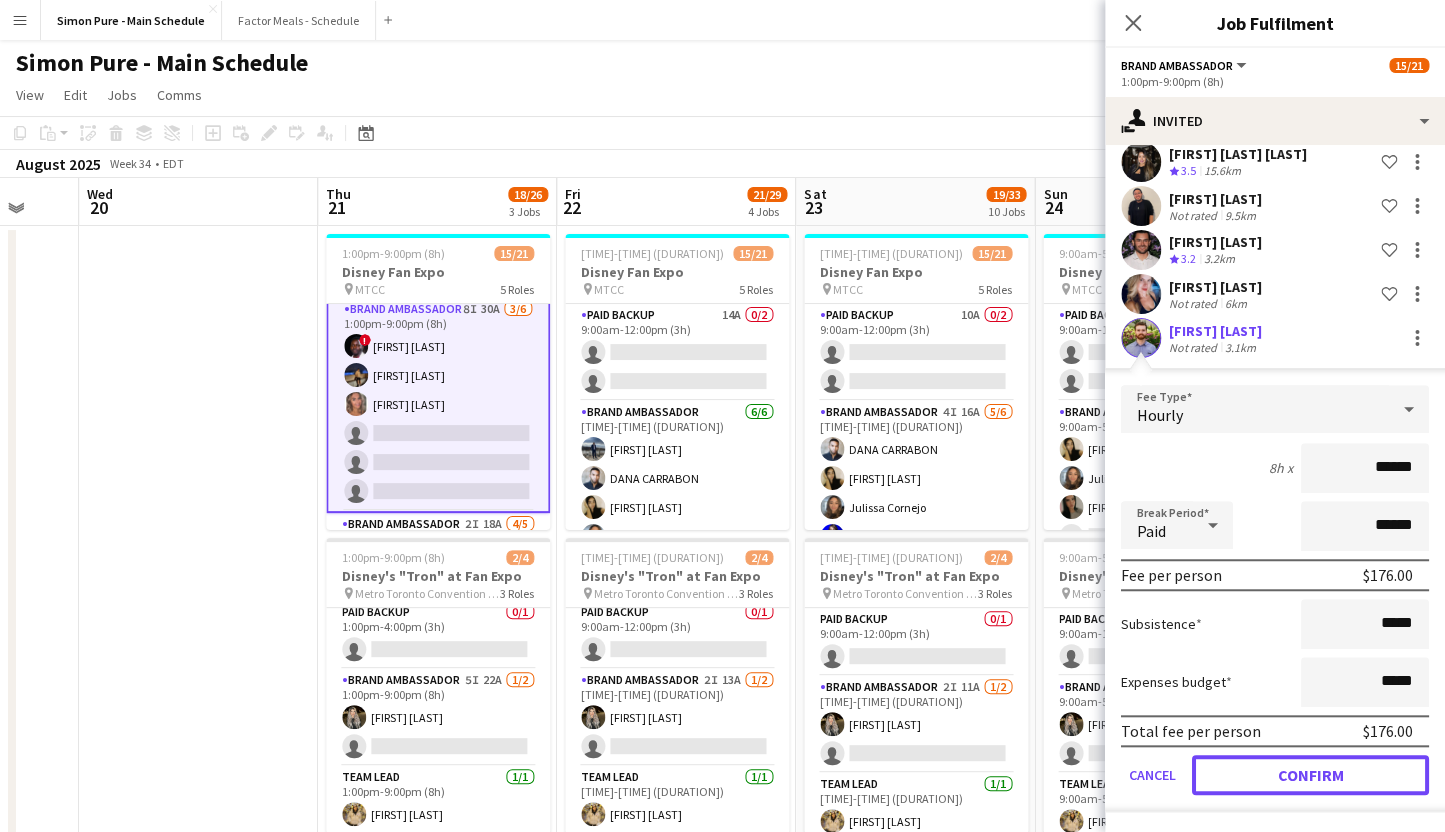 click on "Confirm" 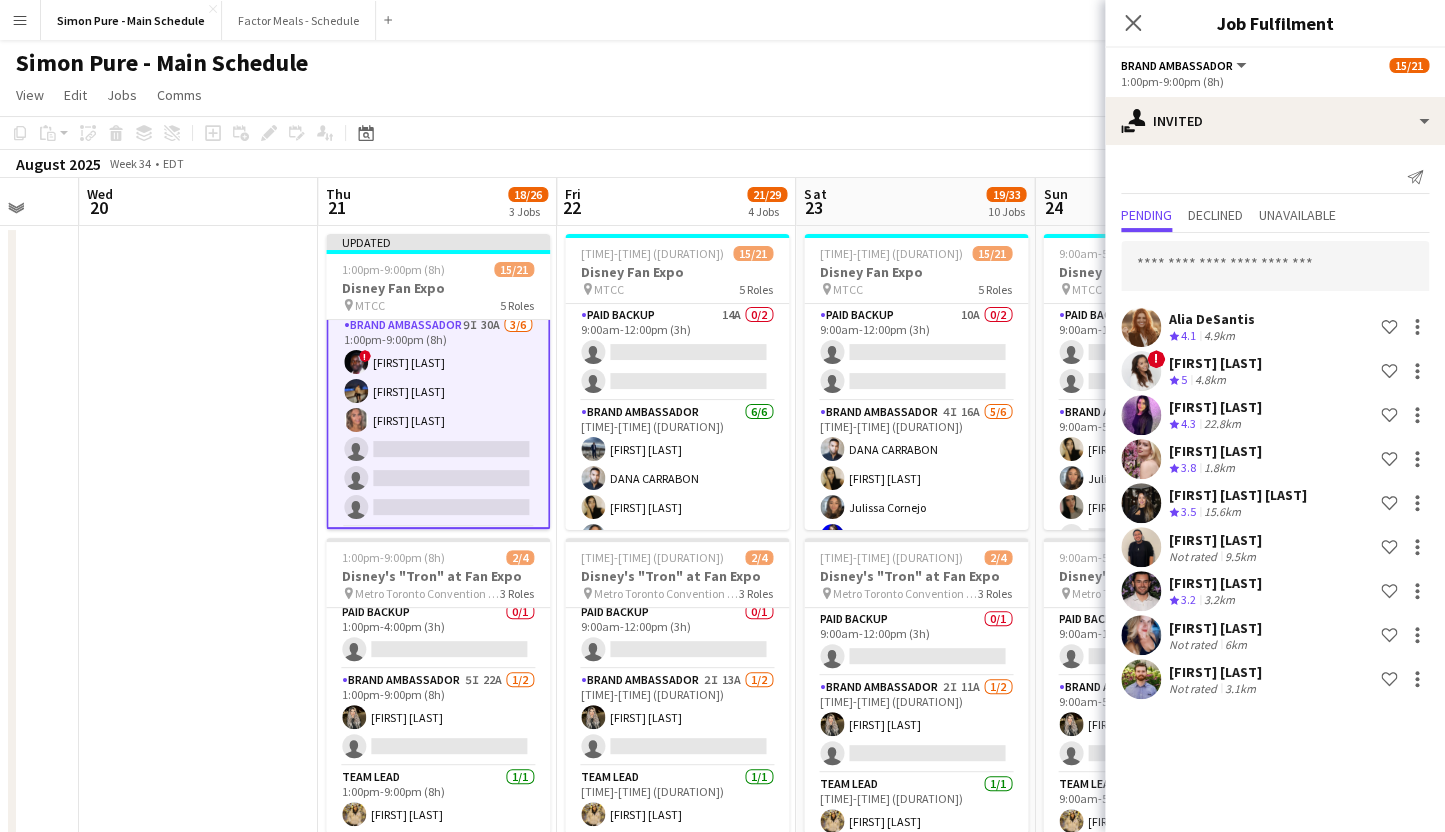 scroll, scrollTop: 0, scrollLeft: 0, axis: both 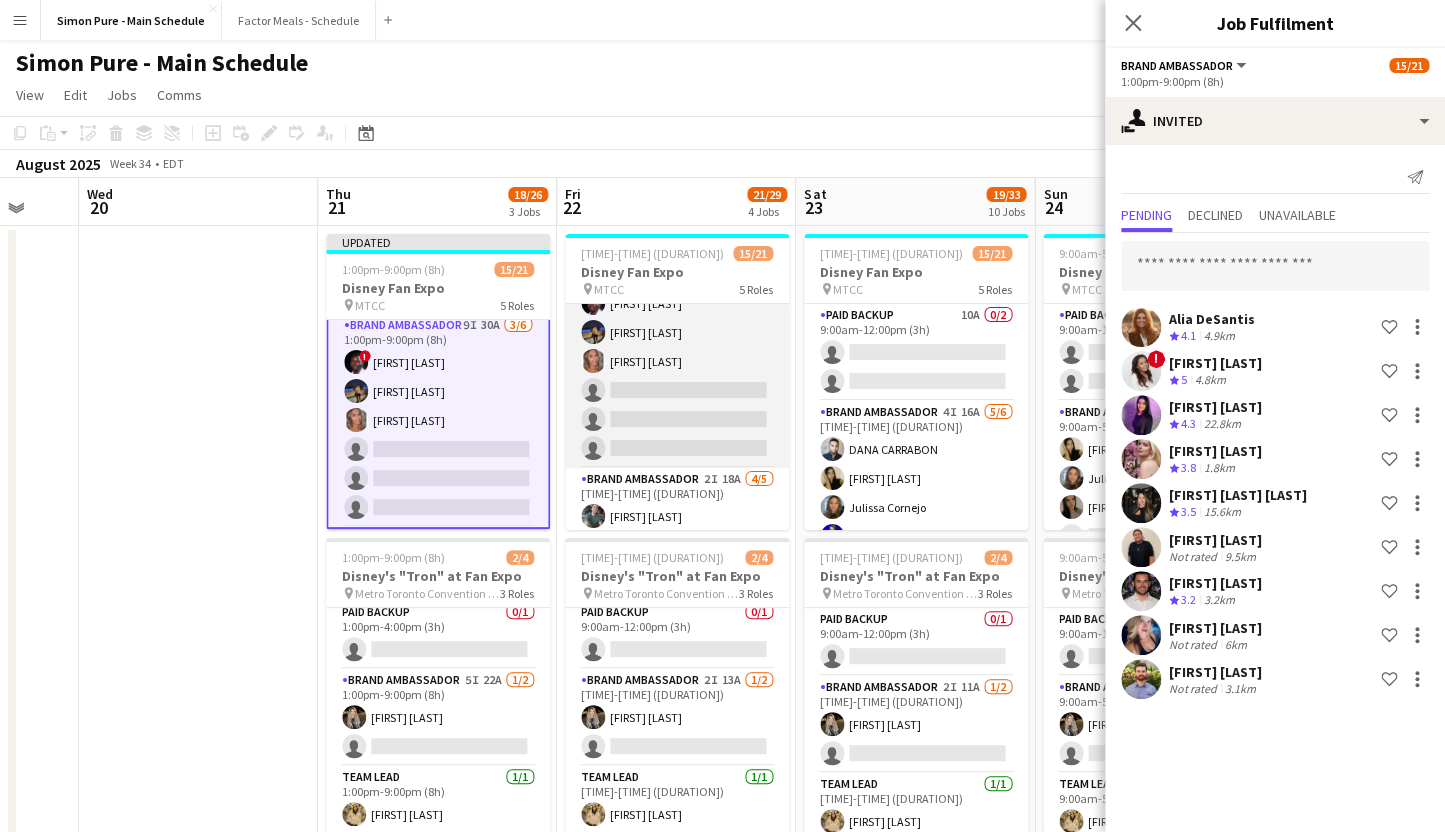 click on "Brand Ambassador    9I   21A   3/6   9:00am-7:00pm (10h)
[FIRST] [LAST] [LAST] [LAST]
single-neutral-actions
single-neutral-actions
single-neutral-actions" at bounding box center [677, 361] 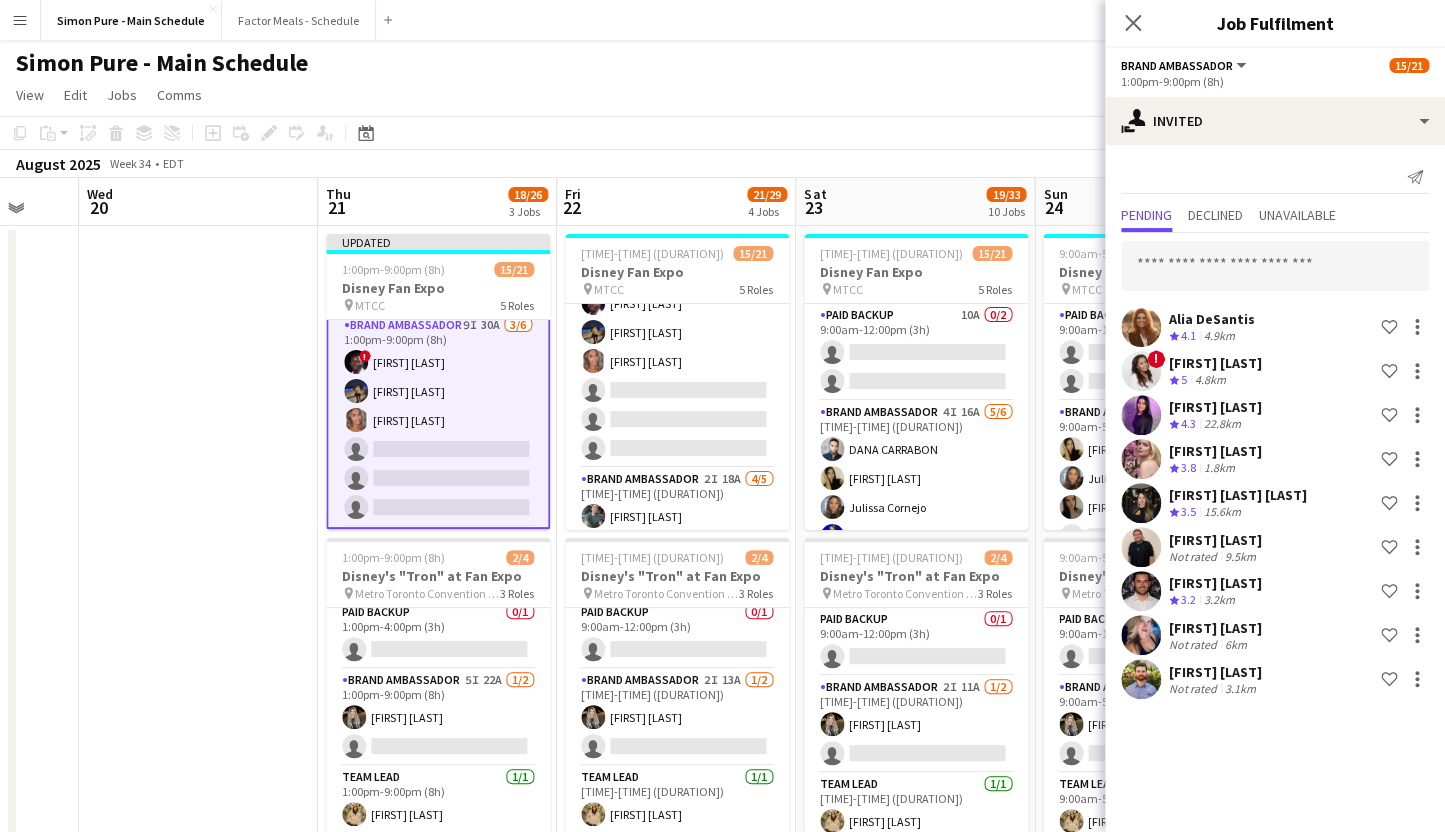 scroll, scrollTop: 361, scrollLeft: 0, axis: vertical 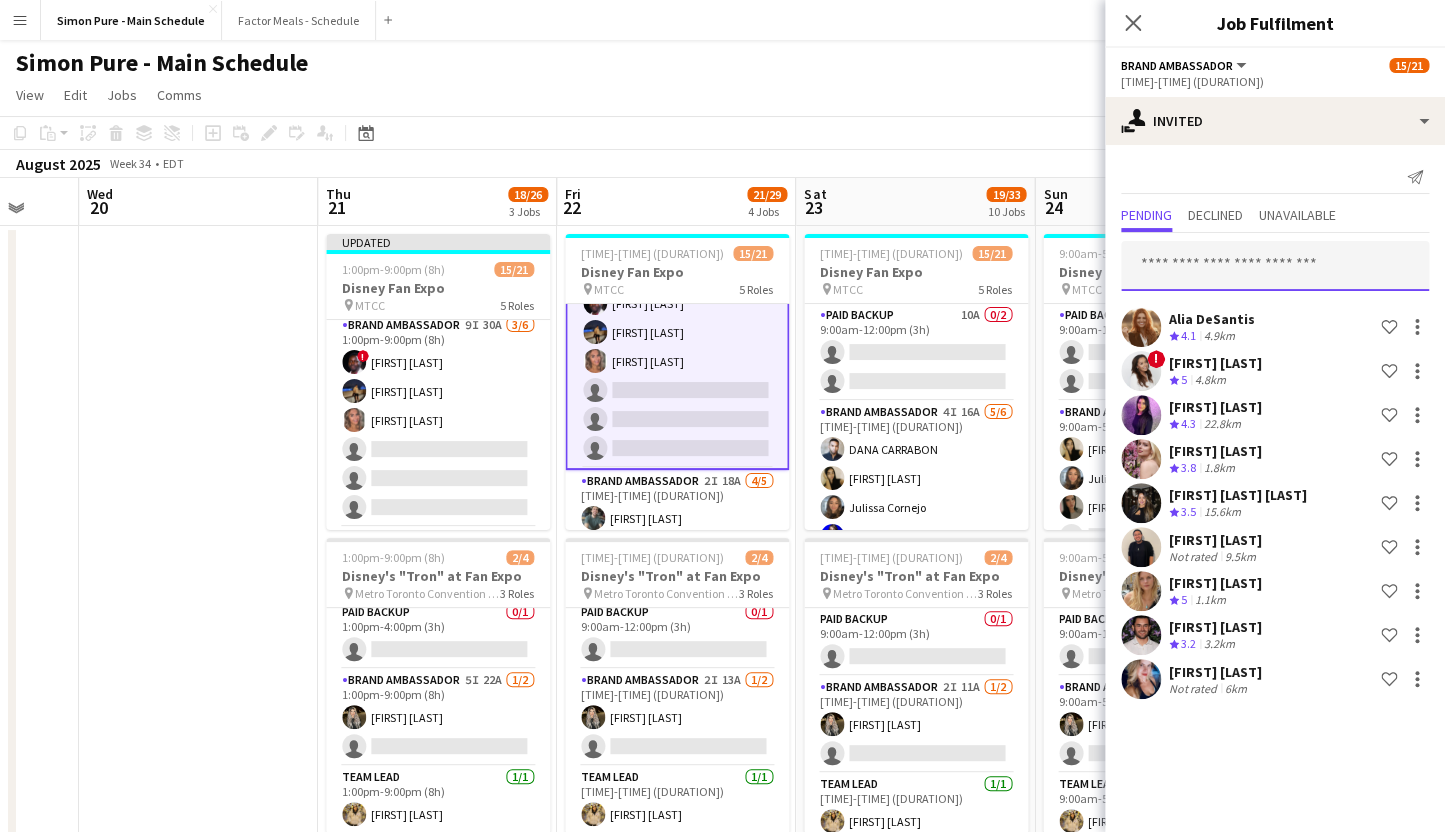 click at bounding box center (1275, 266) 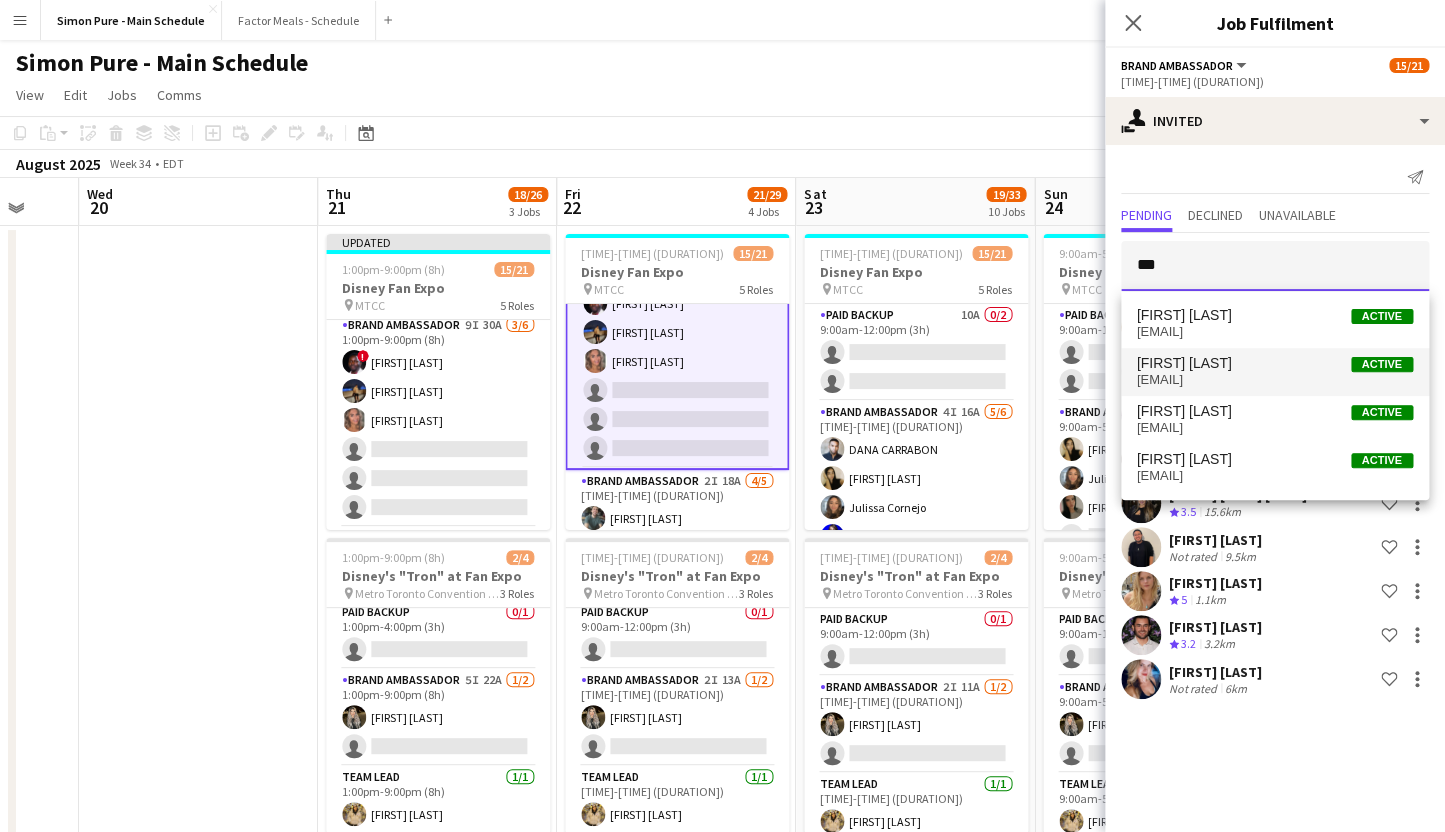 type on "***" 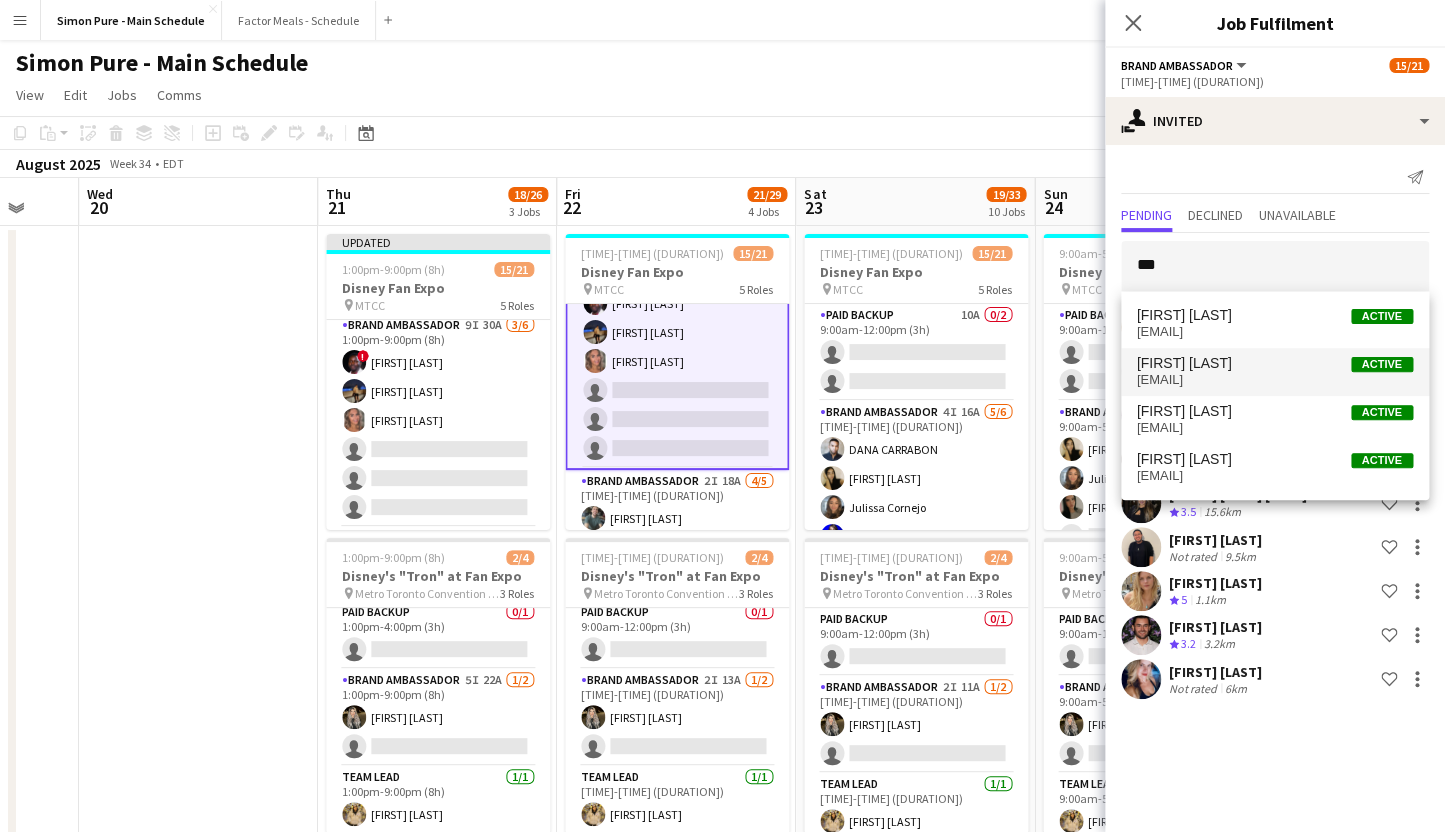 click on "[FIRST] [LAST]" at bounding box center [1184, 363] 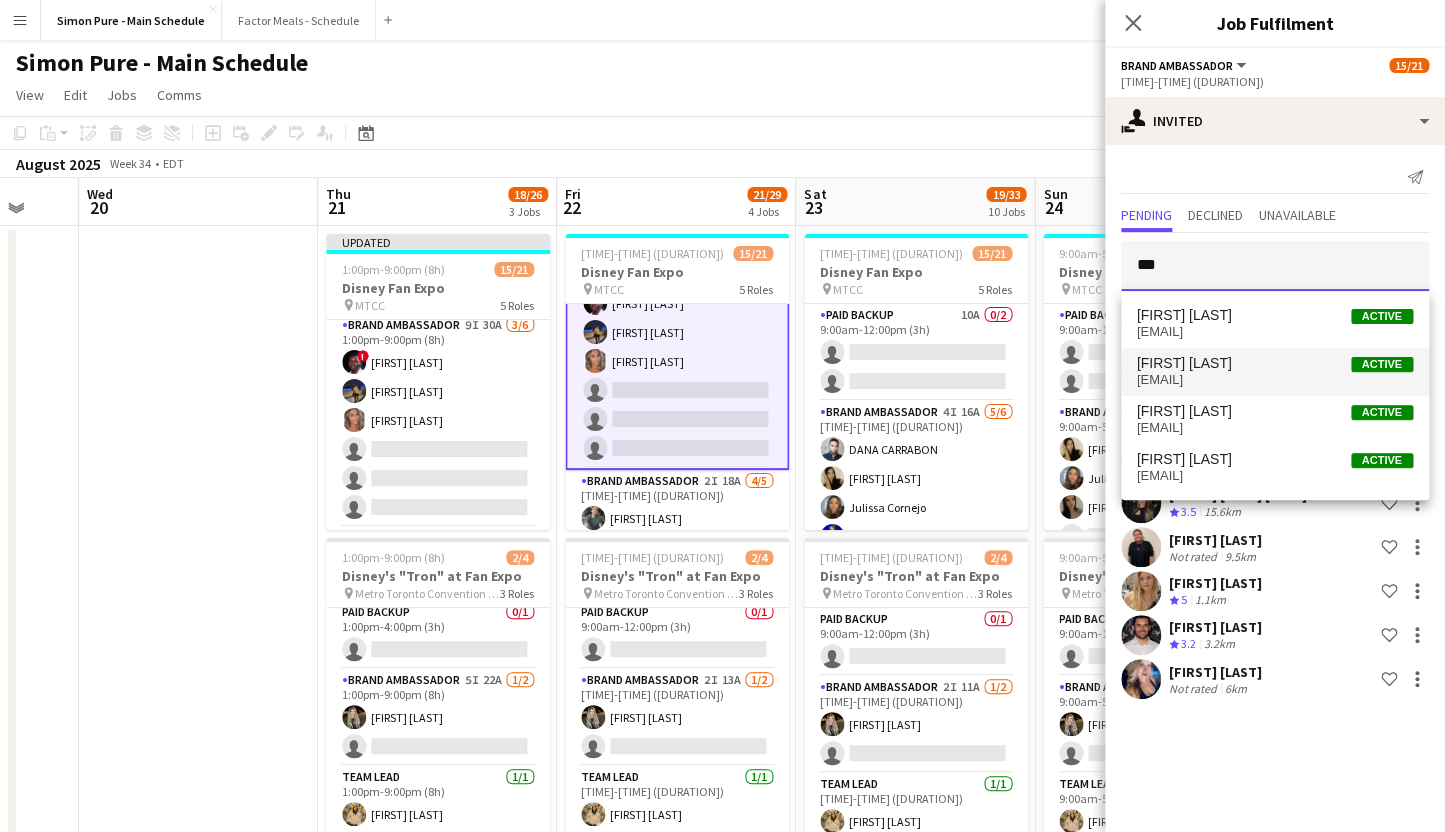 type 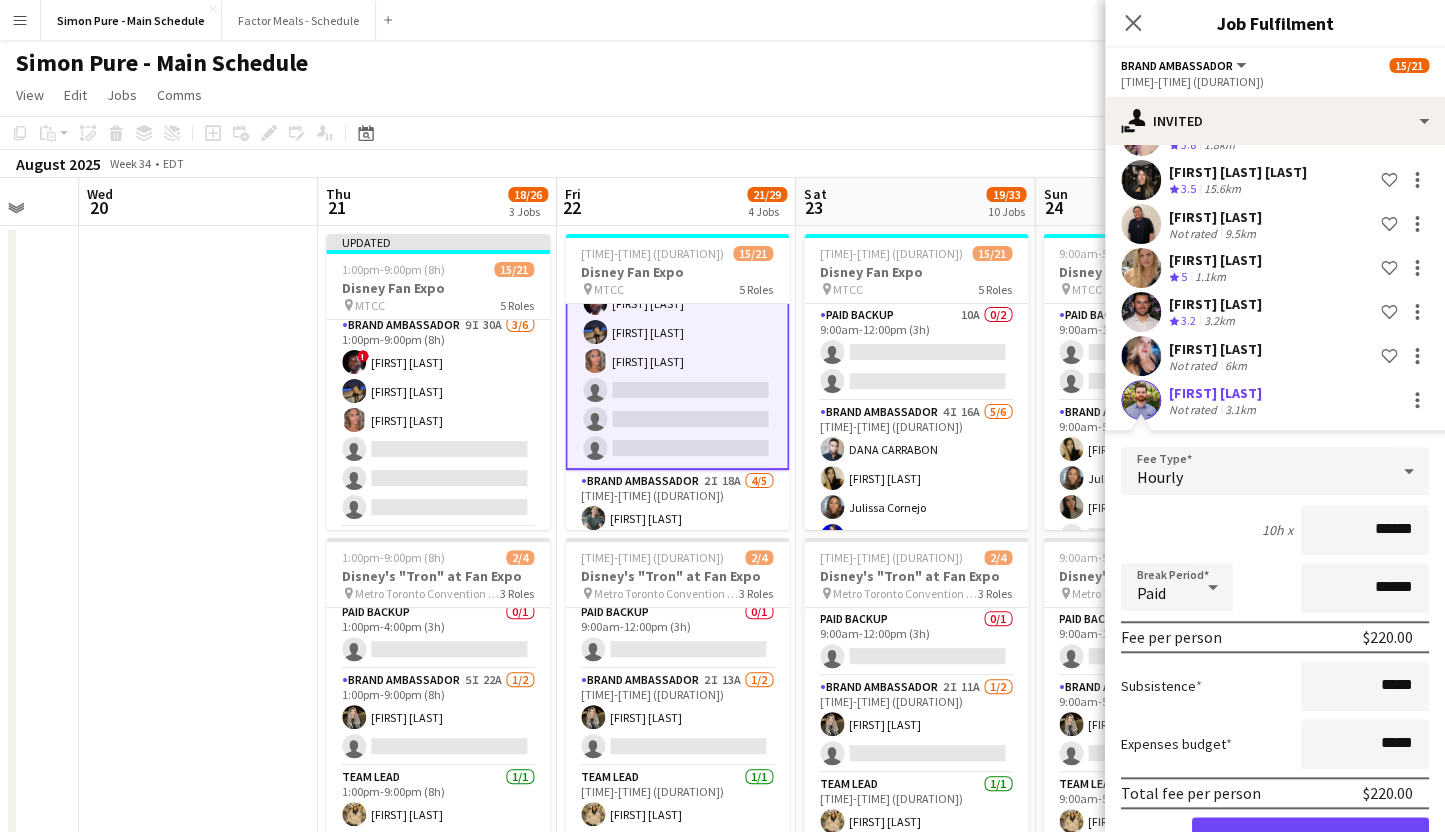 scroll, scrollTop: 388, scrollLeft: 0, axis: vertical 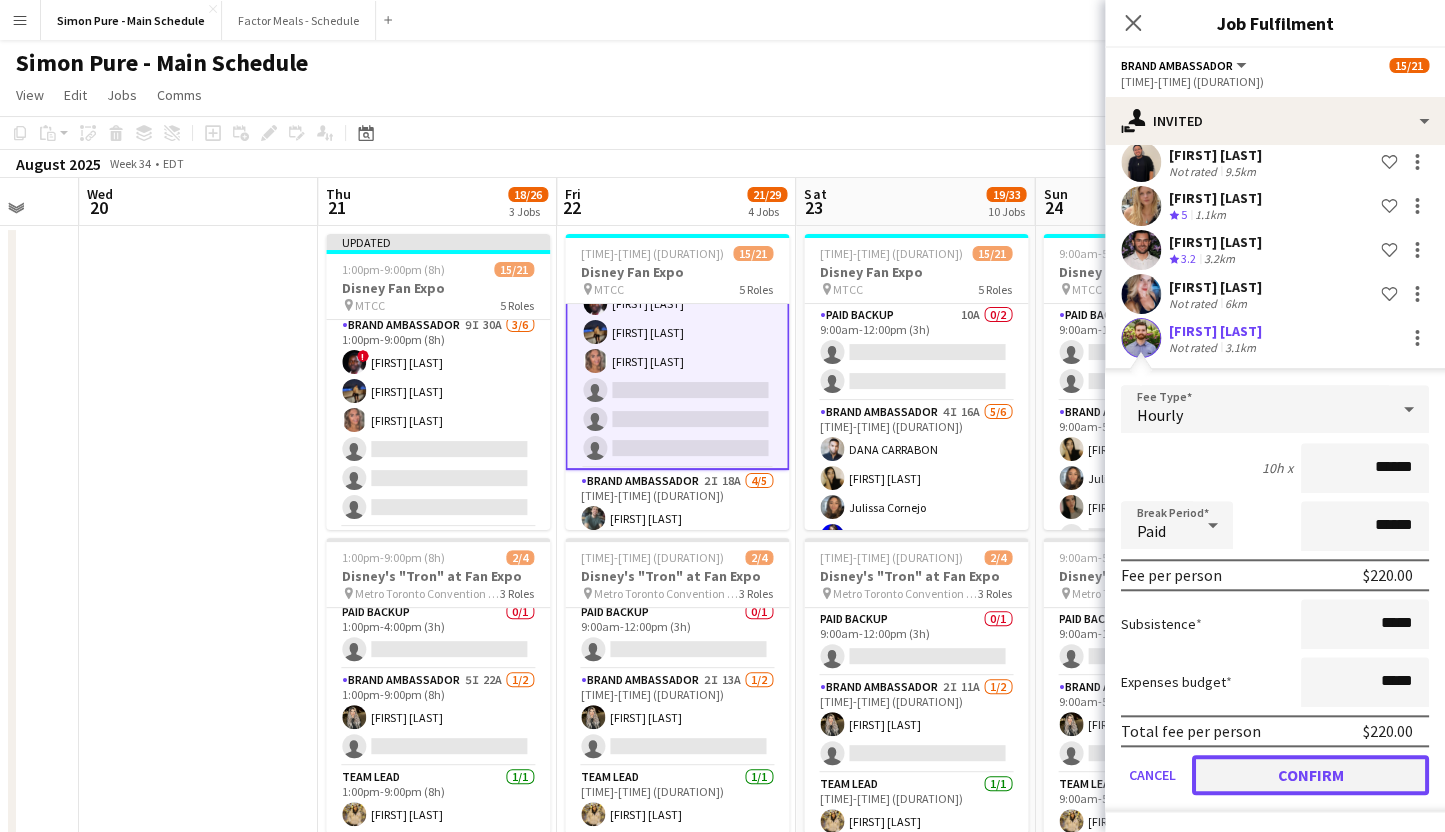 click on "Confirm" 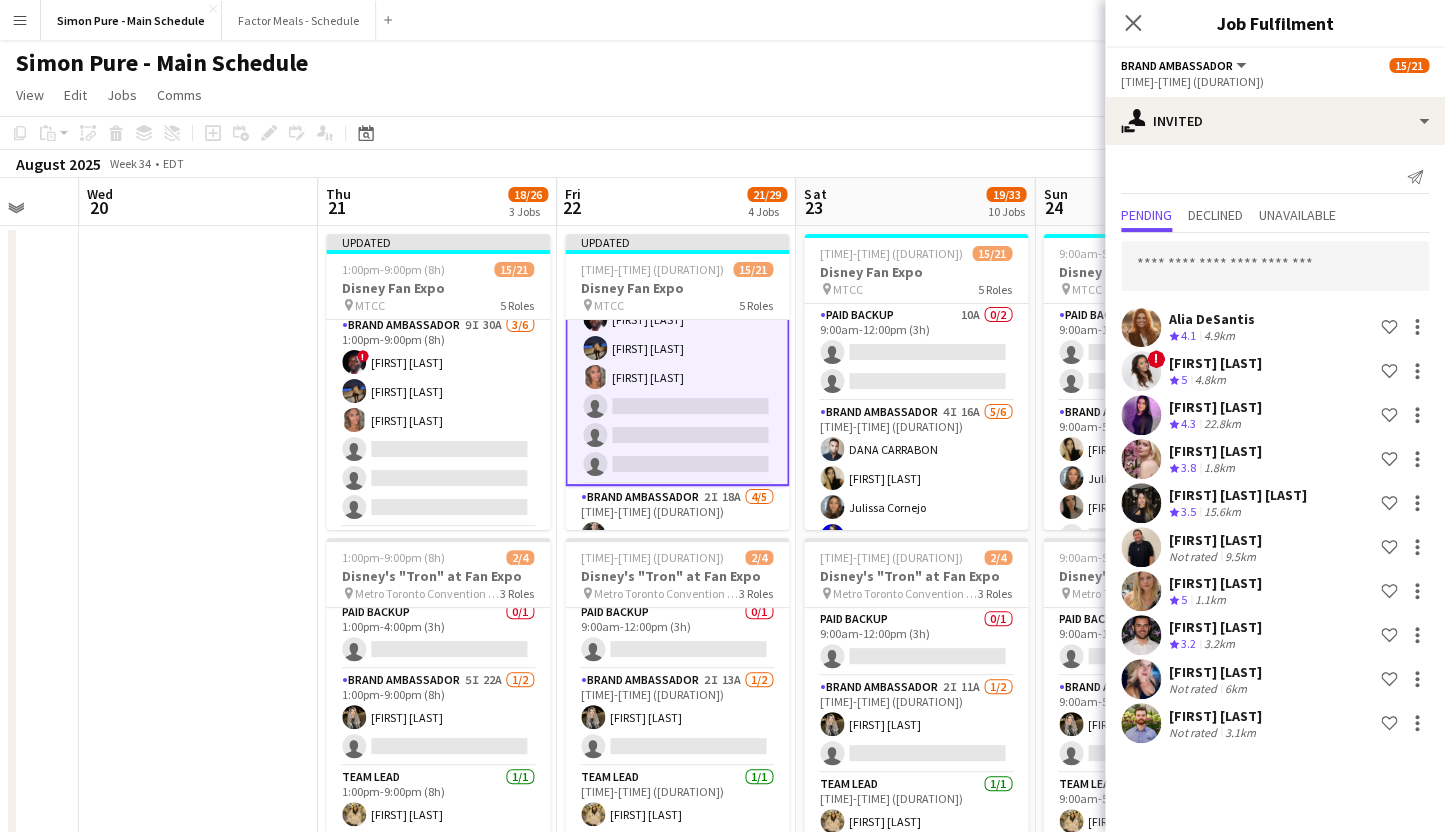 scroll, scrollTop: 0, scrollLeft: 0, axis: both 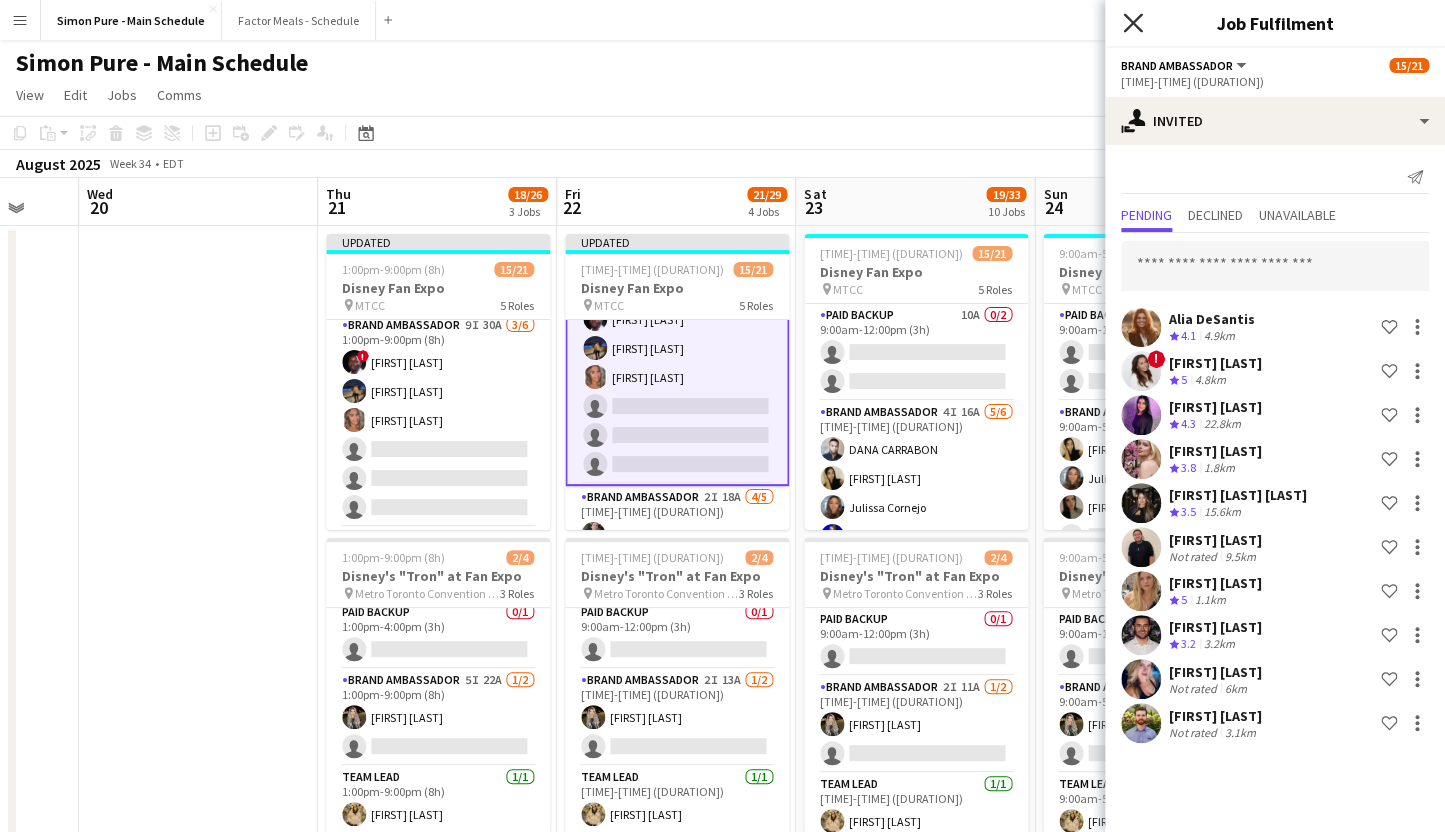 click 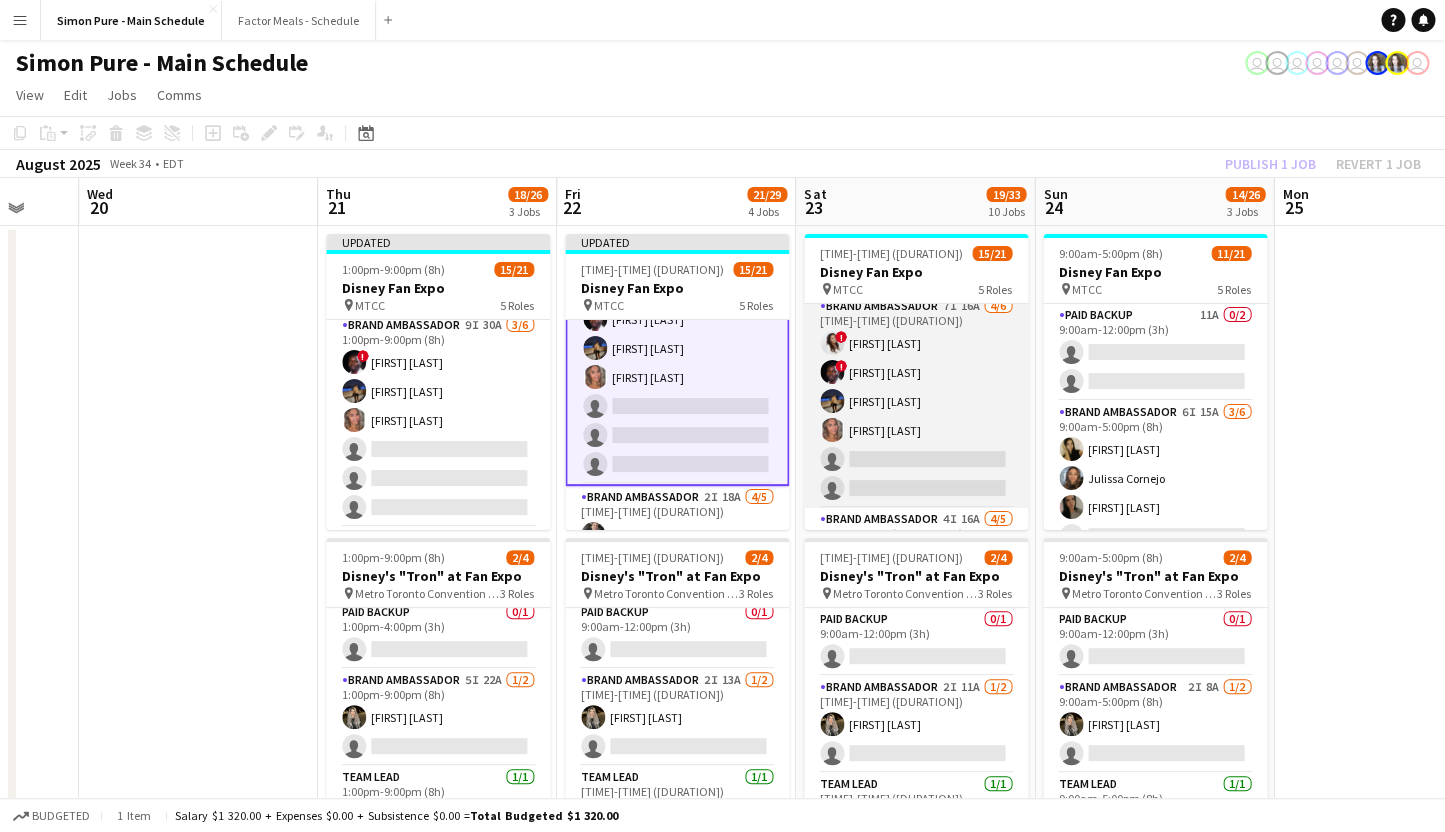scroll, scrollTop: 318, scrollLeft: 0, axis: vertical 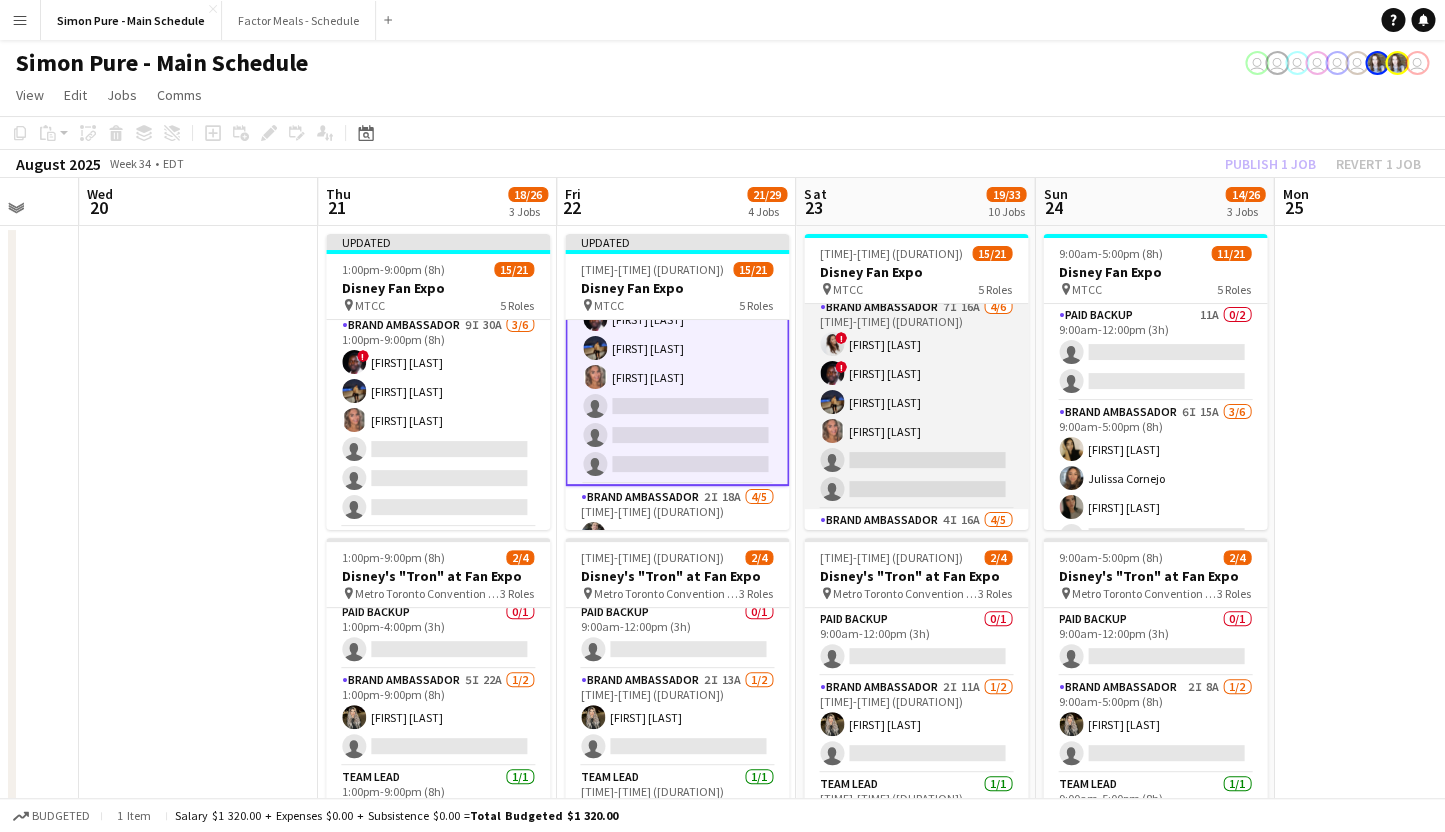 click on "Brand Ambassador    7I   16A   4/6   [TIME]-[TIME] ([DURATION])
! [FIRST] [LAST] ! [FIRST] [LAST] [FIRST] [LAST] [FIRST] [LAST]
single-neutral-actions
single-neutral-actions" at bounding box center (916, 402) 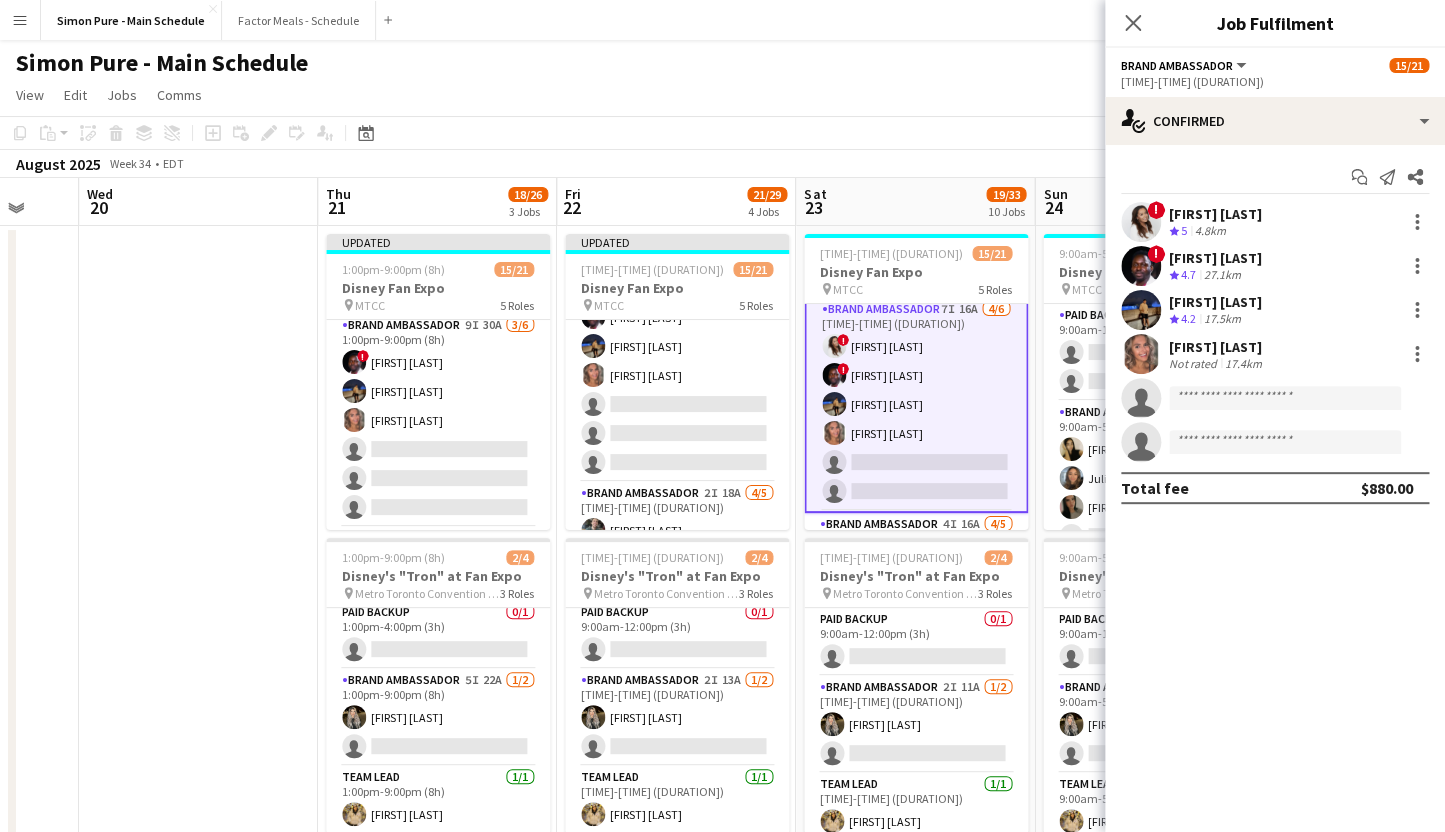 scroll, scrollTop: 359, scrollLeft: 0, axis: vertical 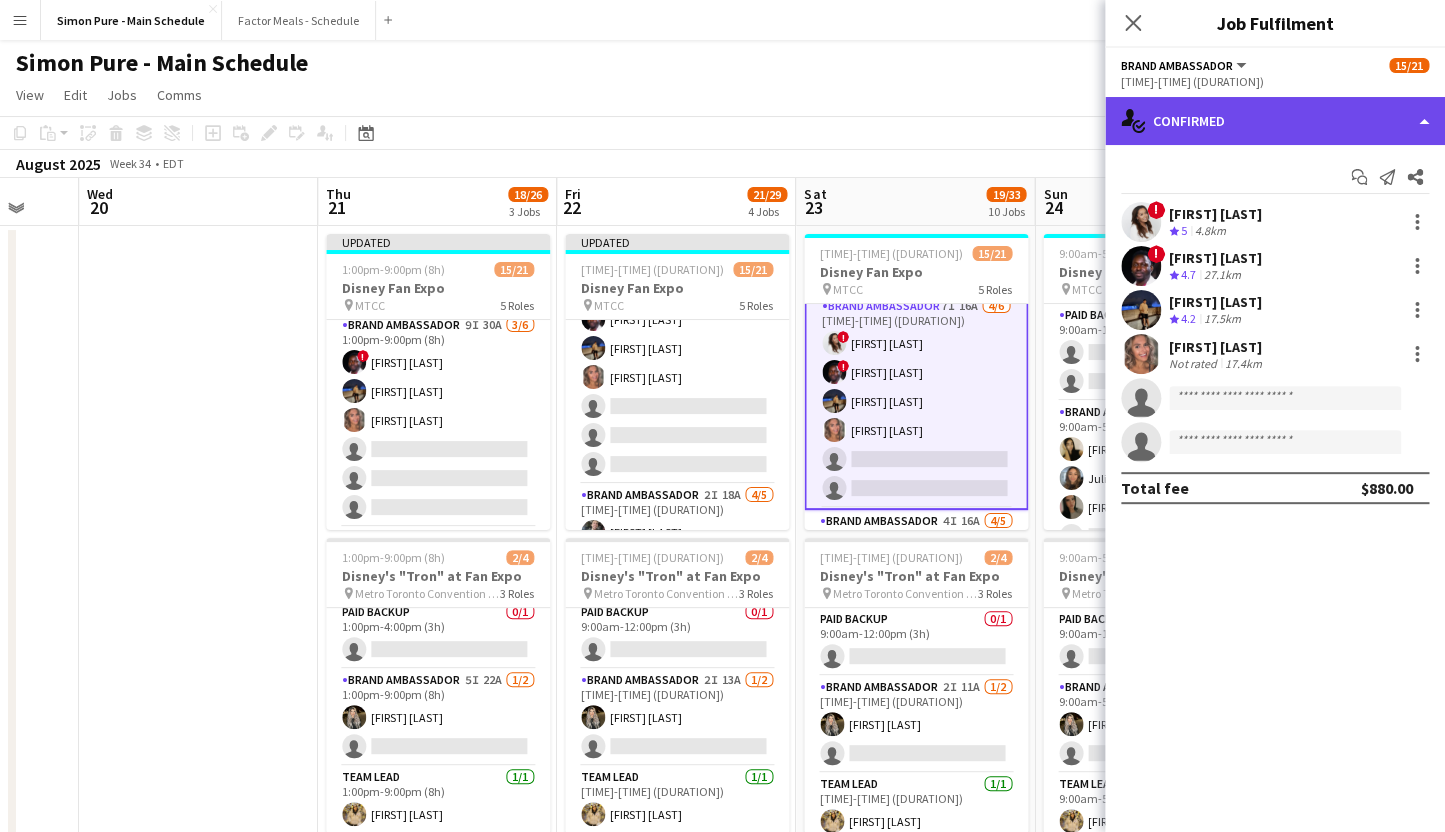 click on "single-neutral-actions-check-2
Confirmed" 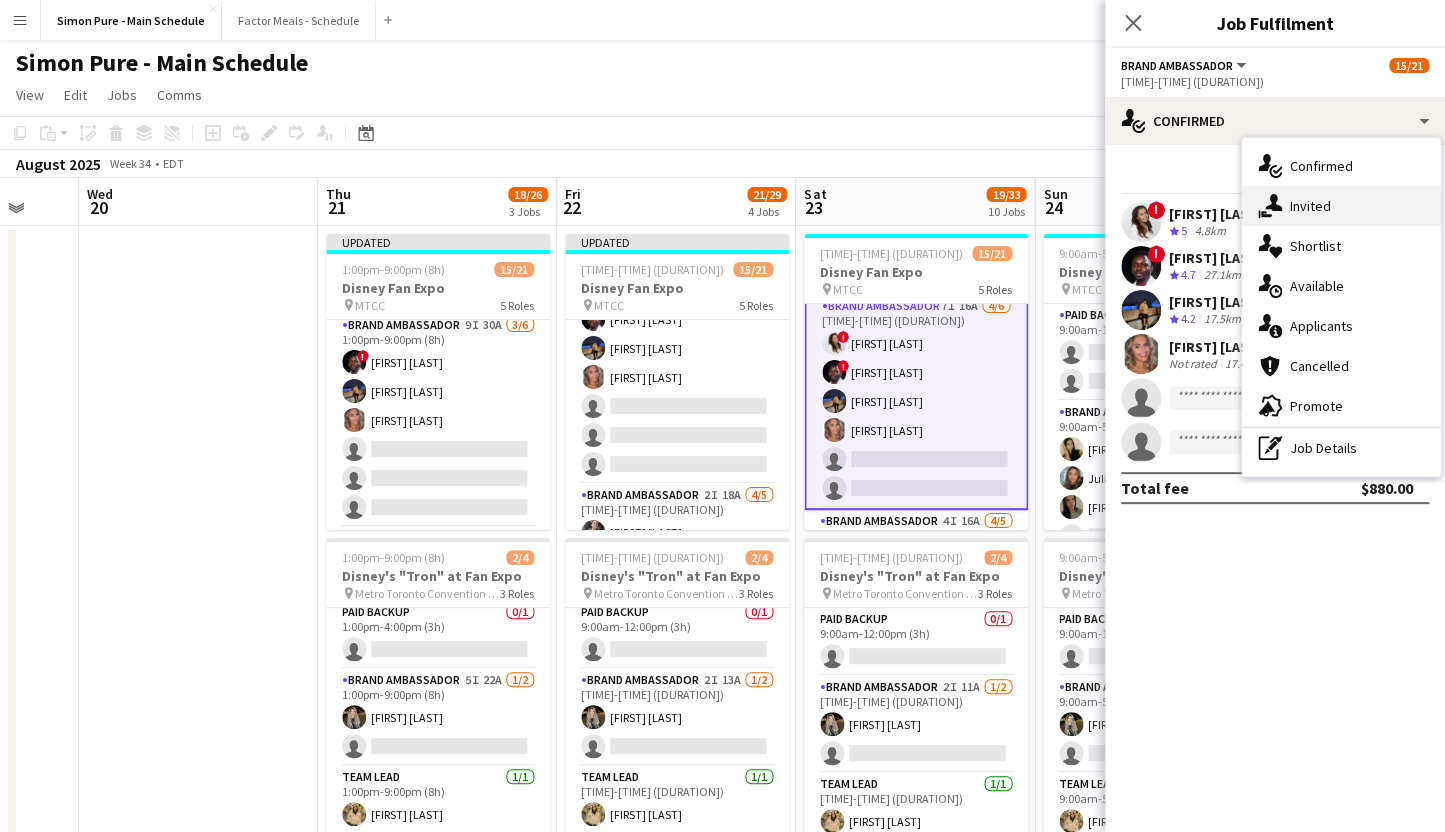 click on "single-neutral-actions-share-1" 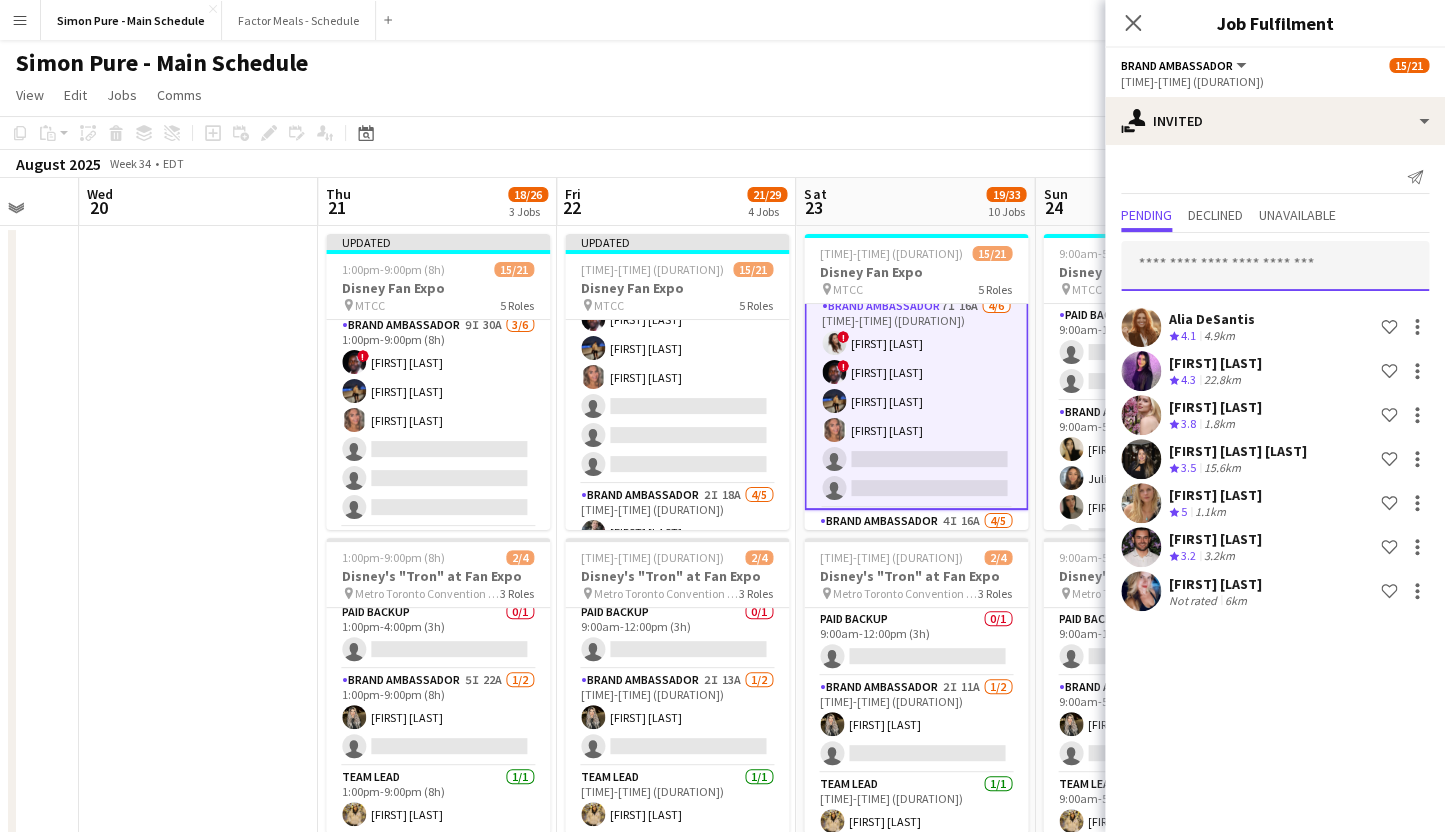 click at bounding box center (1275, 266) 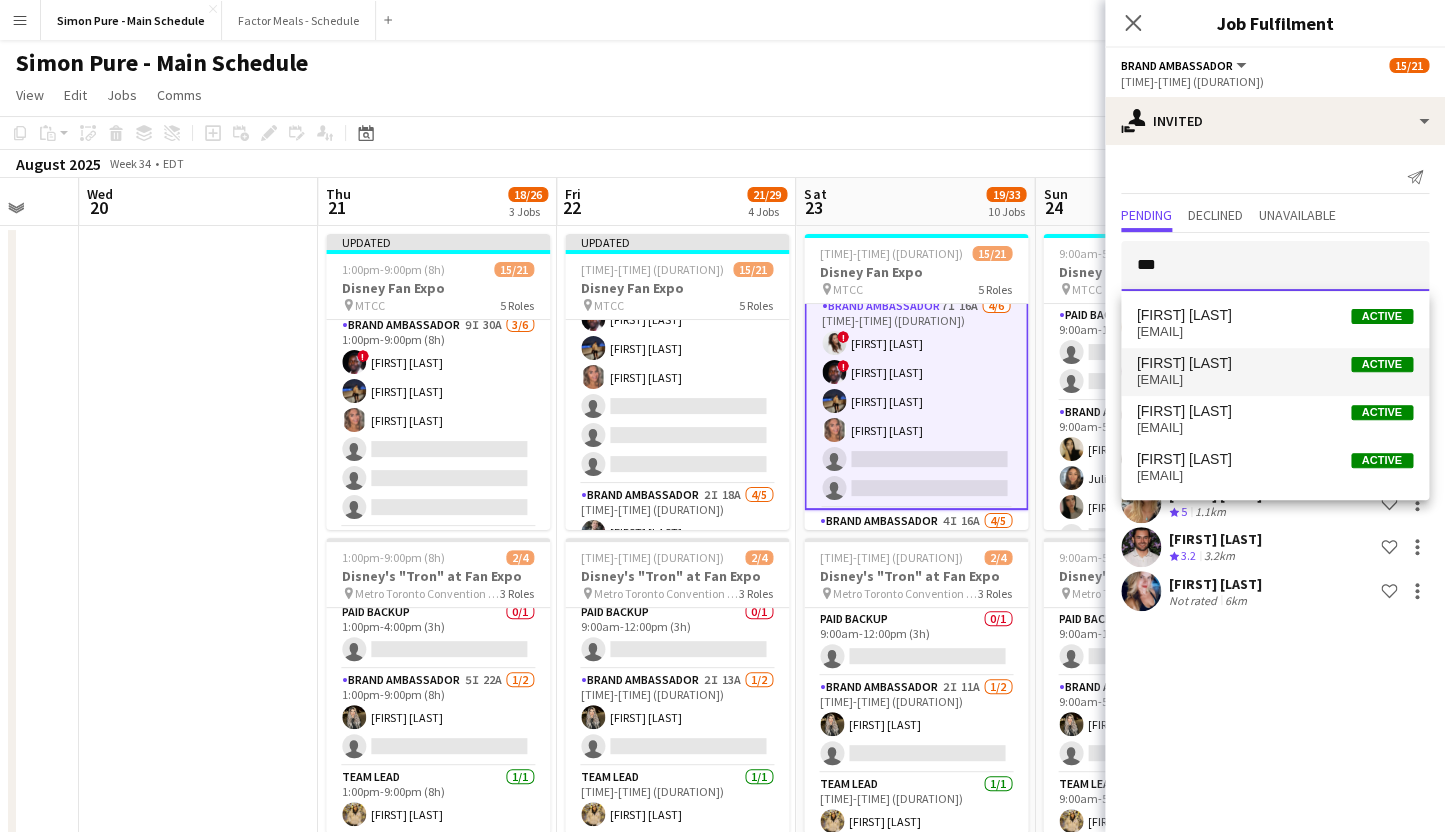 type on "***" 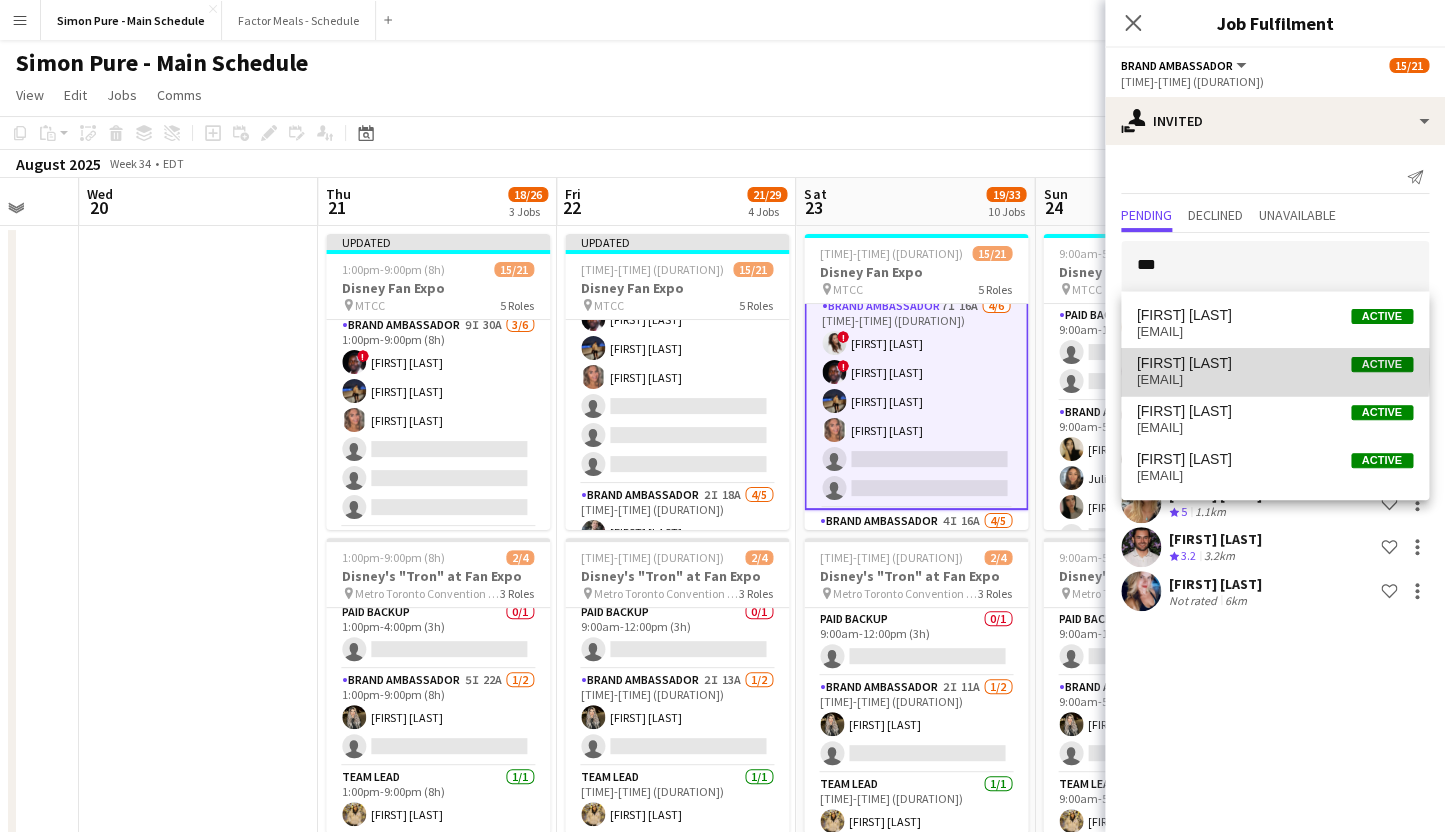 click on "[FIRST] [LAST]" at bounding box center [1184, 363] 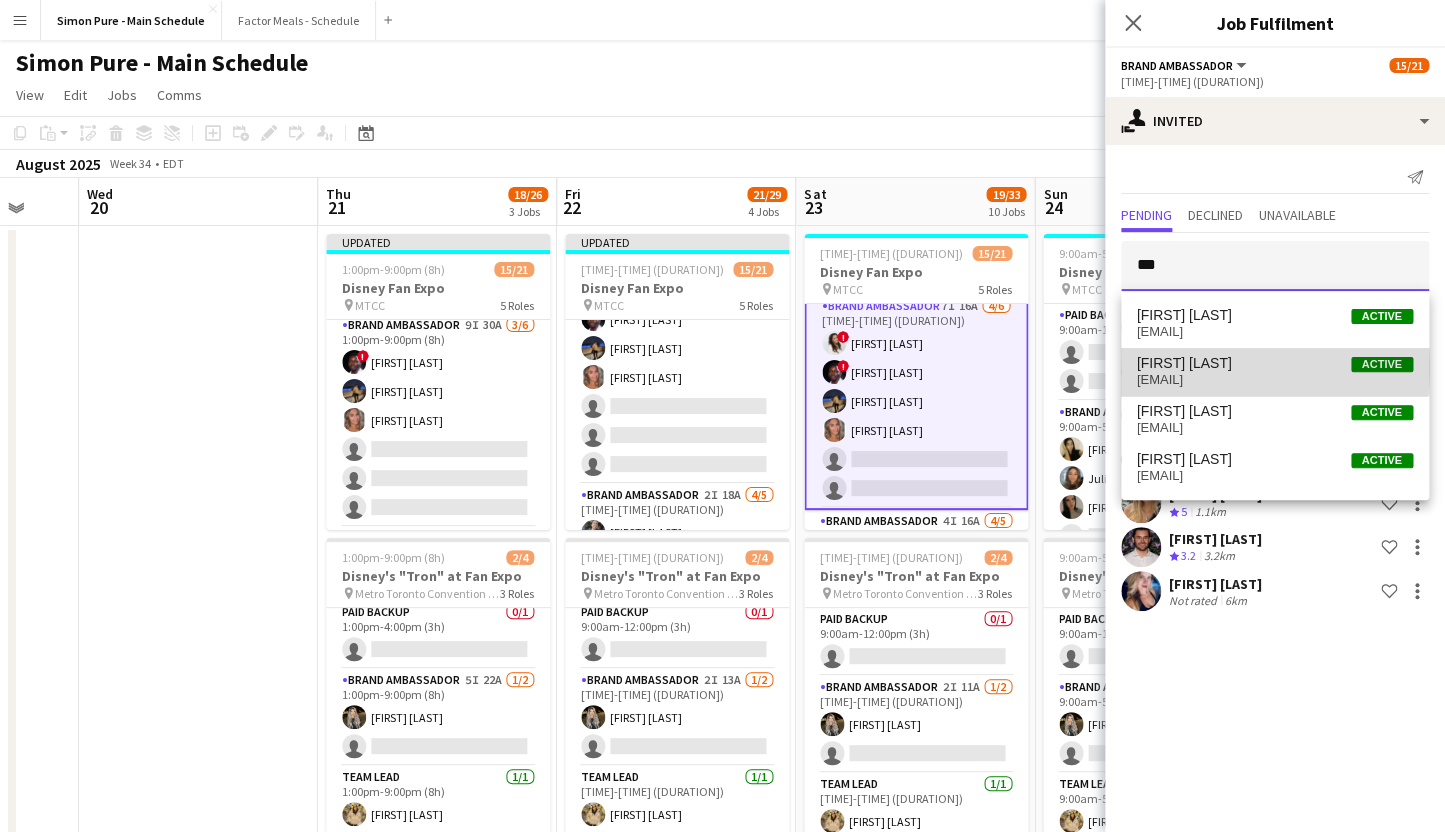type 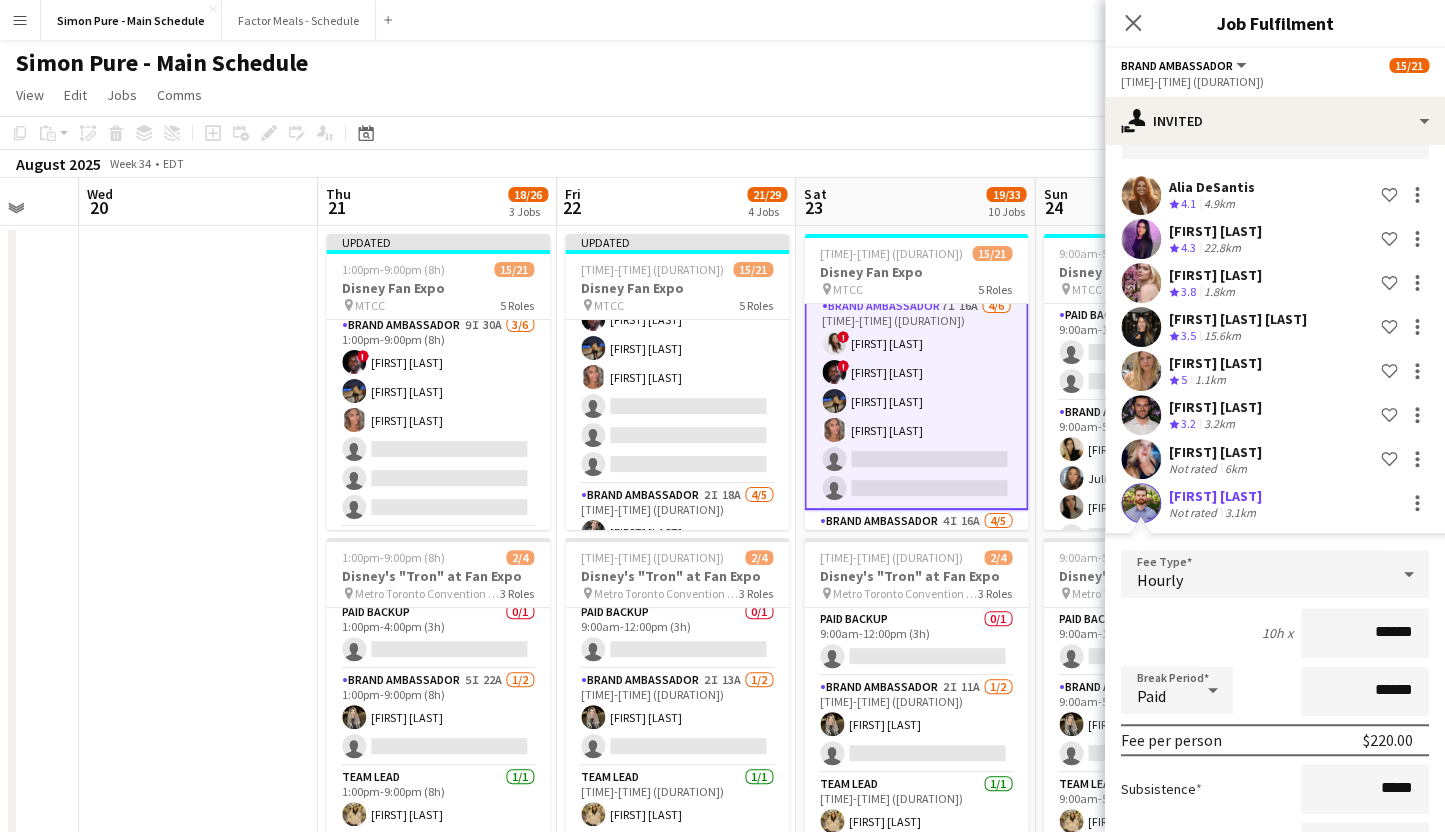 scroll, scrollTop: 300, scrollLeft: 0, axis: vertical 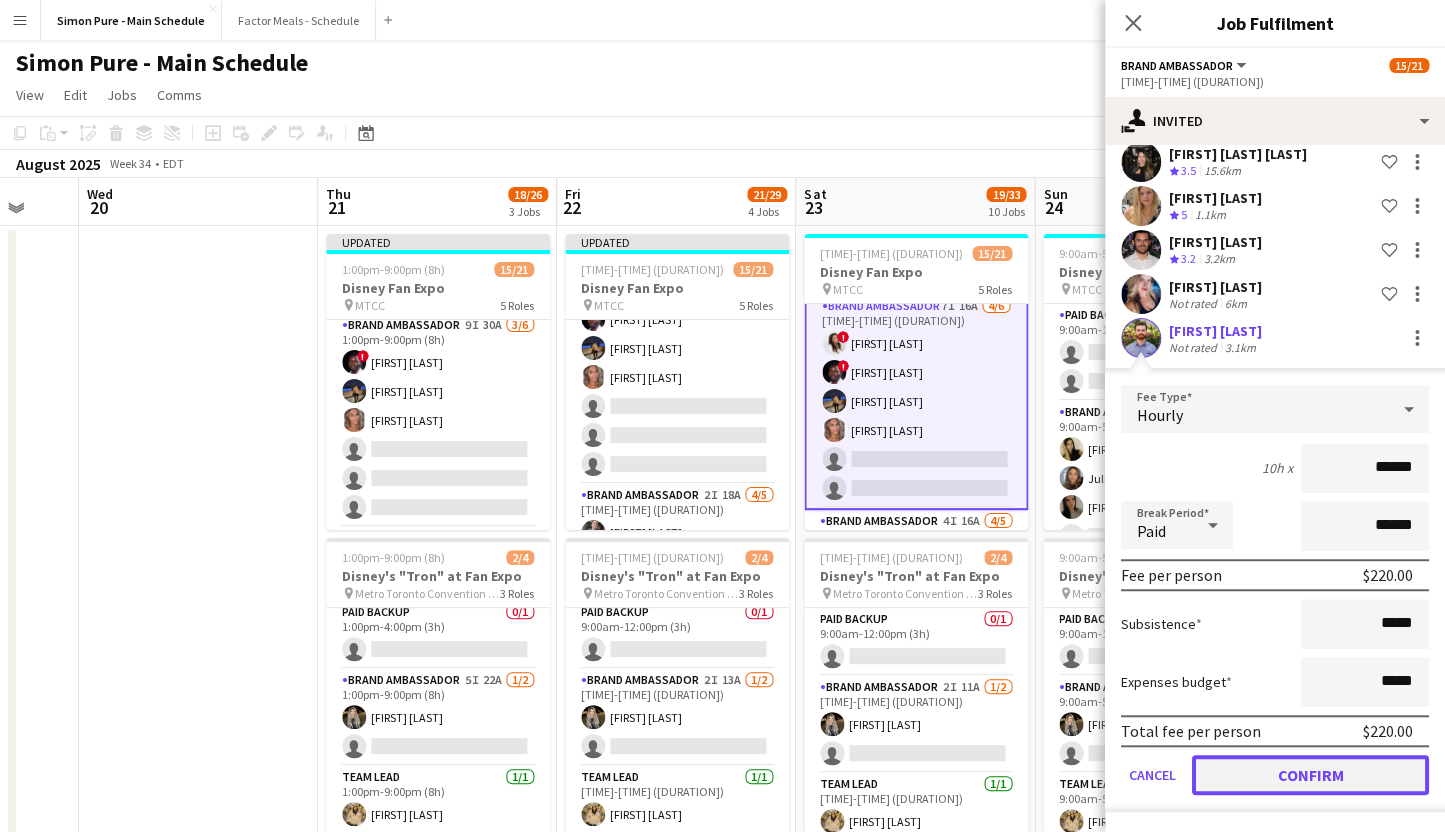 click on "Confirm" 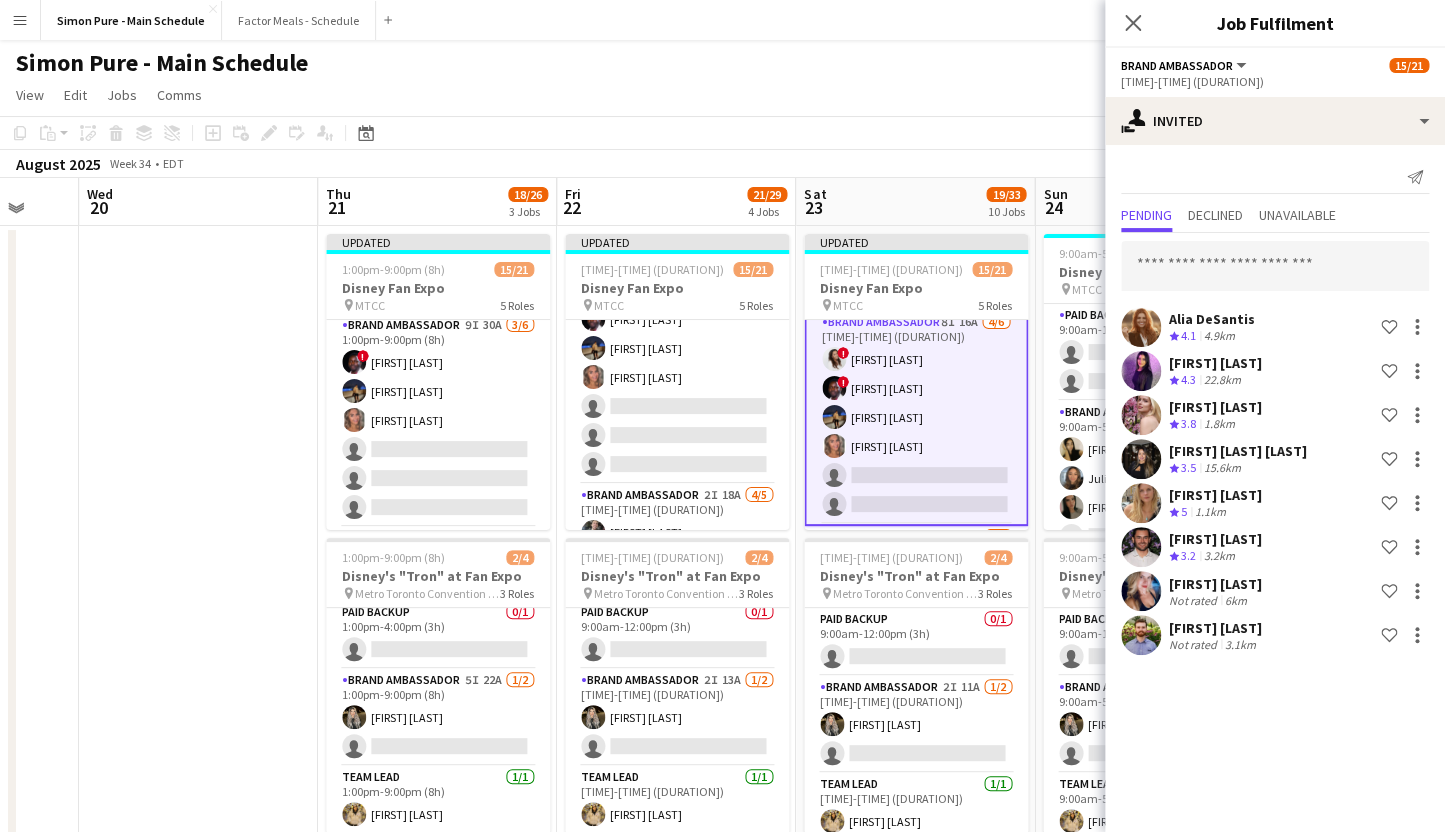 scroll, scrollTop: 0, scrollLeft: 0, axis: both 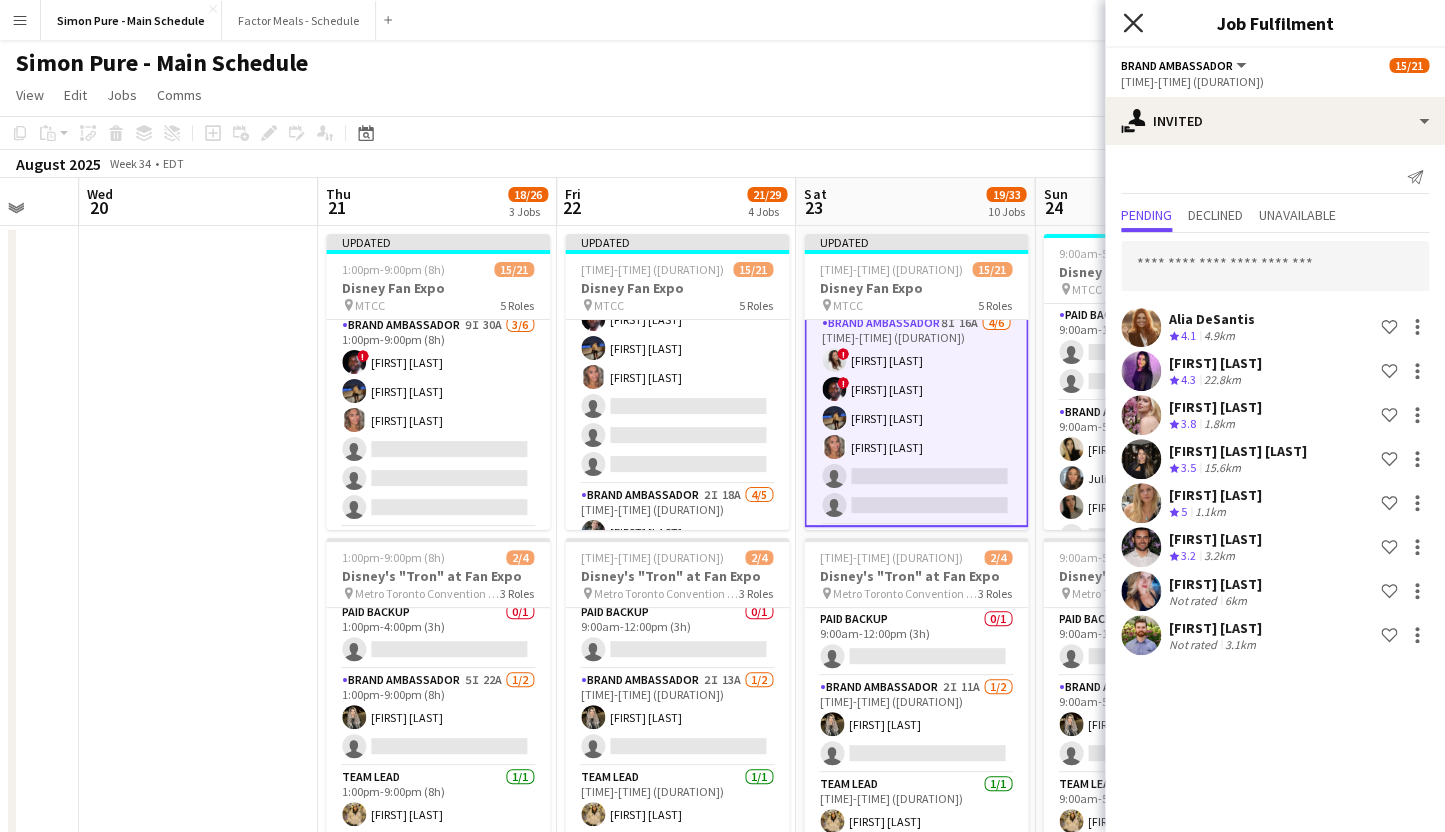 click 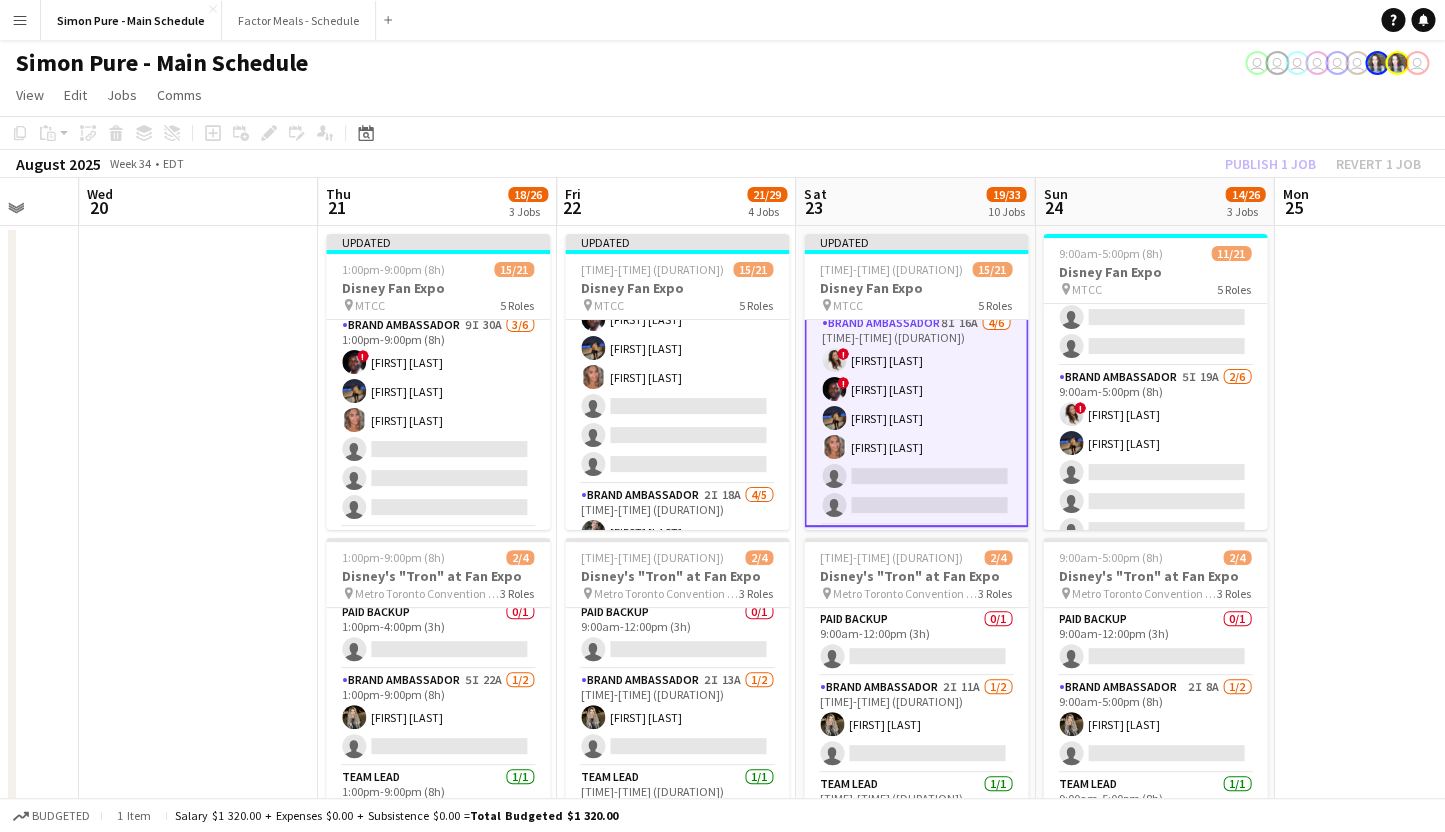 scroll, scrollTop: 279, scrollLeft: 0, axis: vertical 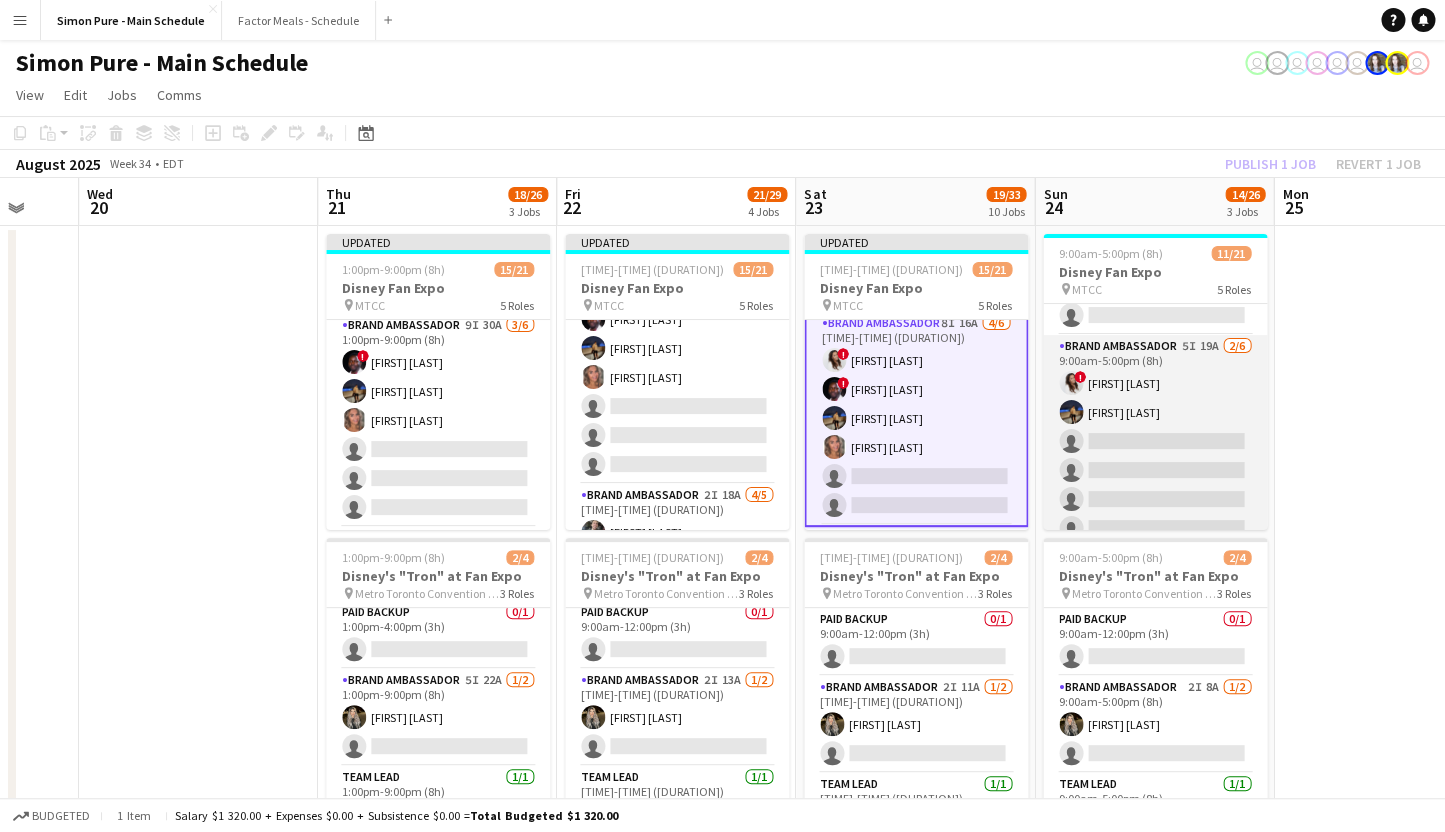 click on "Brand Ambassador    5I   19A   2/6   [TIME]-[TIME] ([DURATION])
! [FIRST] [LAST] [FIRST] [LAST]
single-neutral-actions
single-neutral-actions
single-neutral-actions
single-neutral-actions" at bounding box center [1155, 441] 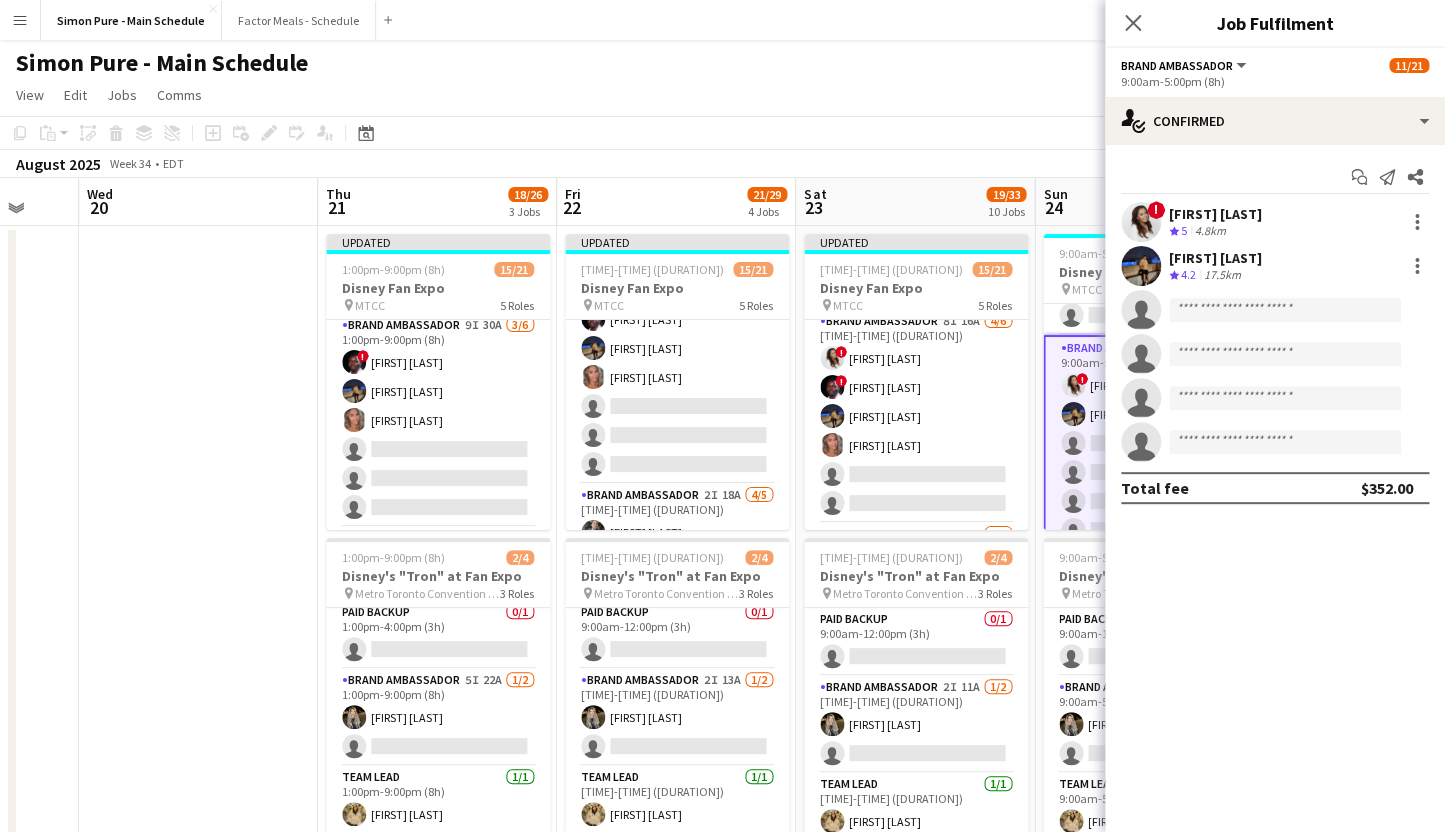 scroll, scrollTop: 319, scrollLeft: 0, axis: vertical 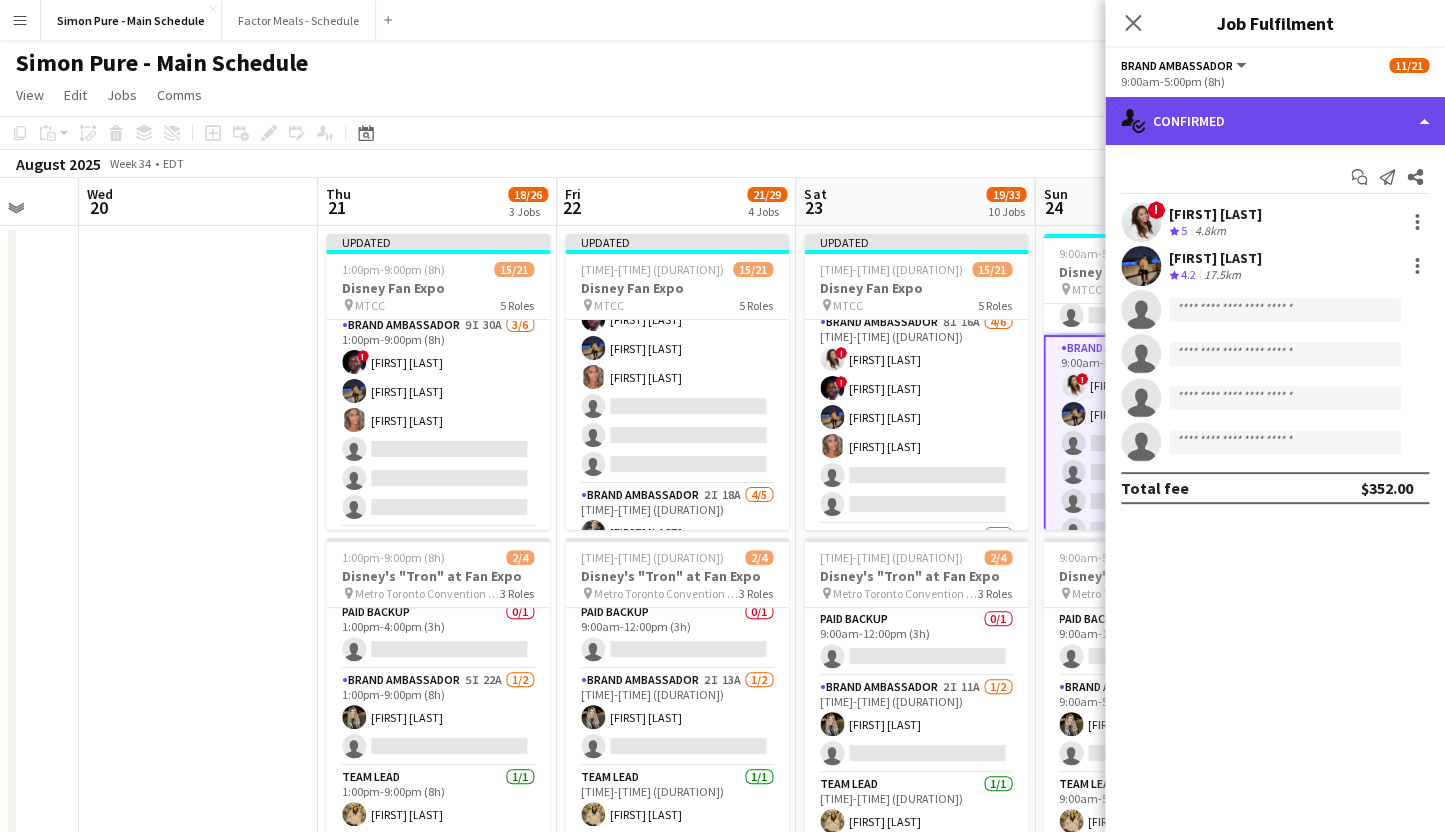 click on "single-neutral-actions-check-2
Confirmed" 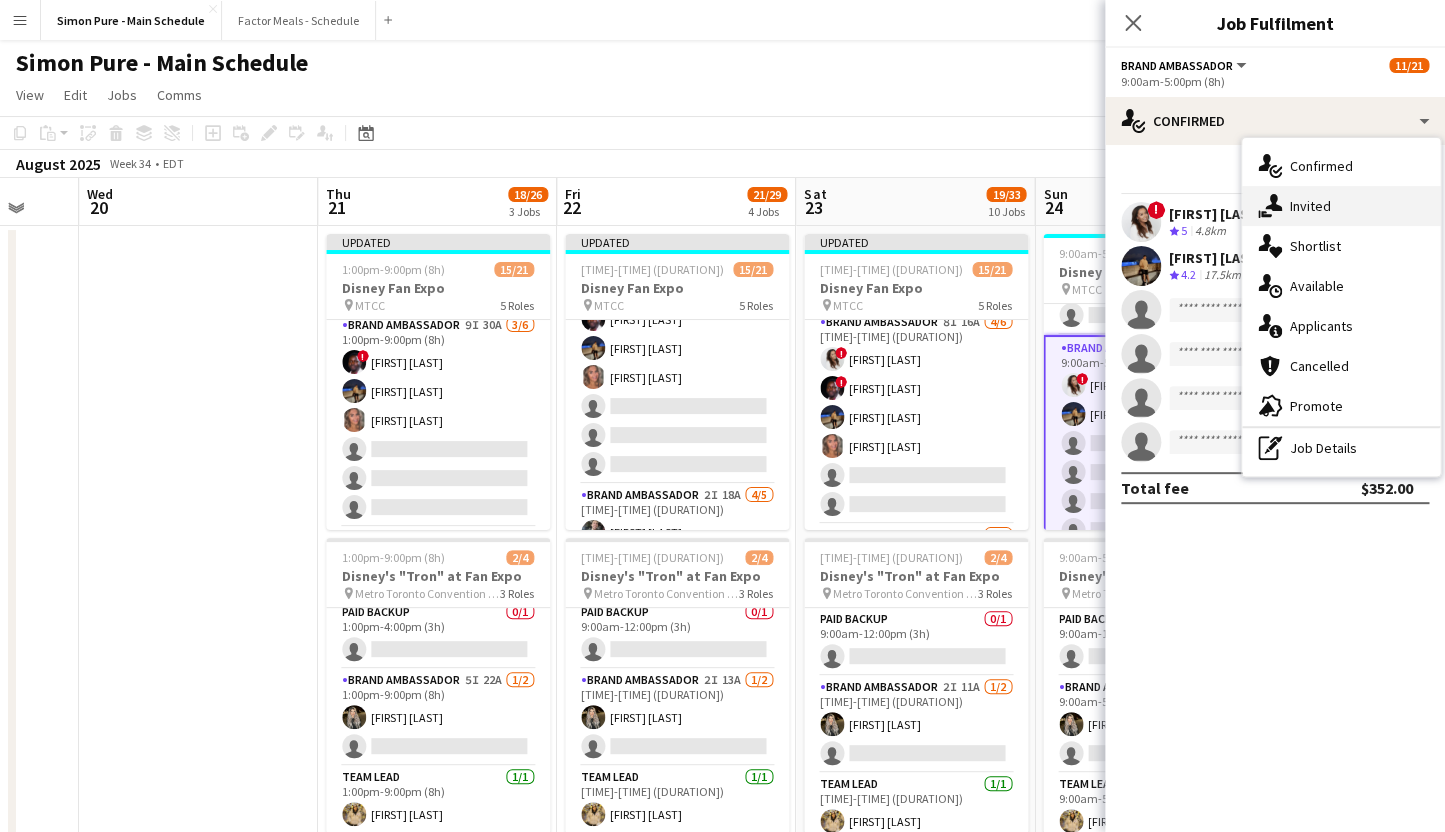 click 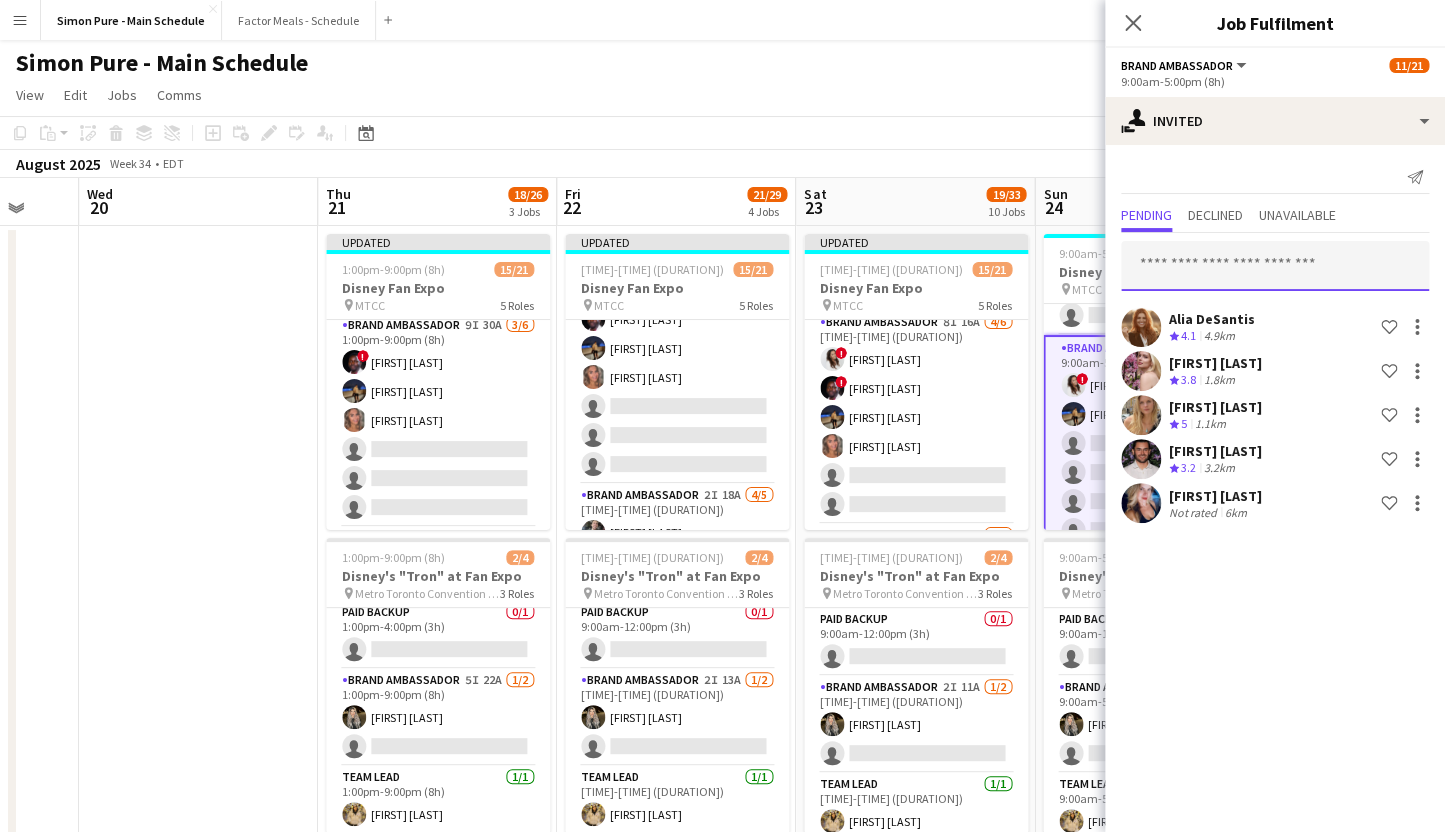 click at bounding box center [1275, 266] 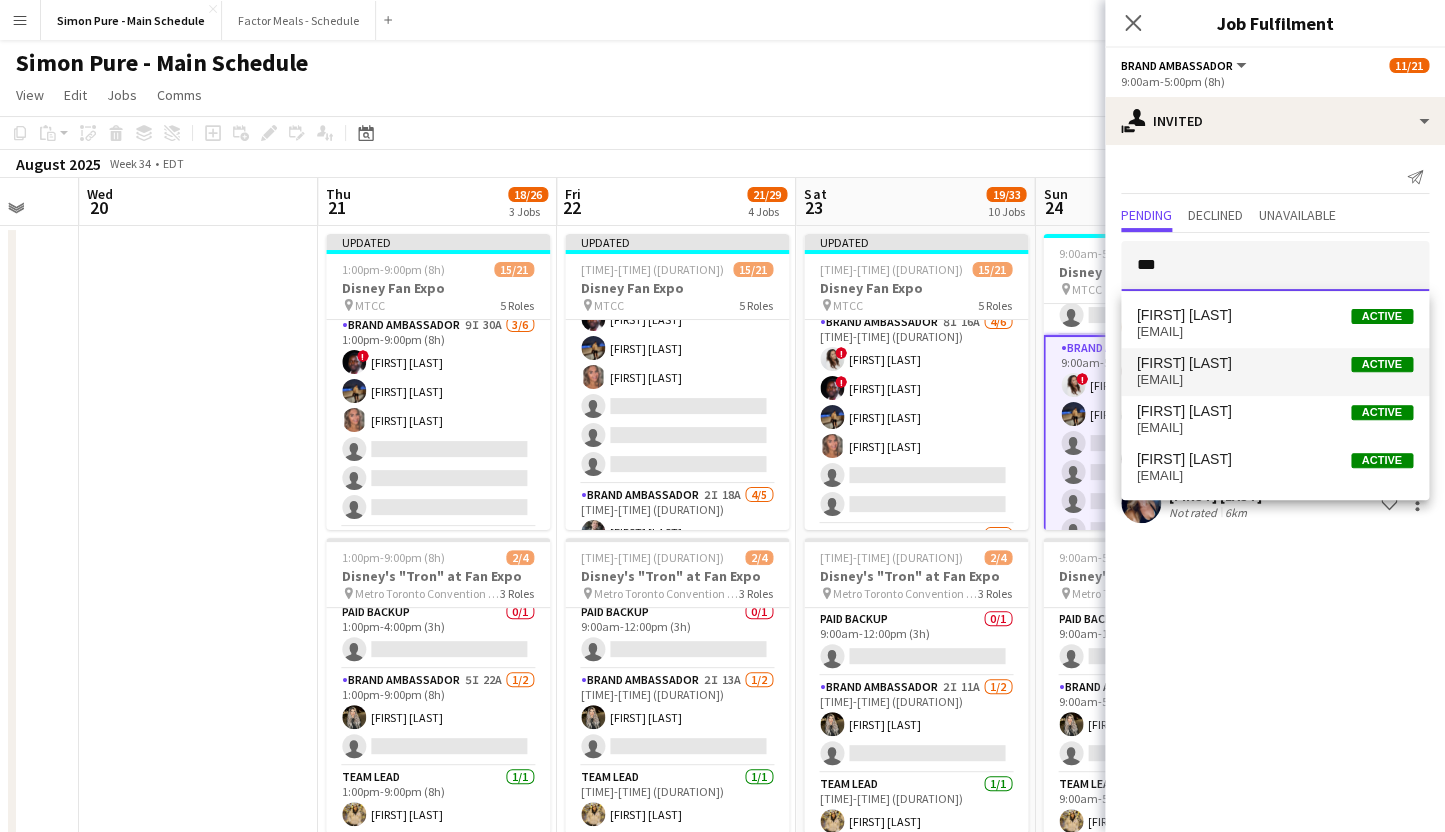 type on "***" 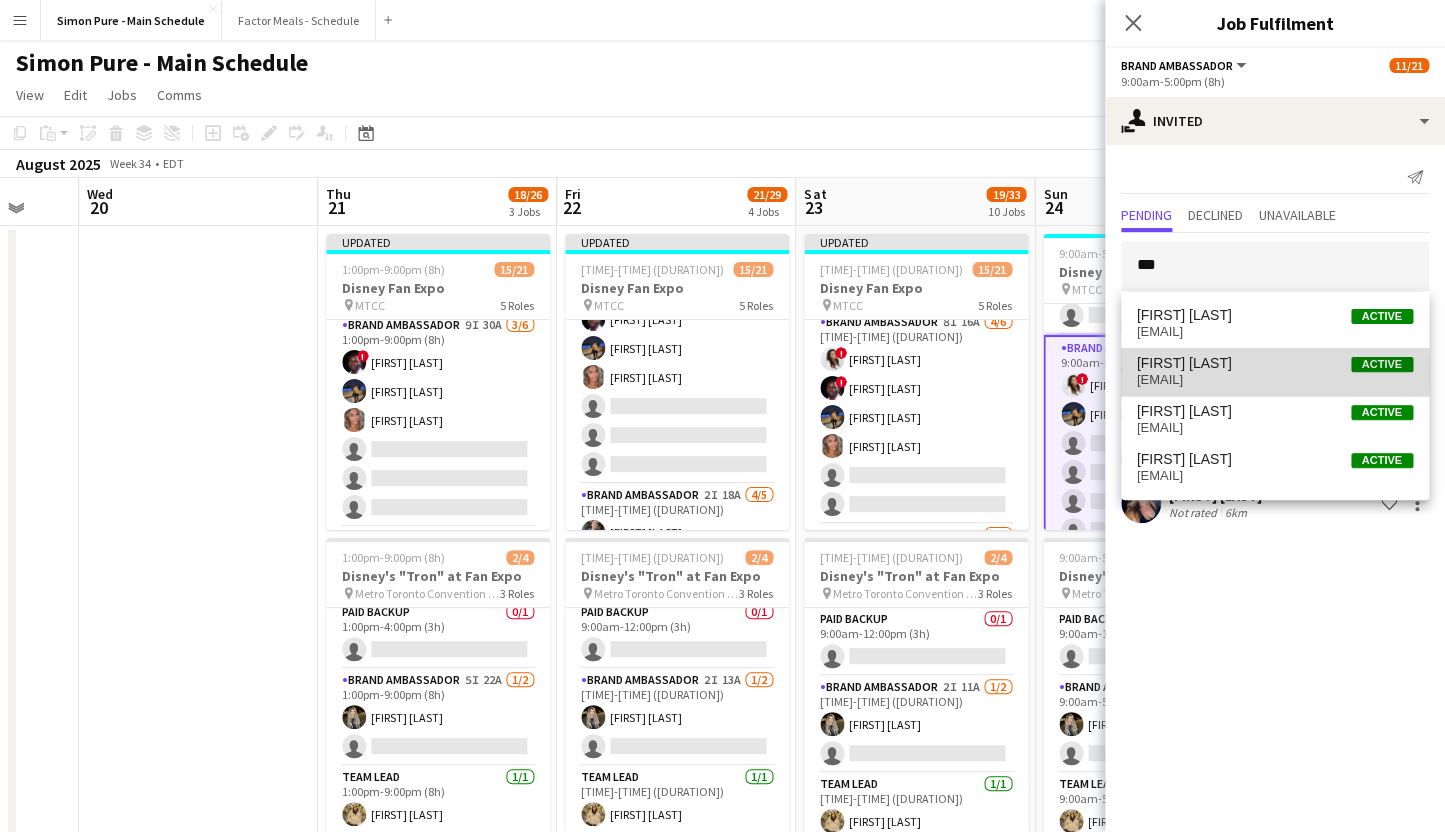 click on "[EMAIL]" at bounding box center [1275, 380] 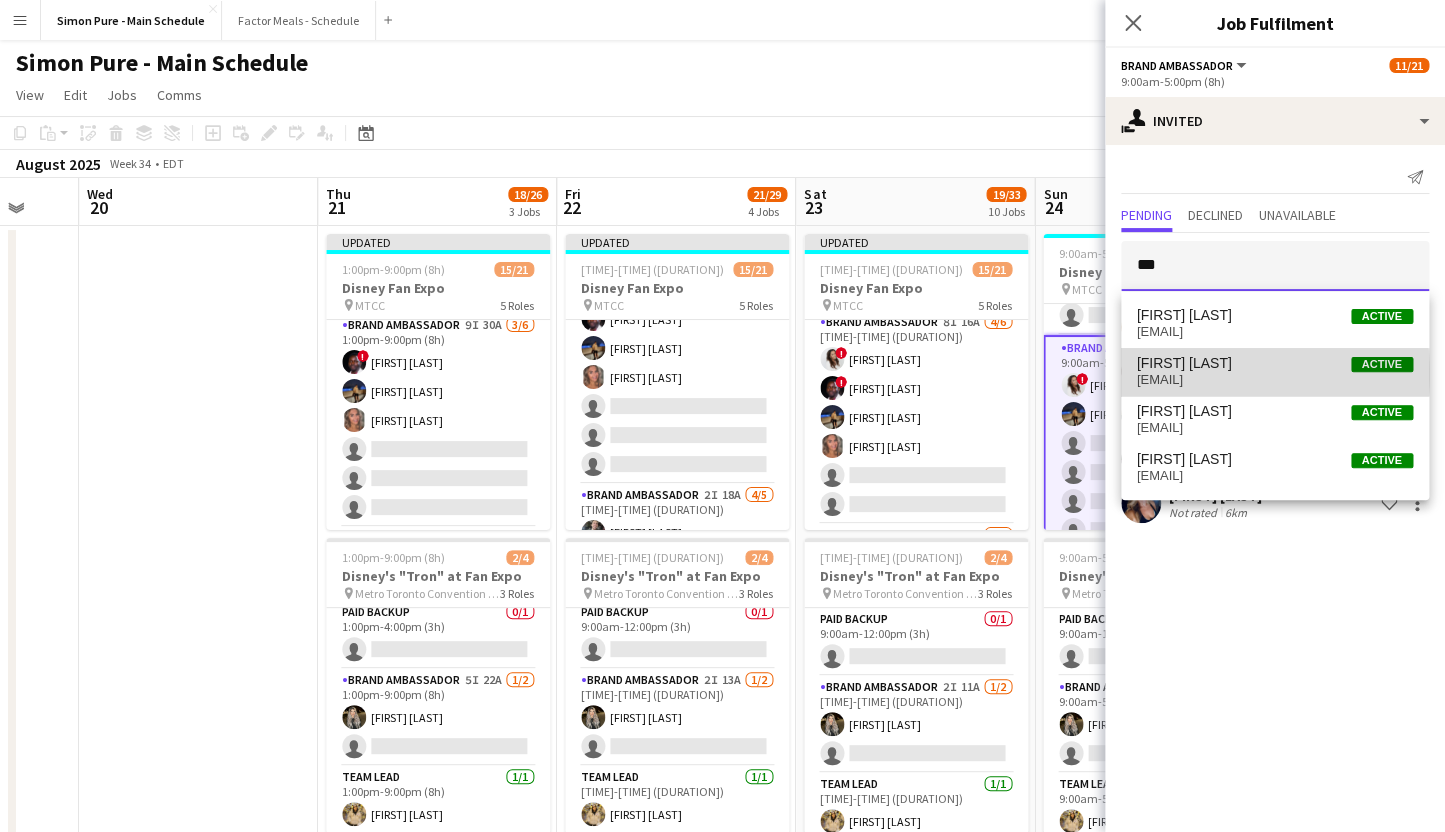 type 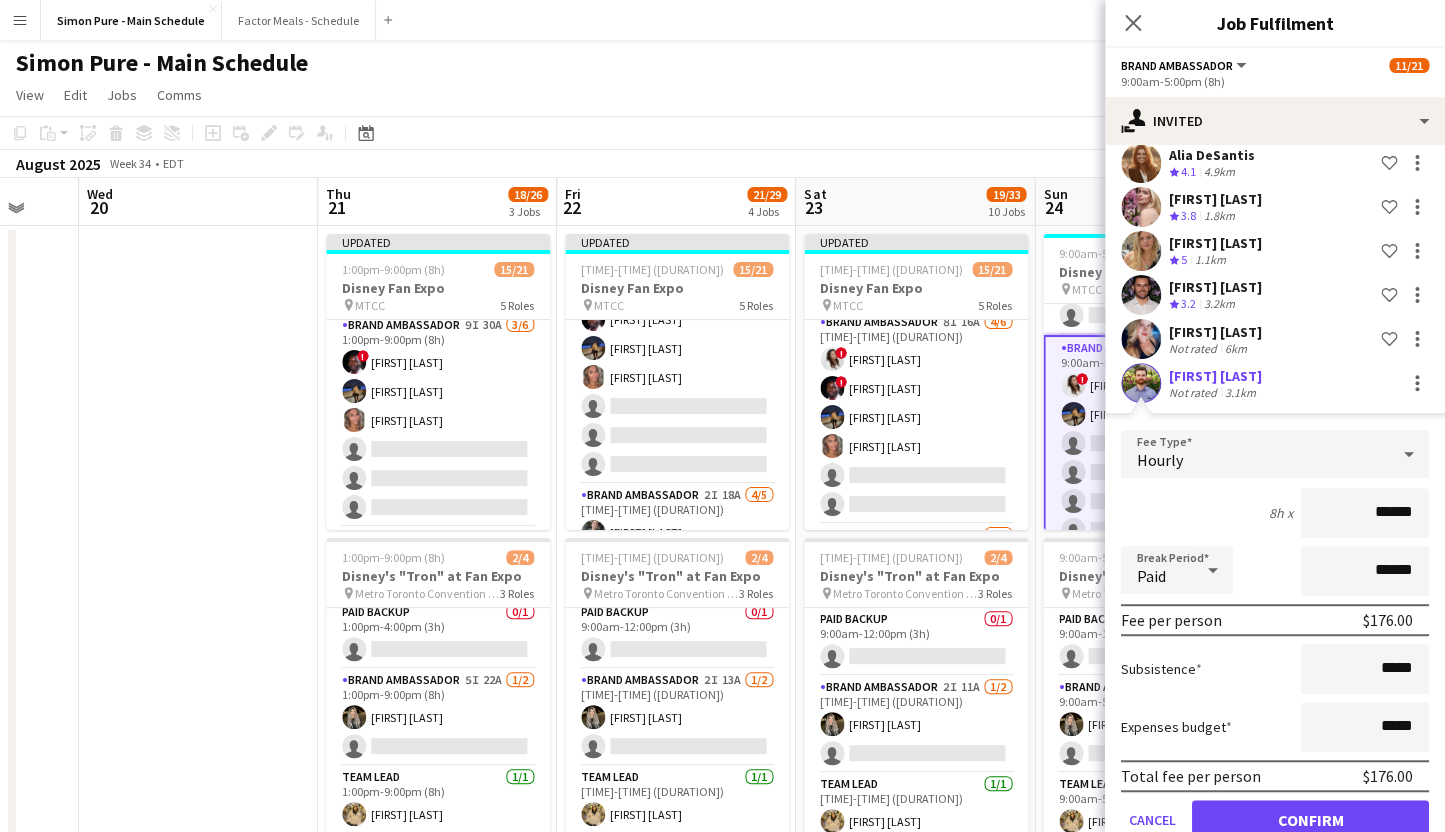 scroll, scrollTop: 212, scrollLeft: 0, axis: vertical 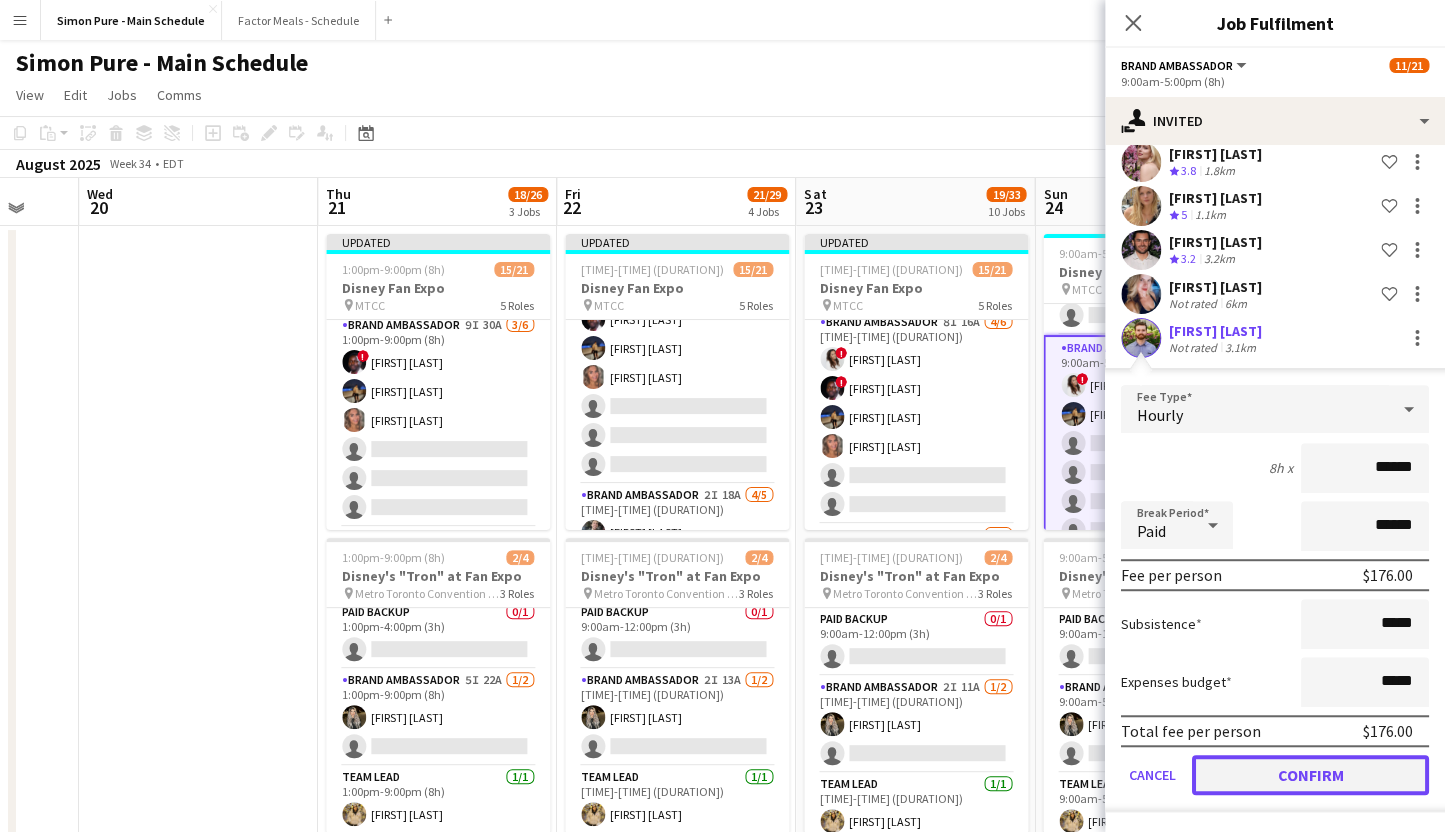 click on "Confirm" 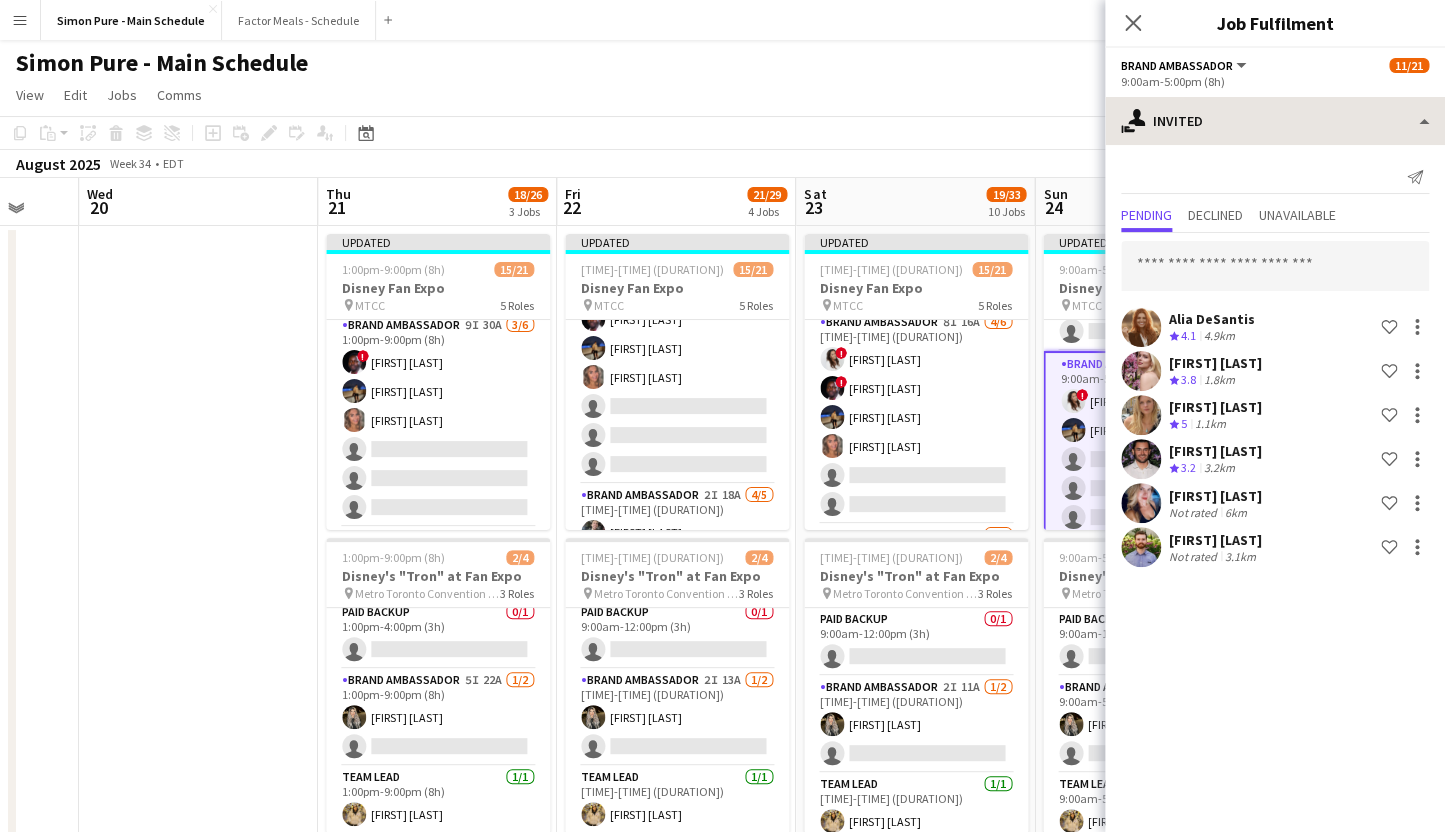 scroll, scrollTop: 0, scrollLeft: 0, axis: both 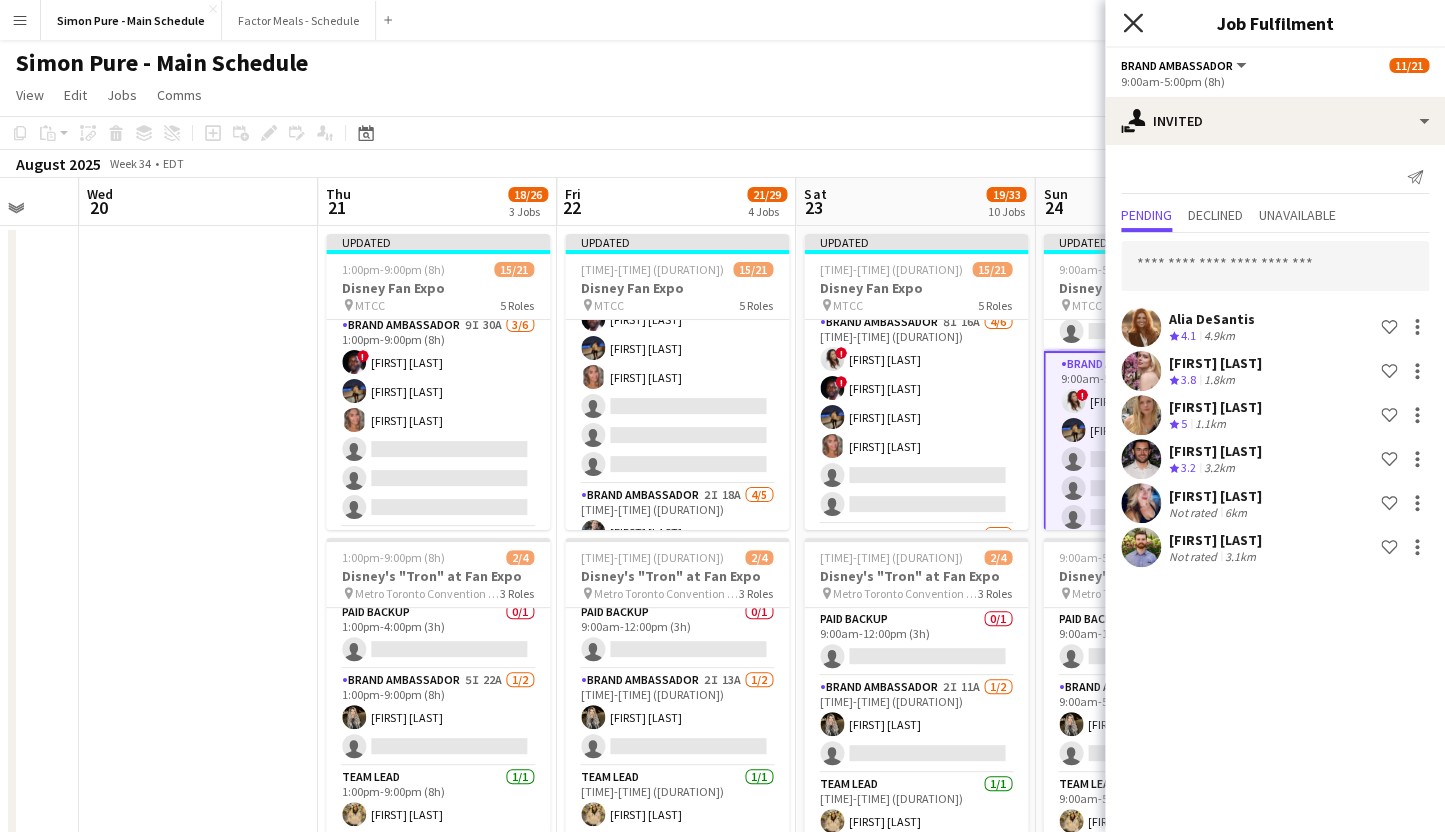 click on "Close pop-in" 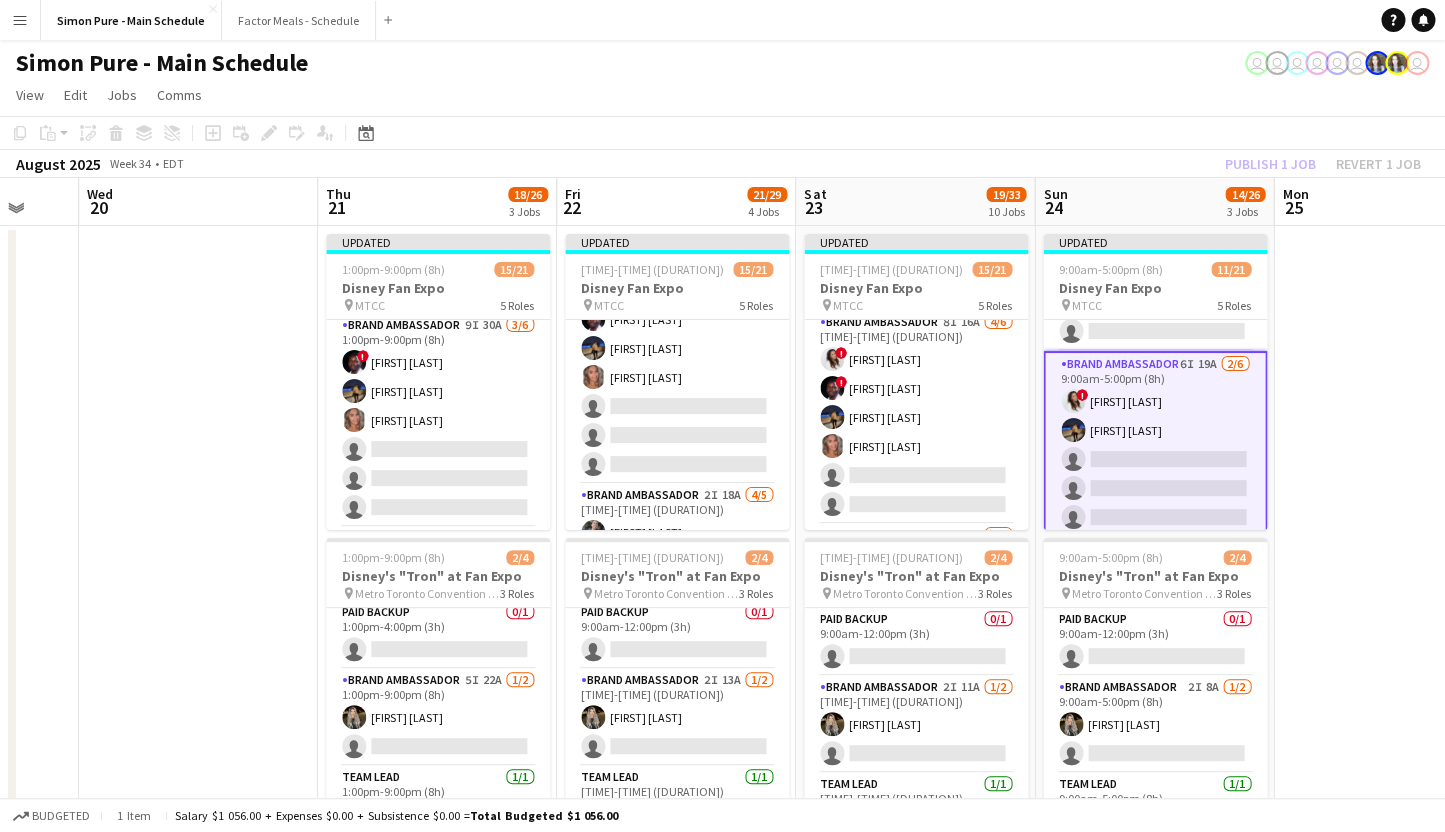 click at bounding box center (1393, 1408) 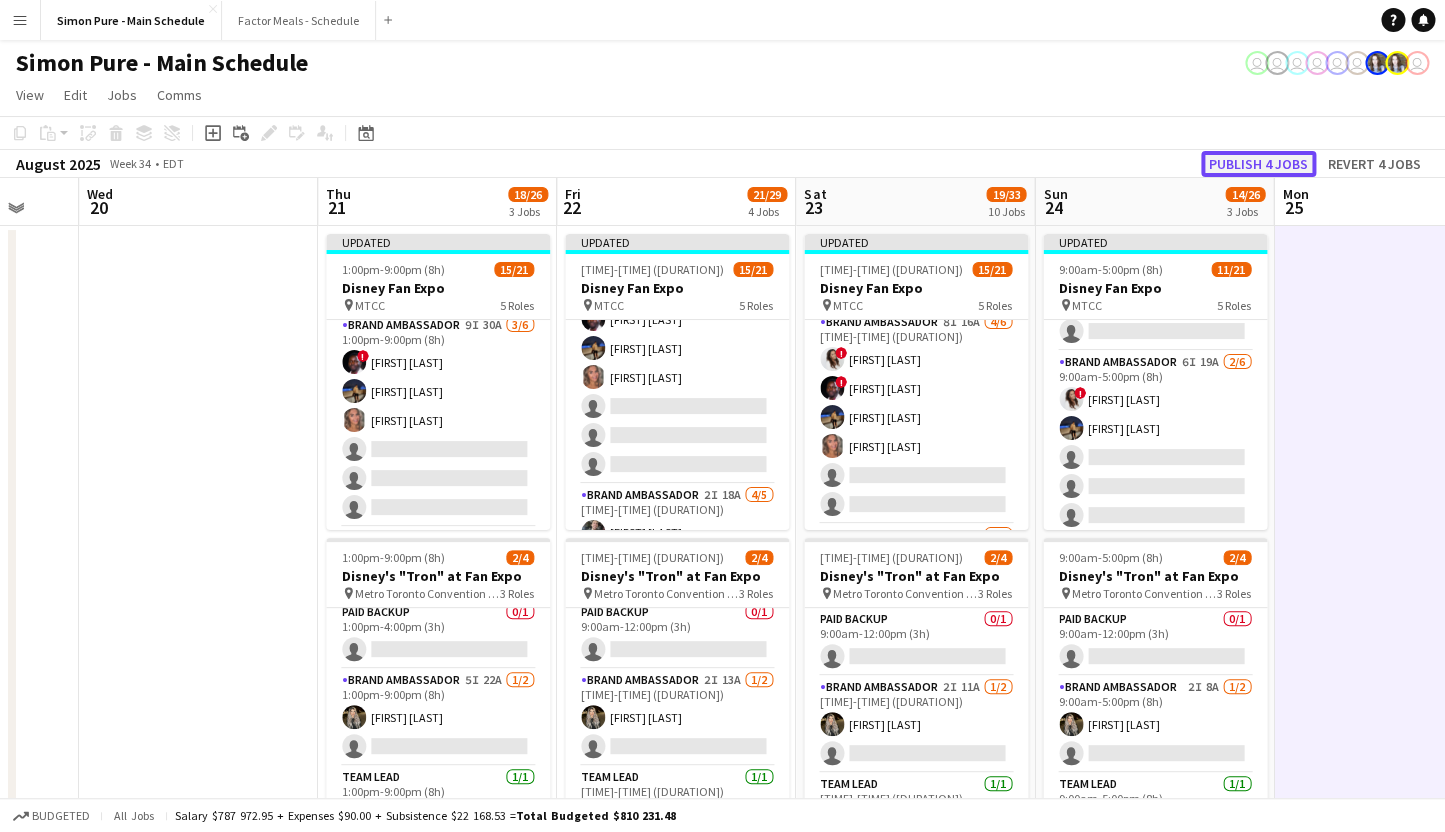 click on "Publish 4 jobs" 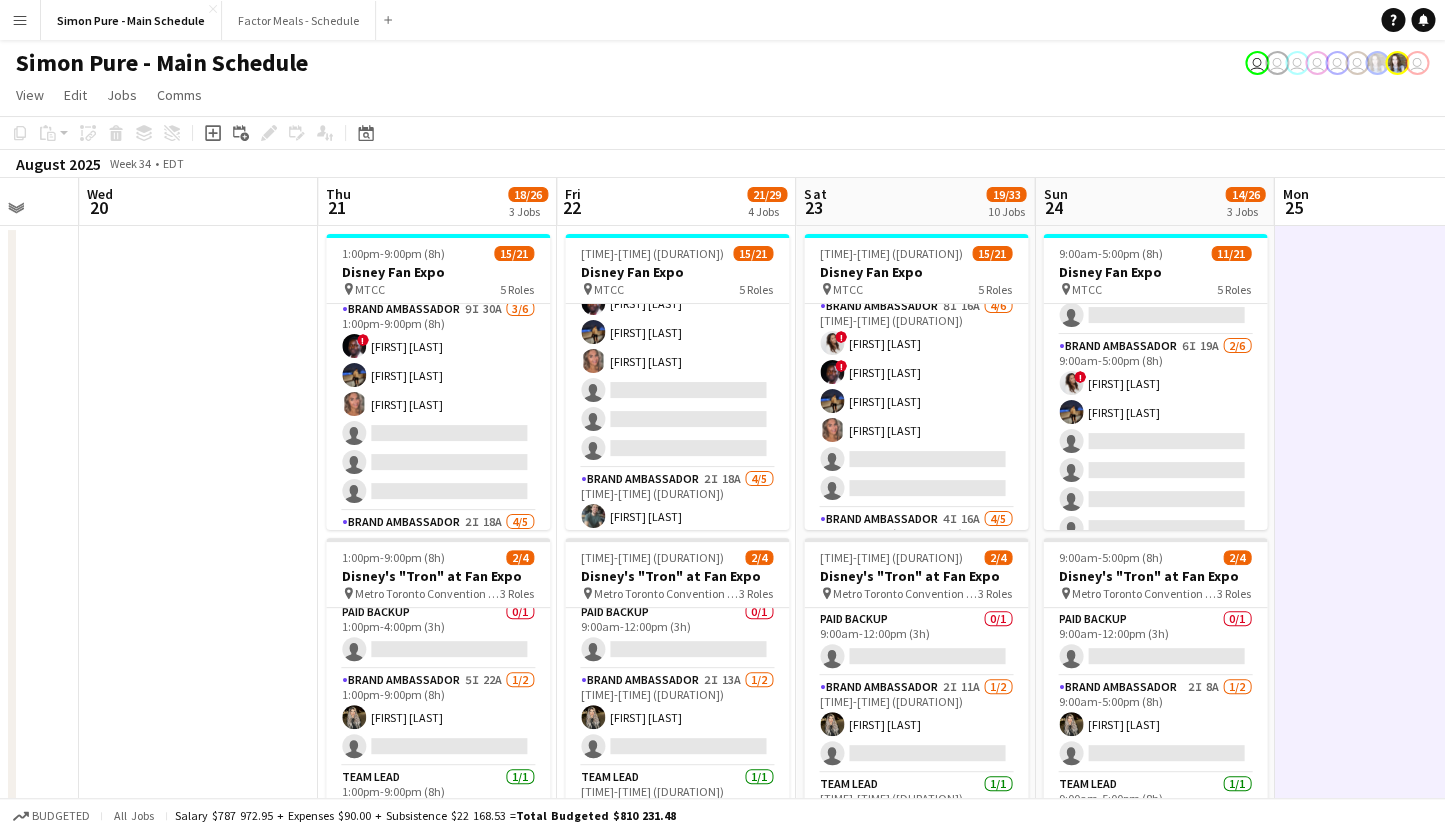 scroll, scrollTop: 318, scrollLeft: 0, axis: vertical 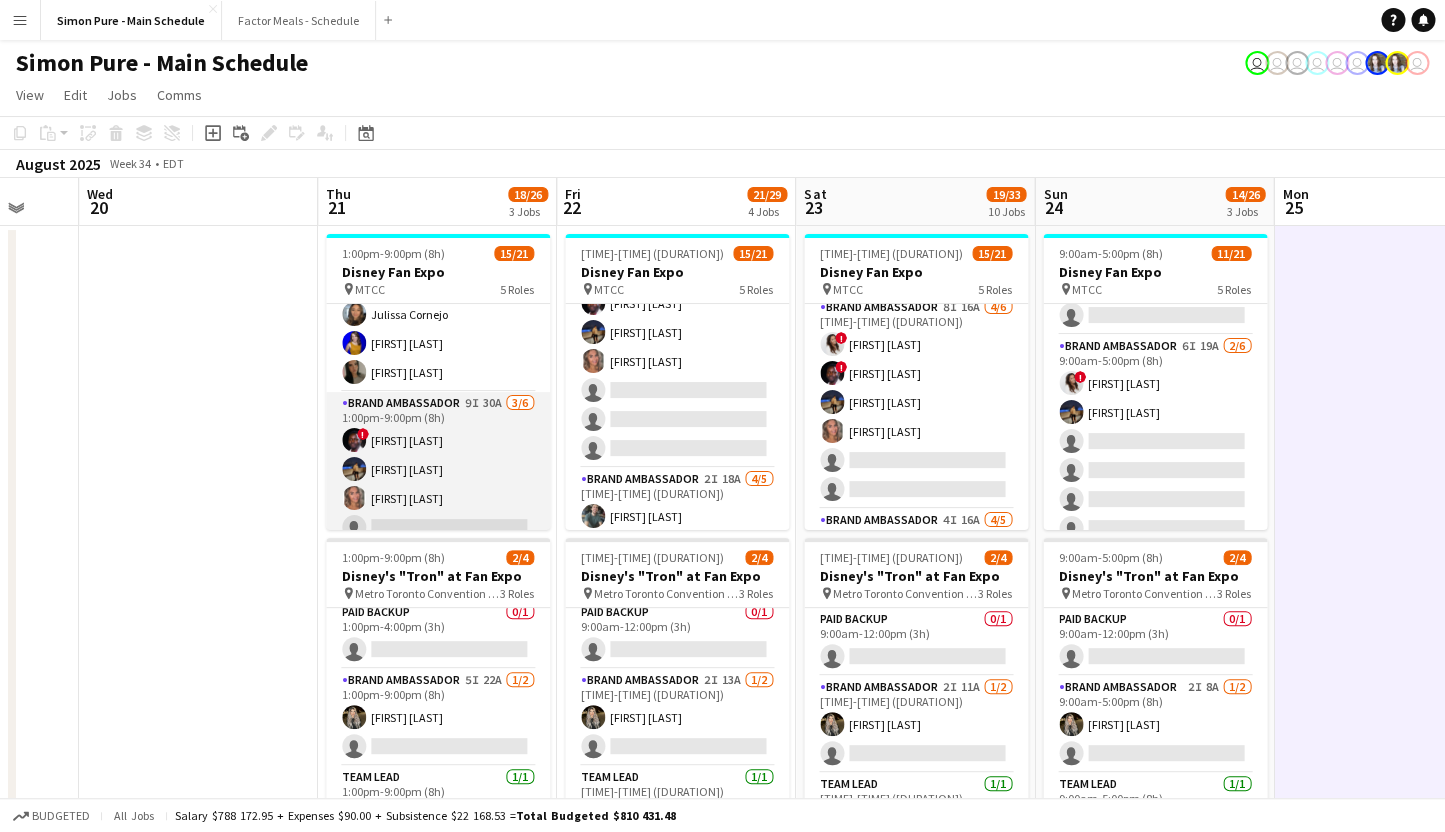 click on "Brand Ambassador    9I   30A   3/6   1:00pm-9:00pm (8h)
! [FIRST] [LAST] [FIRST] [LAST] [FIRST] [LAST]
single-neutral-actions
single-neutral-actions
single-neutral-actions" at bounding box center (438, 498) 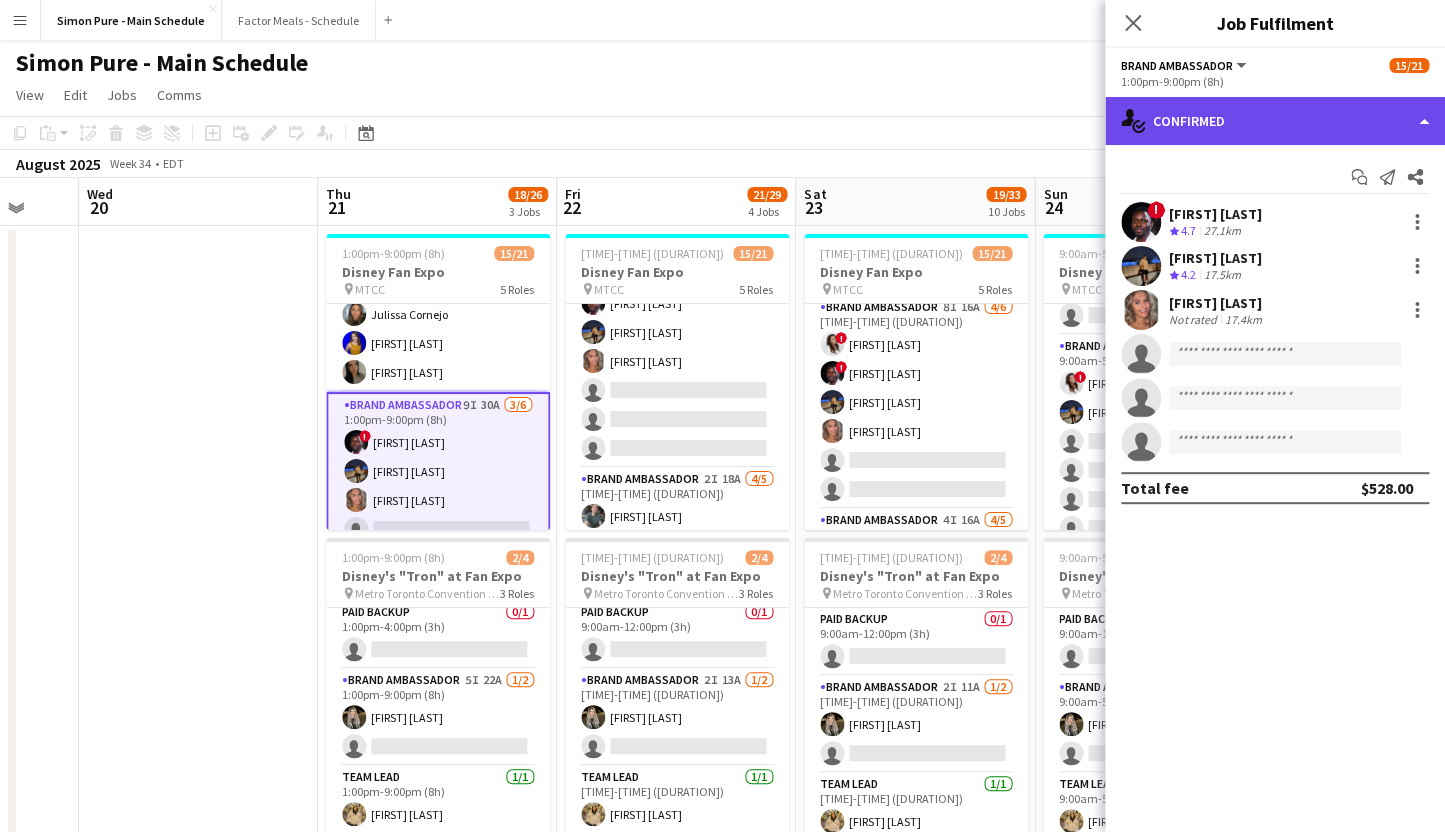 click on "single-neutral-actions-check-2
Confirmed" 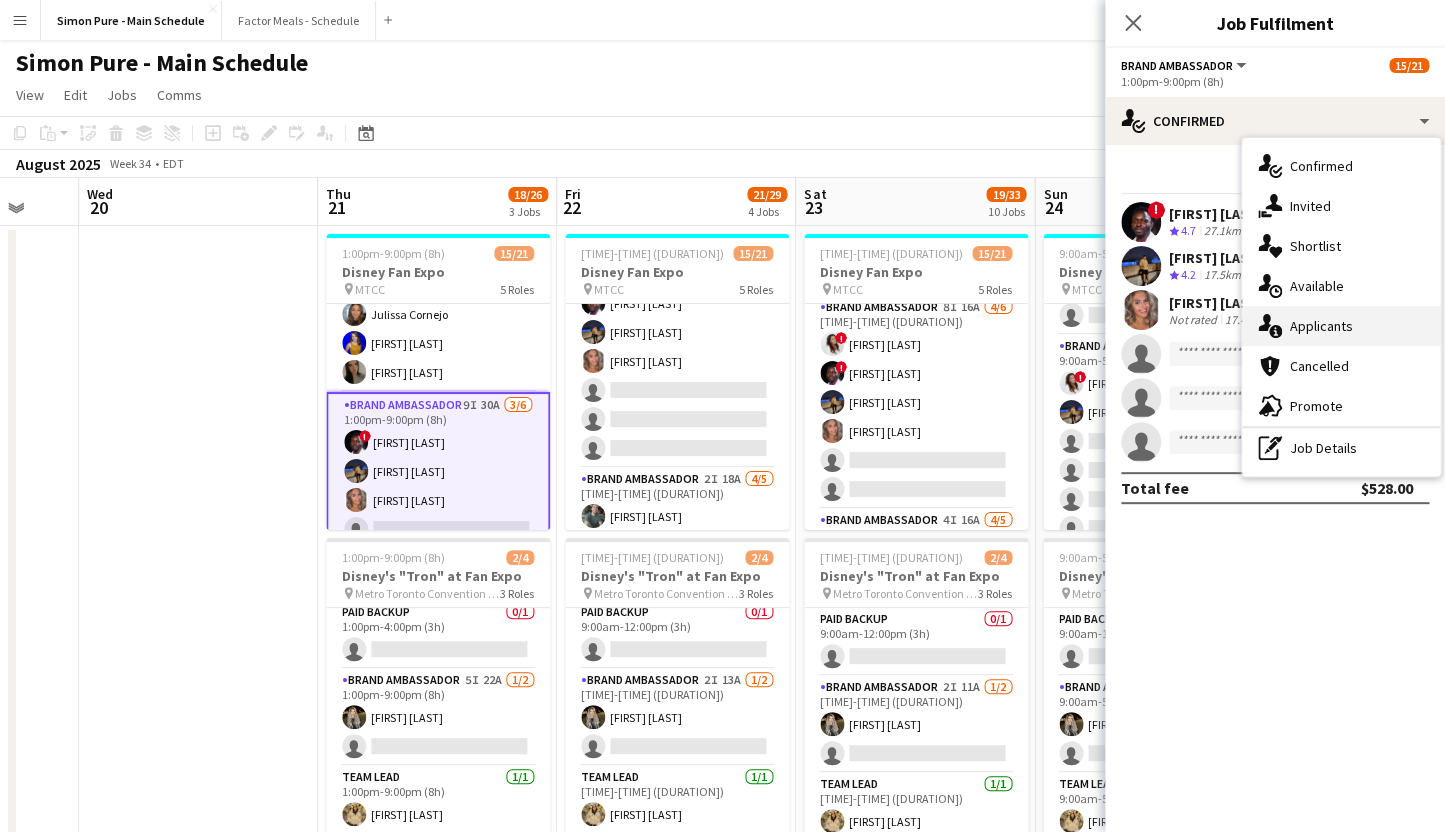click on "single-neutral-actions-information
Applicants" at bounding box center [1341, 326] 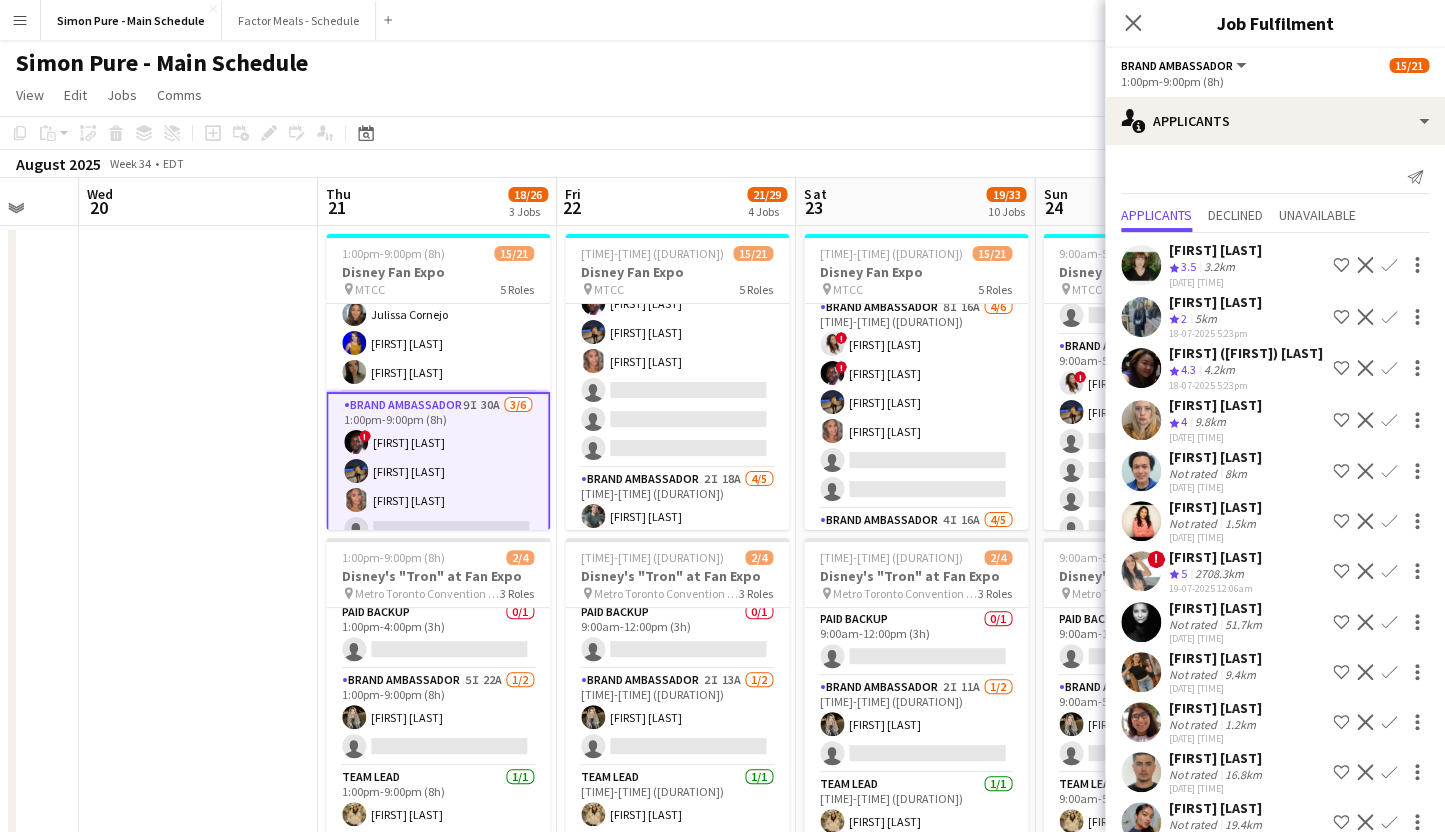 click on "[FIRST] [LAST]" at bounding box center (1215, 557) 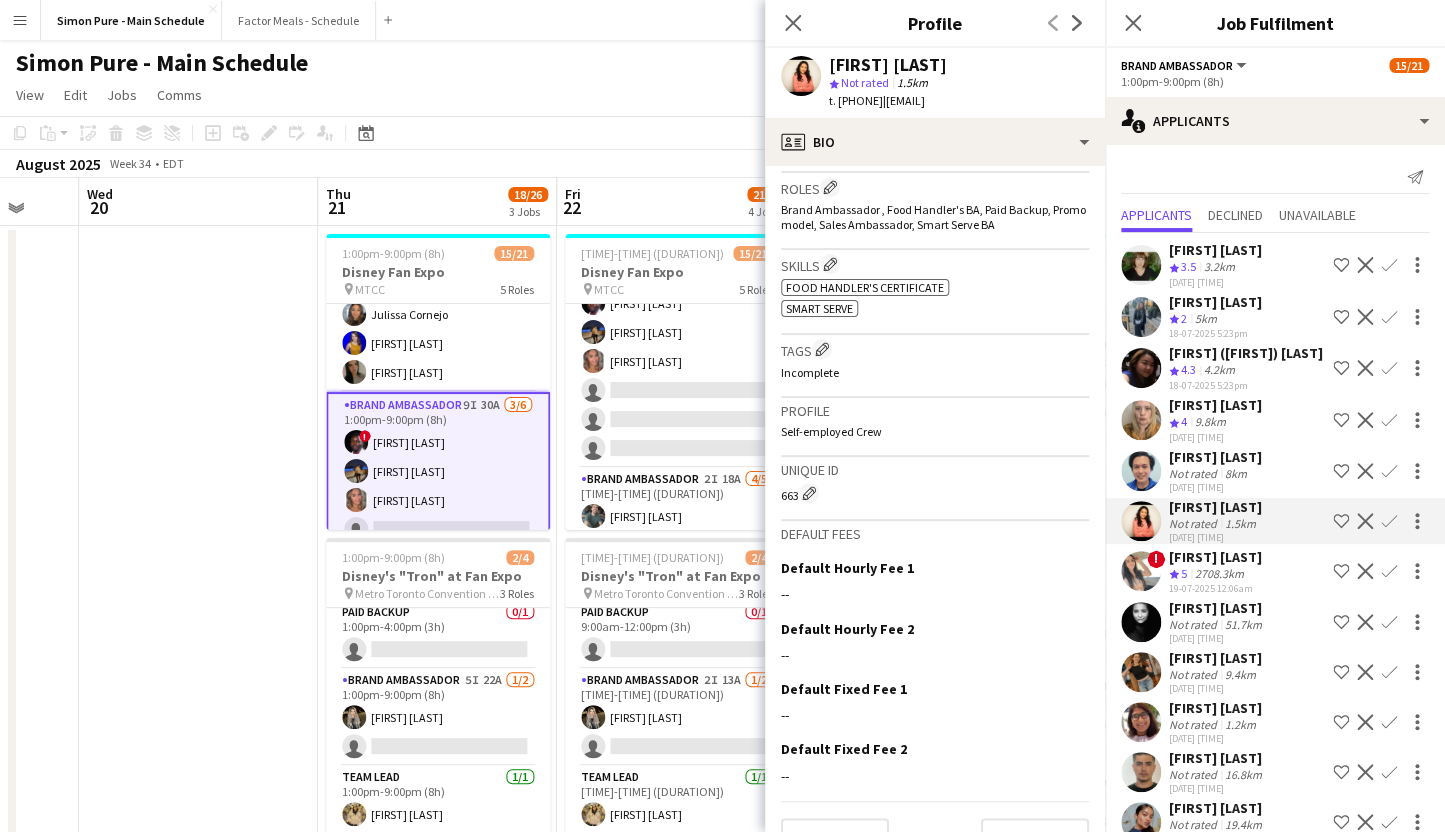 scroll, scrollTop: 693, scrollLeft: 0, axis: vertical 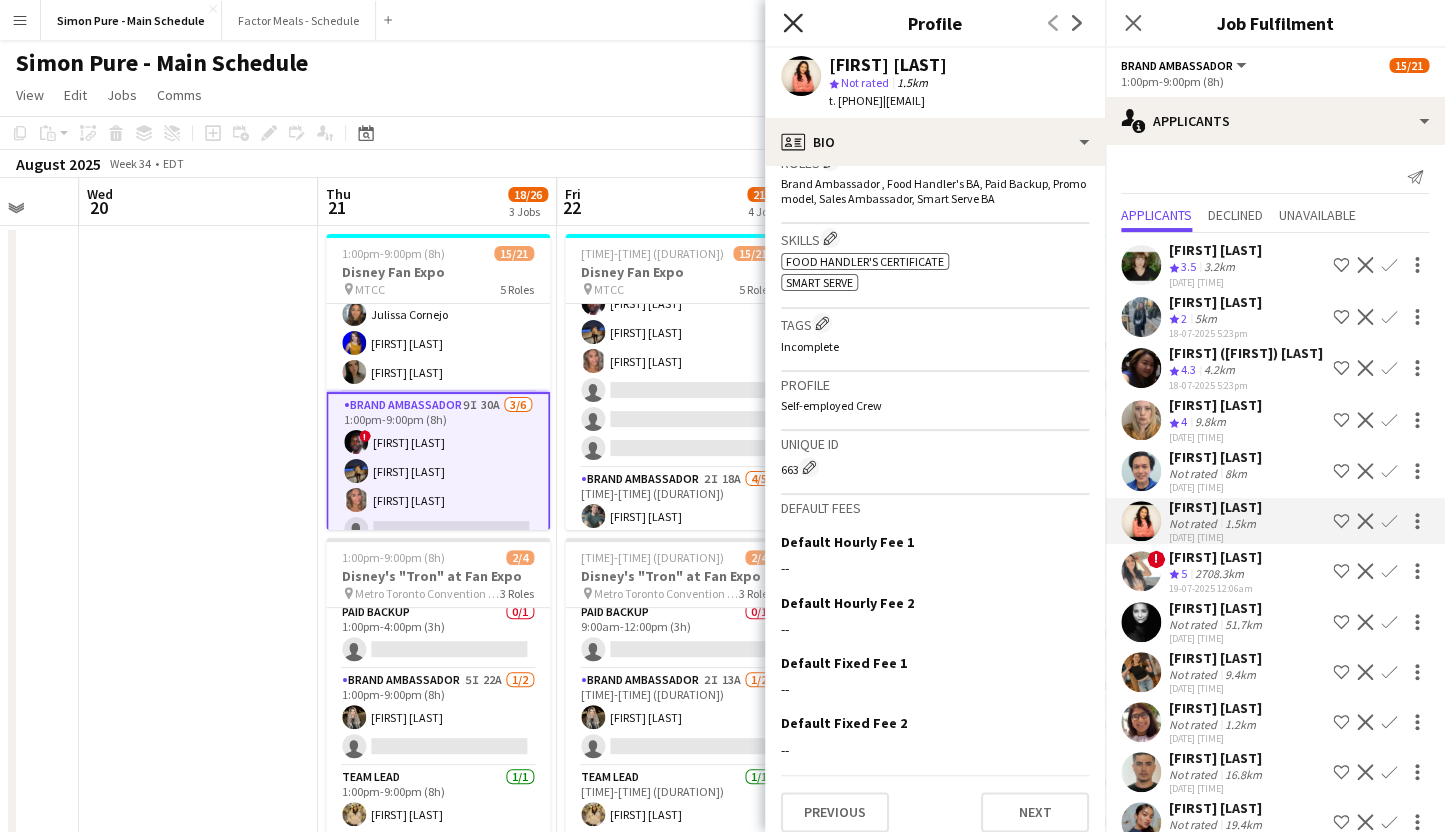 click on "Close pop-in" 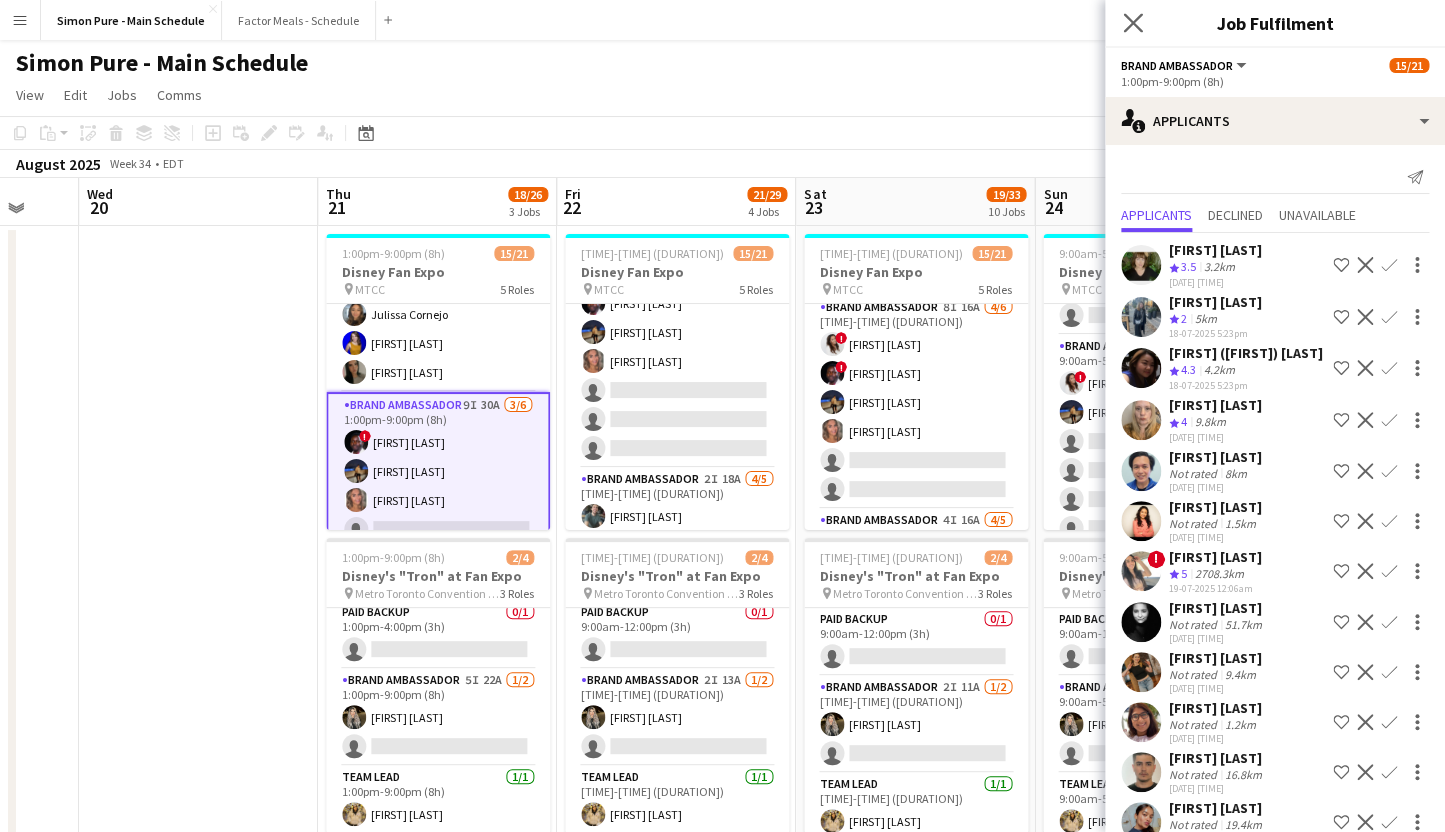 click on "Close pop-in" 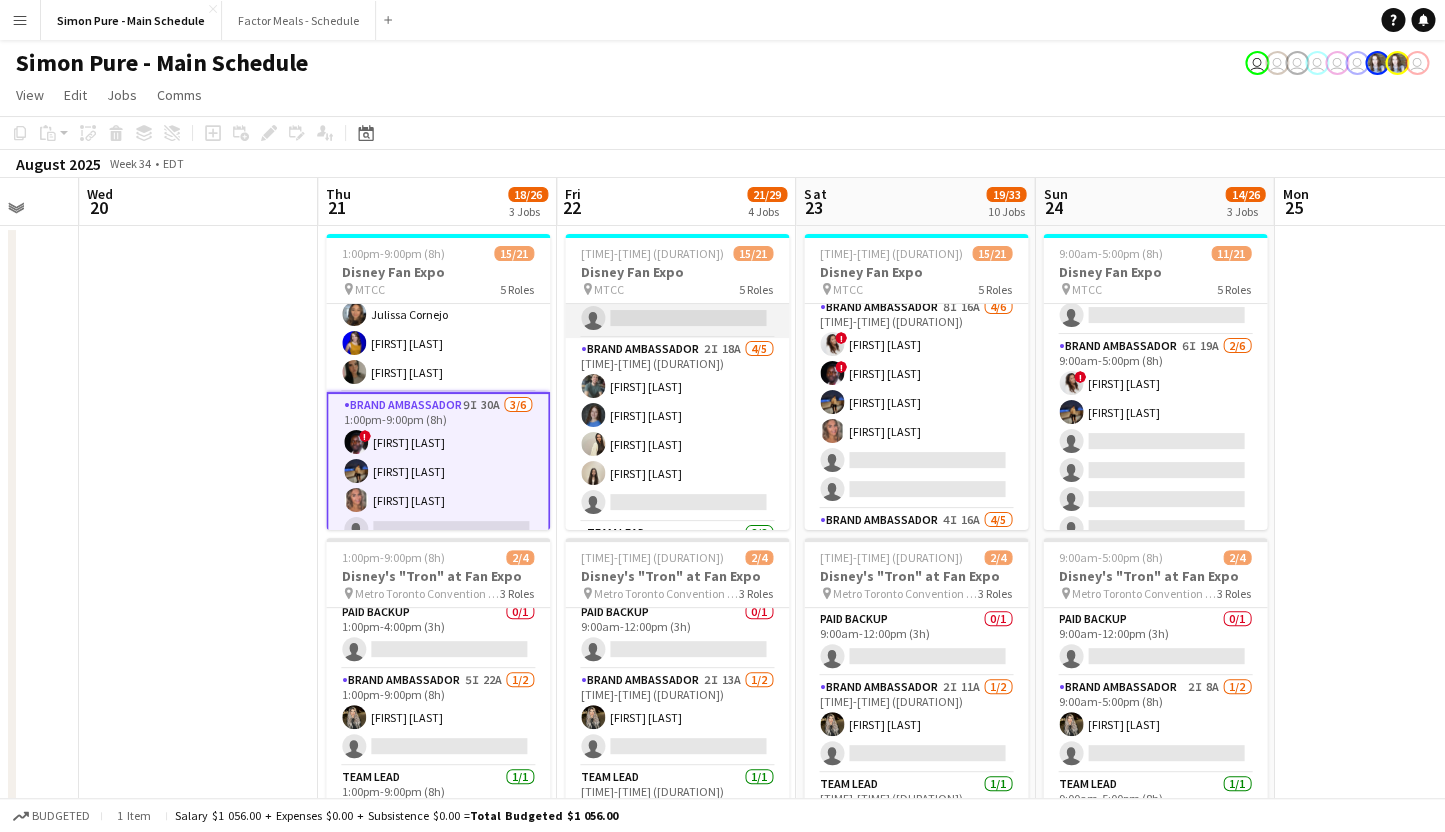 scroll, scrollTop: 578, scrollLeft: 0, axis: vertical 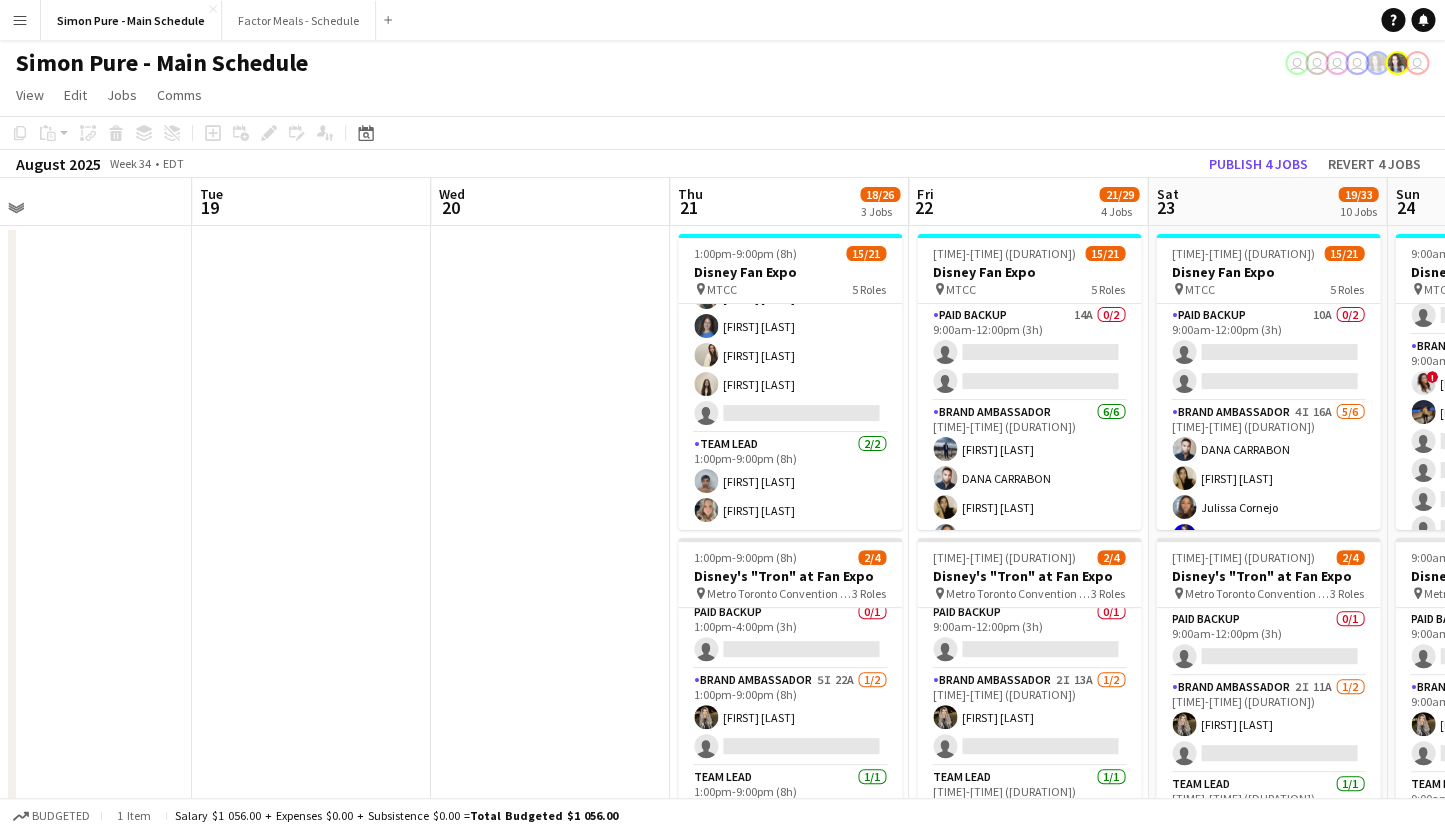 drag, startPoint x: 225, startPoint y: 349, endPoint x: 577, endPoint y: 360, distance: 352.17184 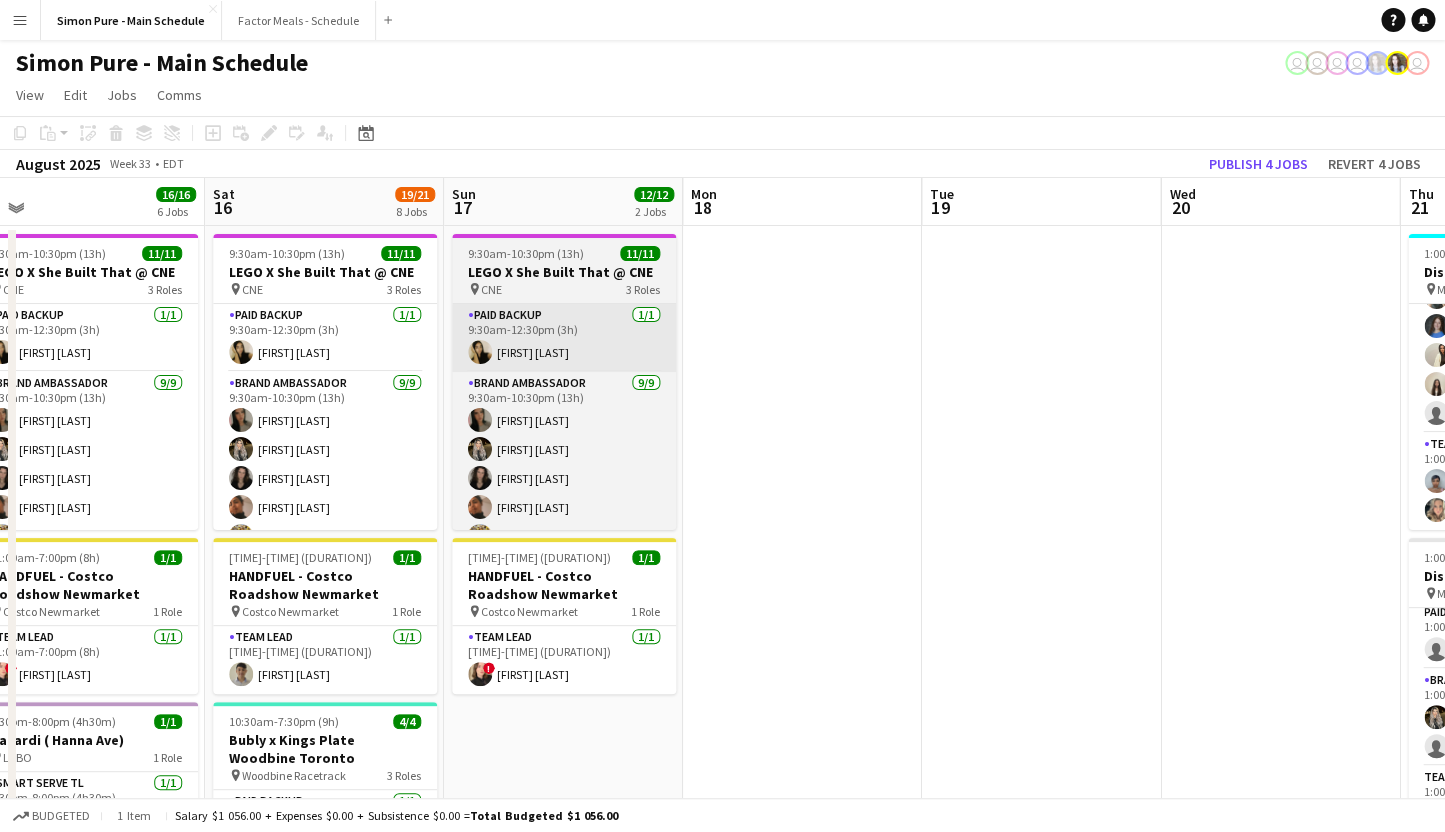 drag, startPoint x: 230, startPoint y: 397, endPoint x: 443, endPoint y: 362, distance: 215.85643 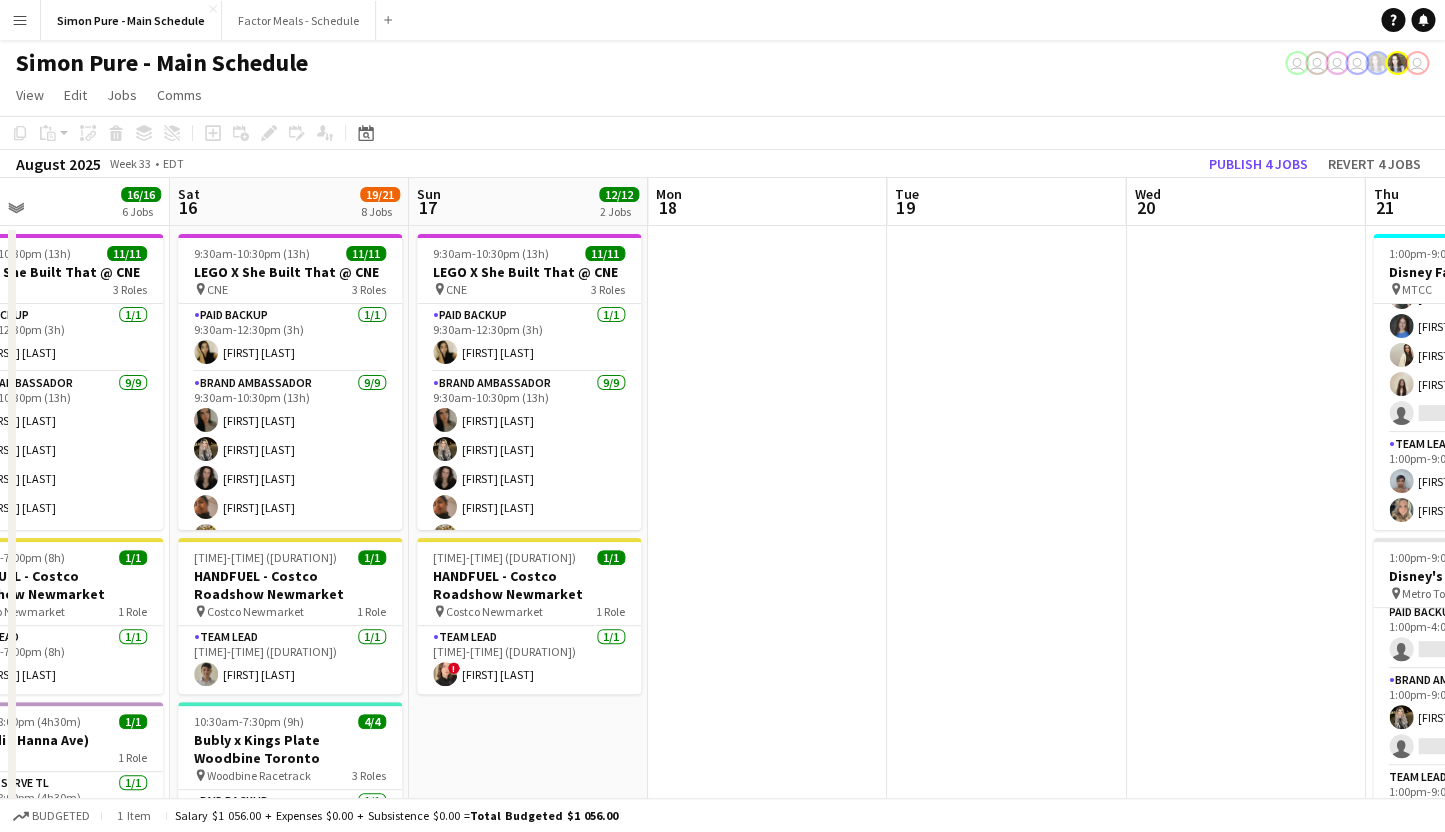 scroll, scrollTop: 0, scrollLeft: 411, axis: horizontal 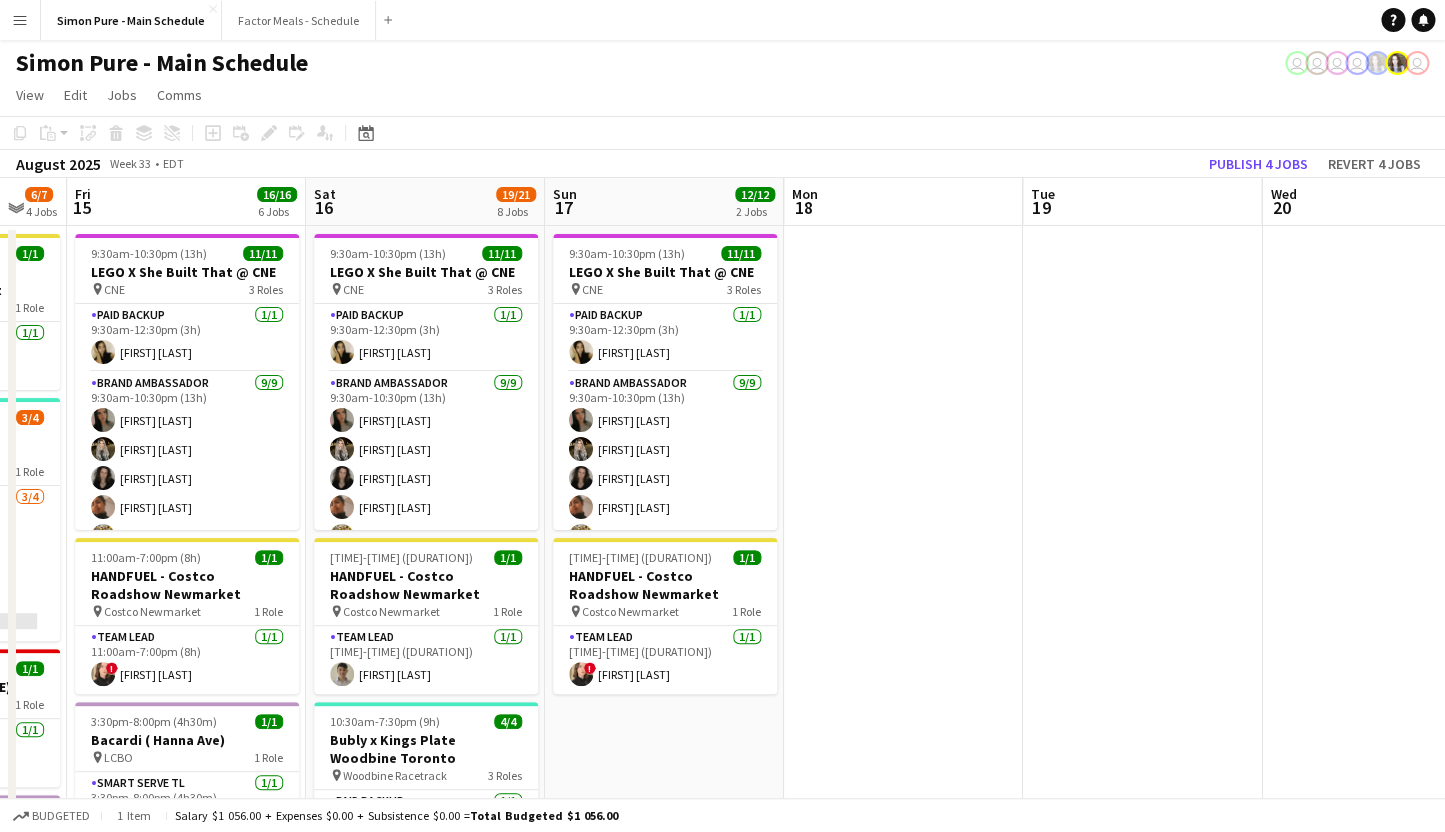 drag, startPoint x: 469, startPoint y: 404, endPoint x: 1088, endPoint y: 323, distance: 624.27716 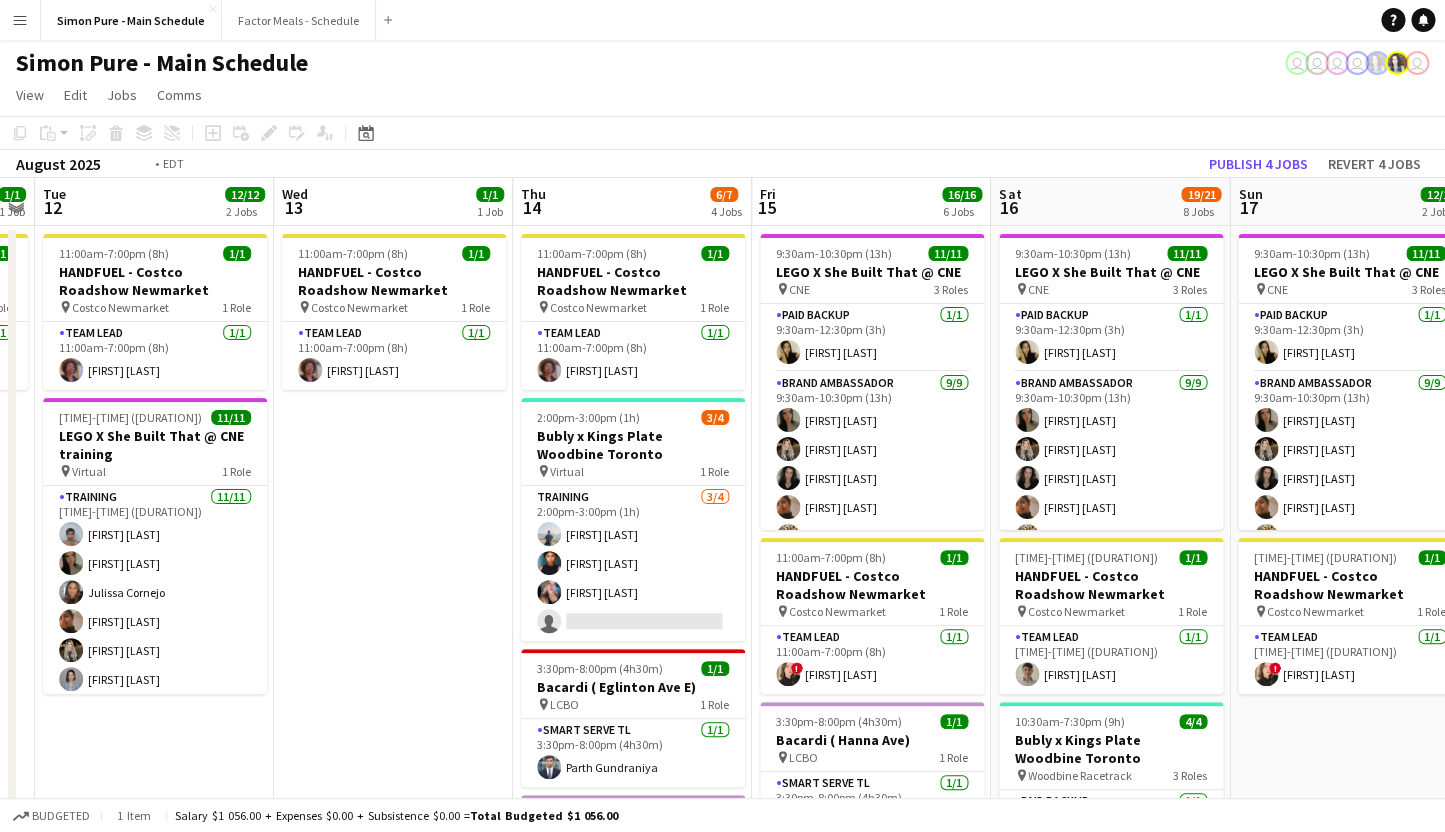 drag, startPoint x: 245, startPoint y: 604, endPoint x: 916, endPoint y: 576, distance: 671.5839 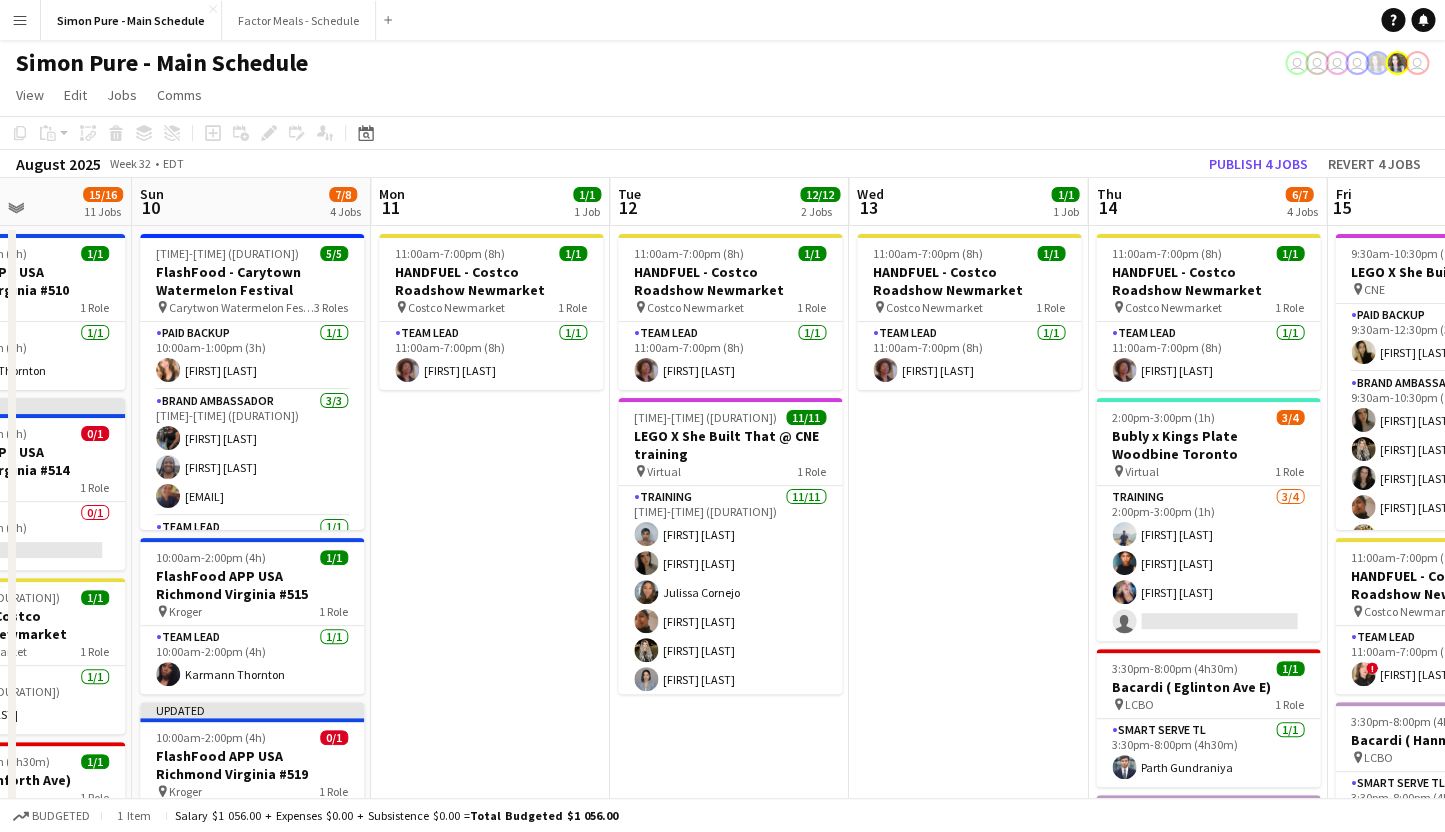 drag, startPoint x: 292, startPoint y: 471, endPoint x: 618, endPoint y: 436, distance: 327.87344 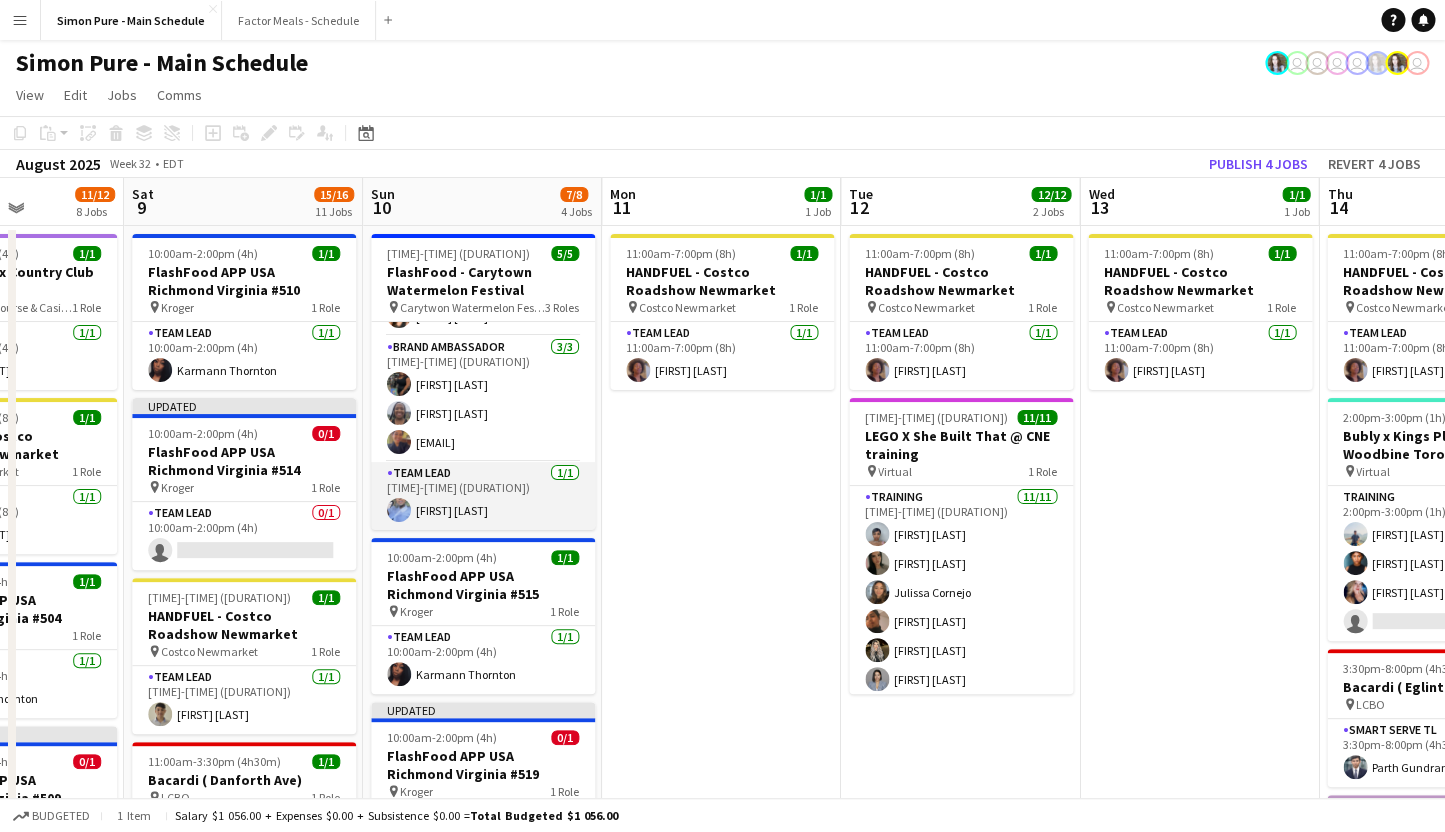 scroll, scrollTop: 0, scrollLeft: 0, axis: both 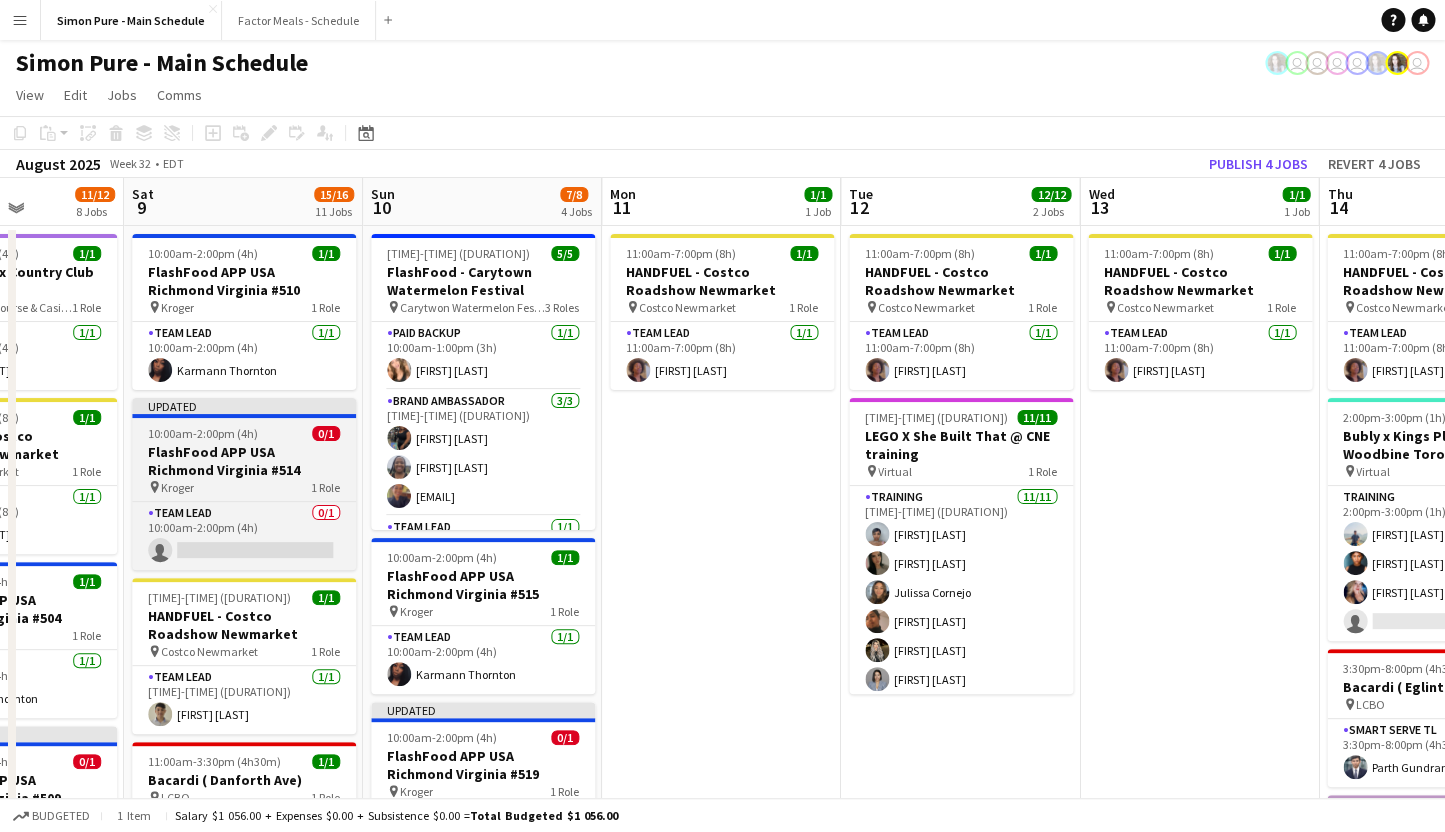 click on "Updated" at bounding box center [244, 406] 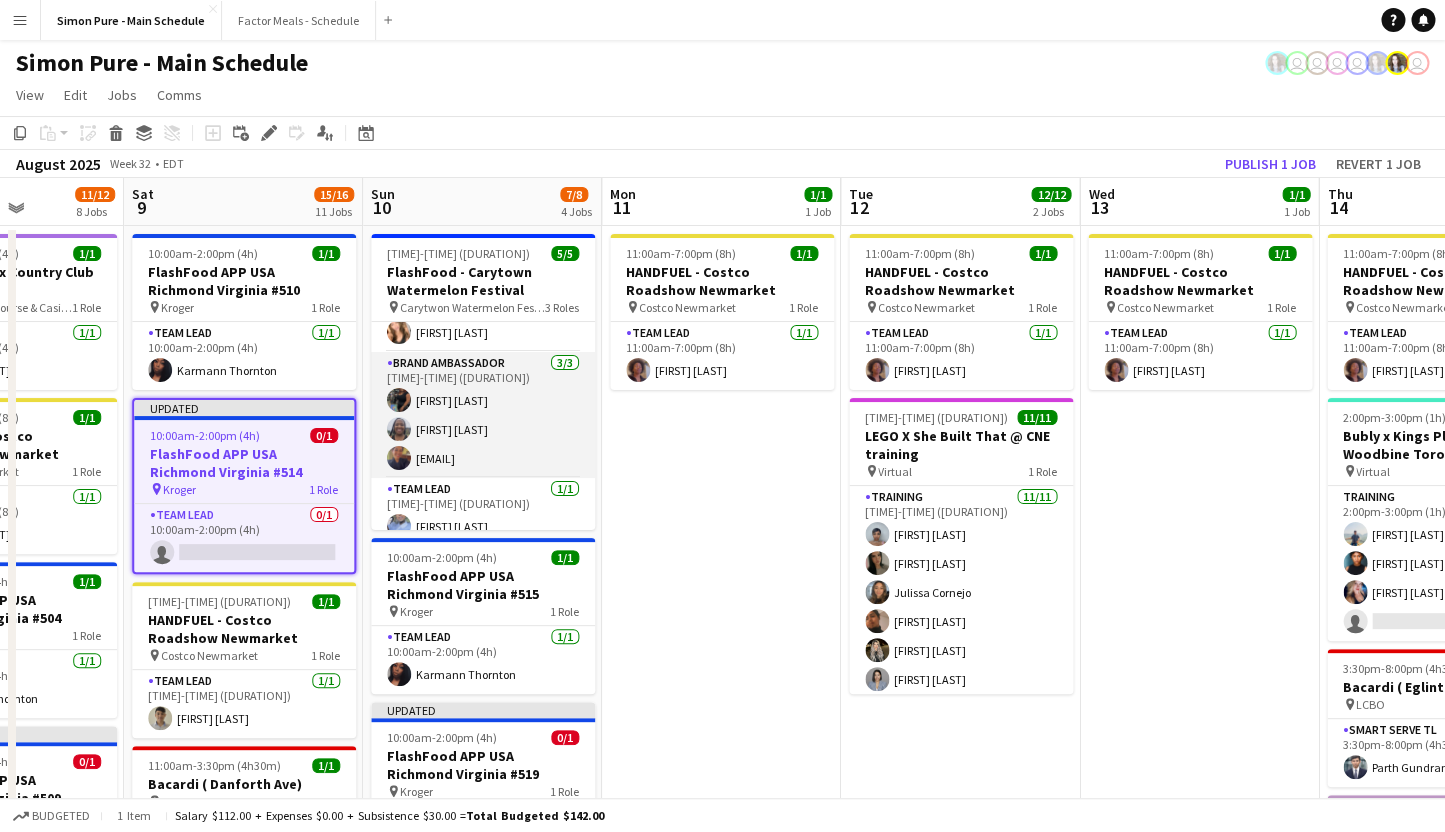 scroll, scrollTop: 54, scrollLeft: 0, axis: vertical 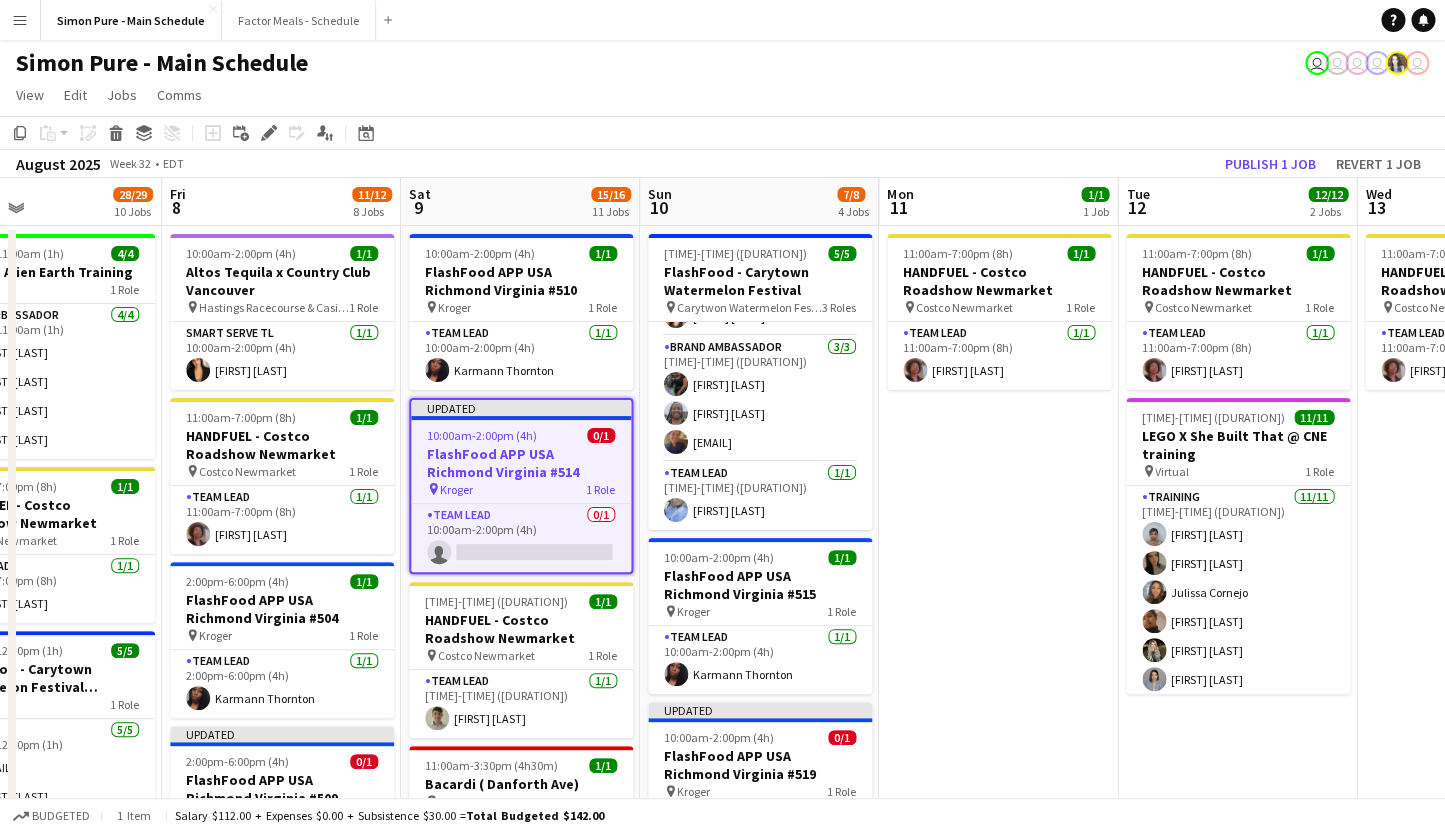 drag, startPoint x: 276, startPoint y: 354, endPoint x: 730, endPoint y: 310, distance: 456.12717 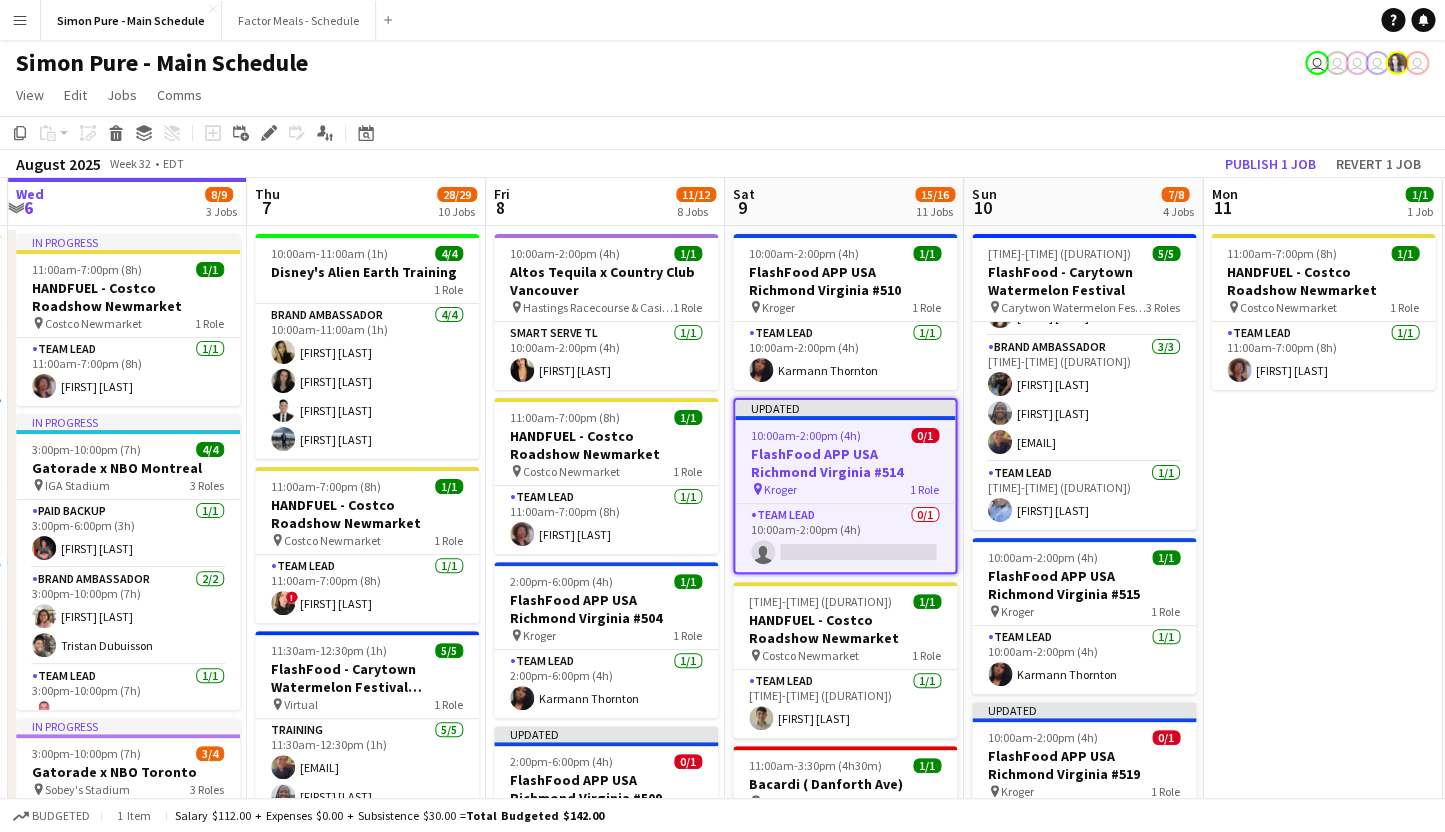 scroll, scrollTop: 0, scrollLeft: 464, axis: horizontal 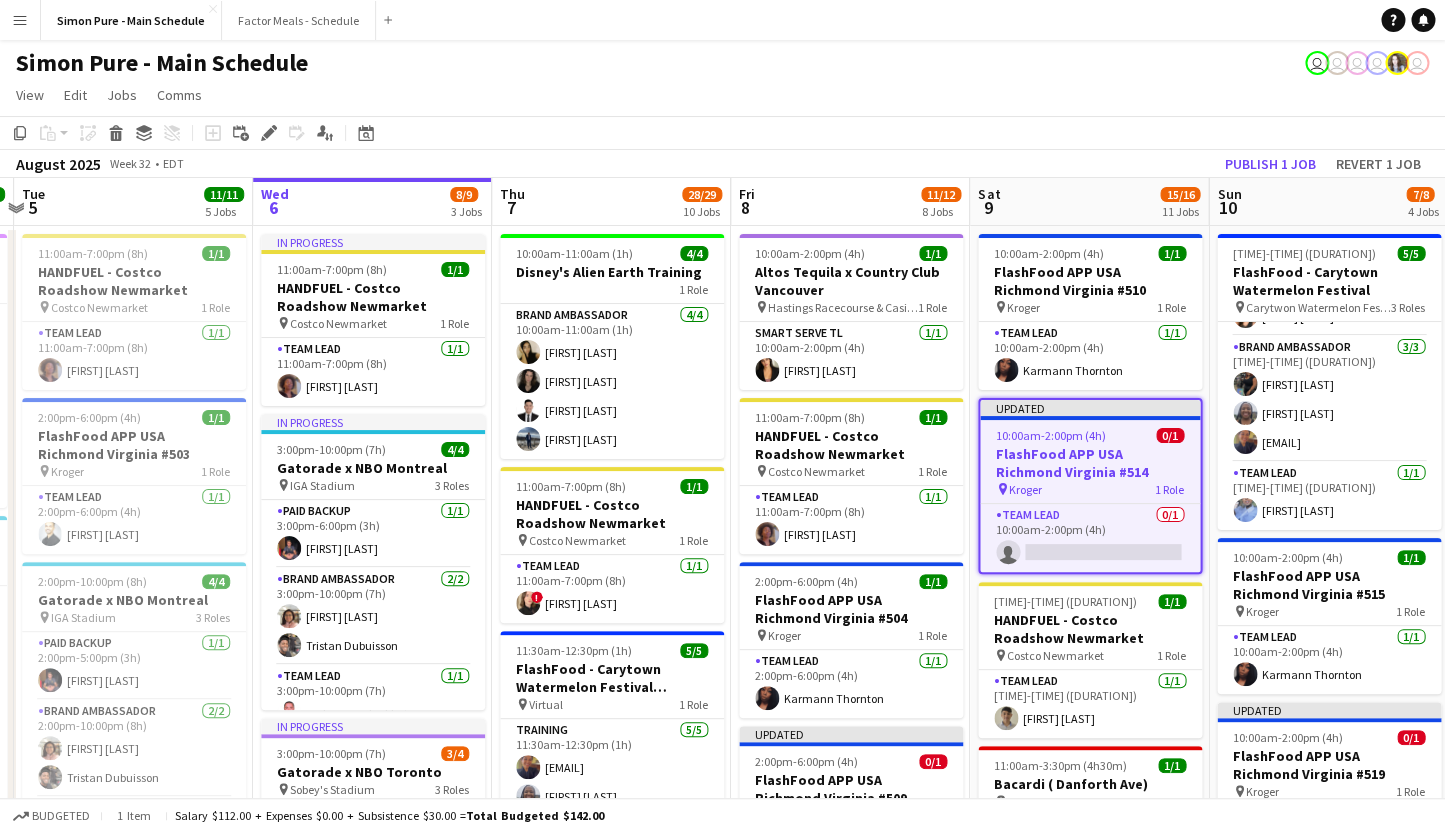 drag, startPoint x: 323, startPoint y: 410, endPoint x: 540, endPoint y: 396, distance: 217.45114 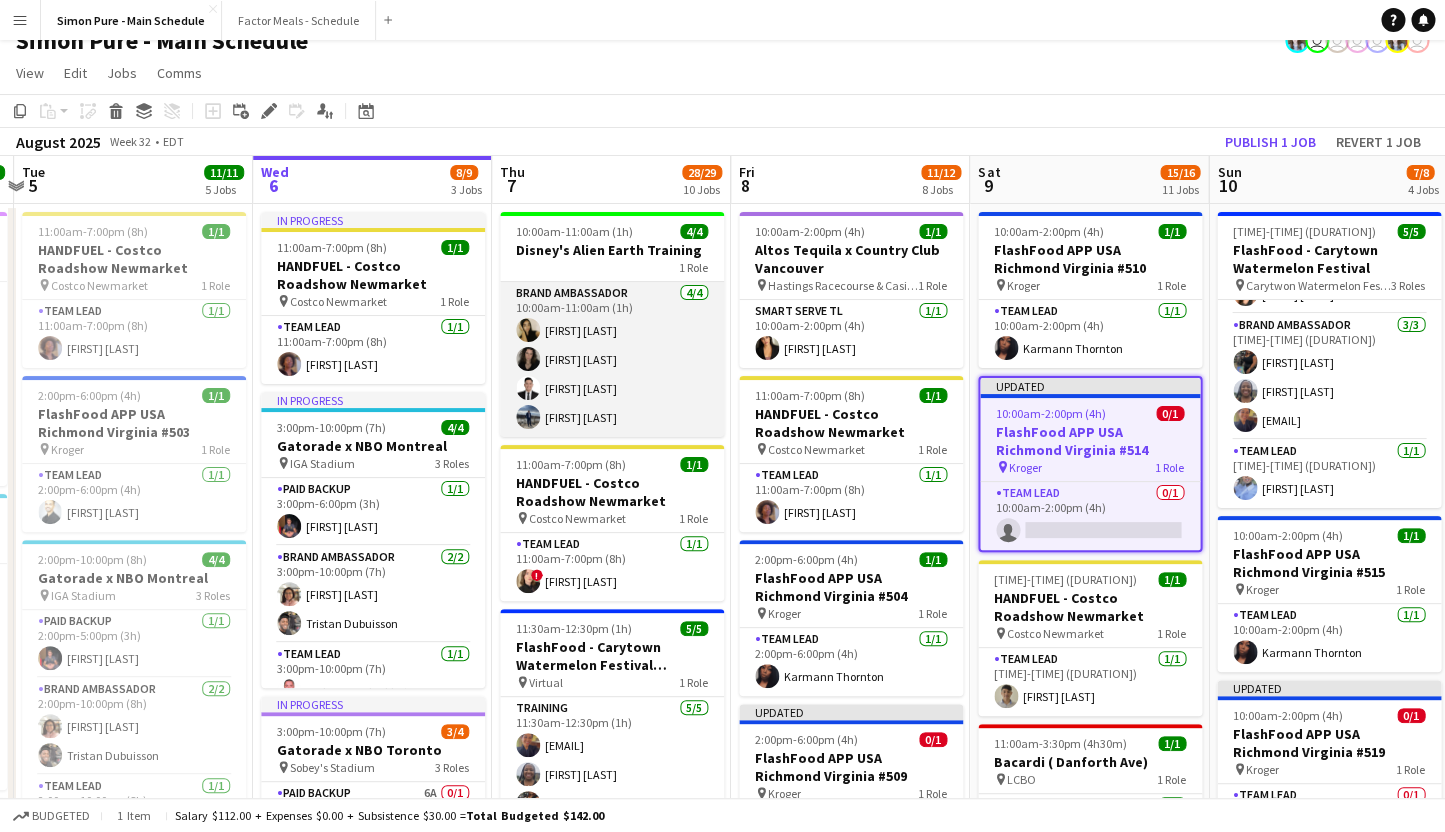 scroll, scrollTop: 57, scrollLeft: 0, axis: vertical 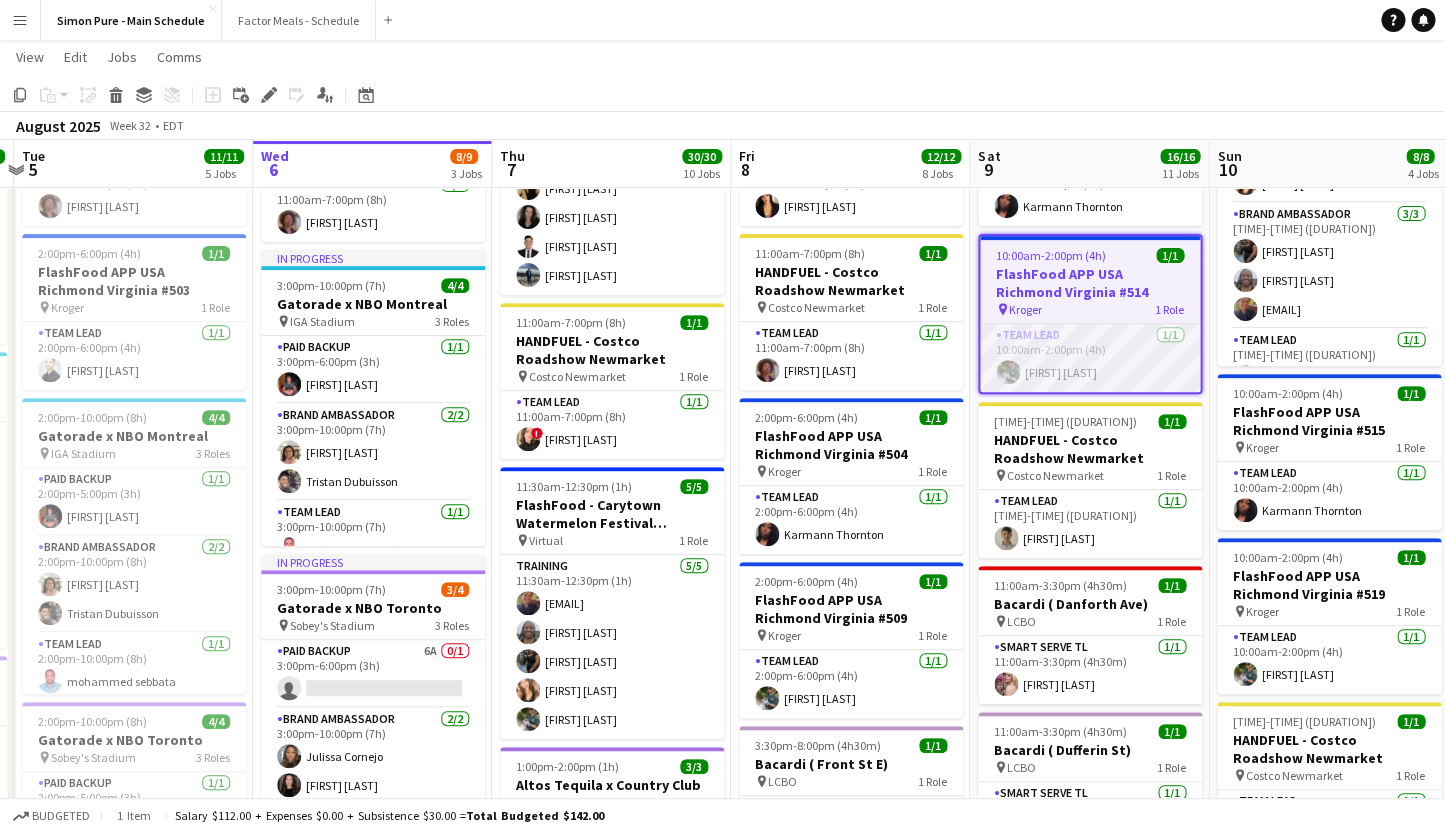 click on "Team Lead   1/1   10:00am-2:00pm (4h)
[FIRST] [LAST]" at bounding box center (1090, 358) 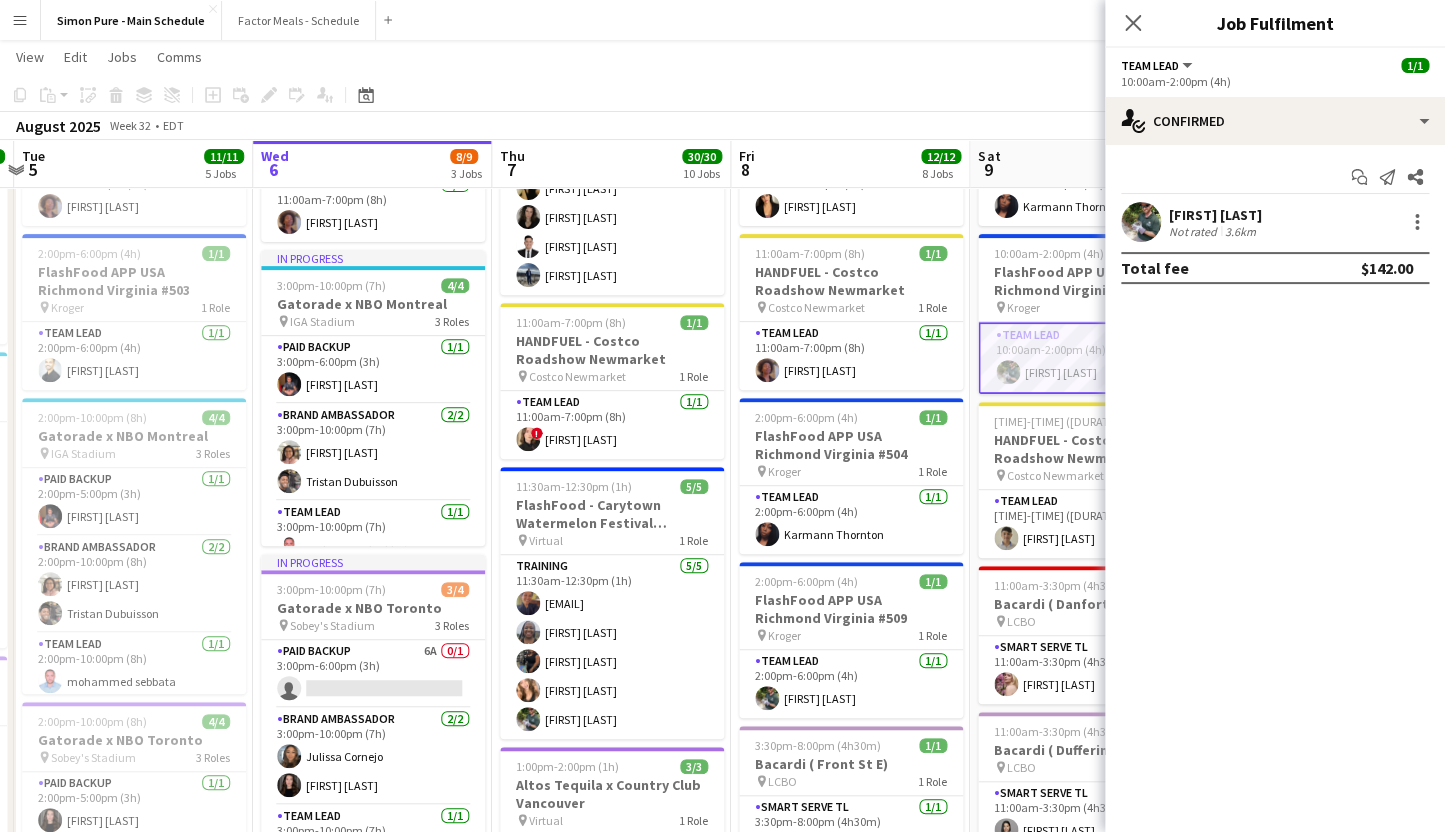 click on "[FIRST] [LAST]" at bounding box center [1215, 215] 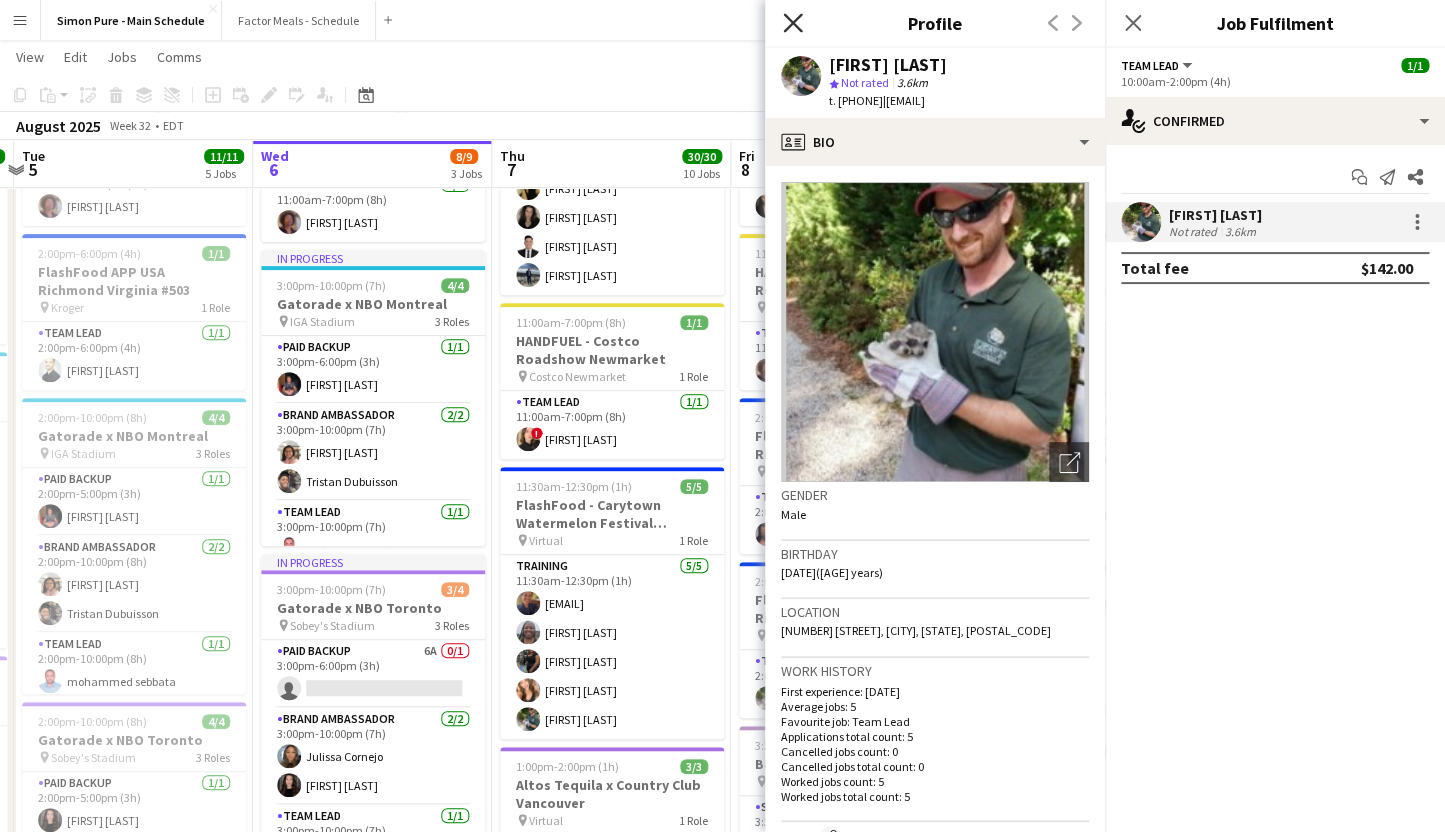 click 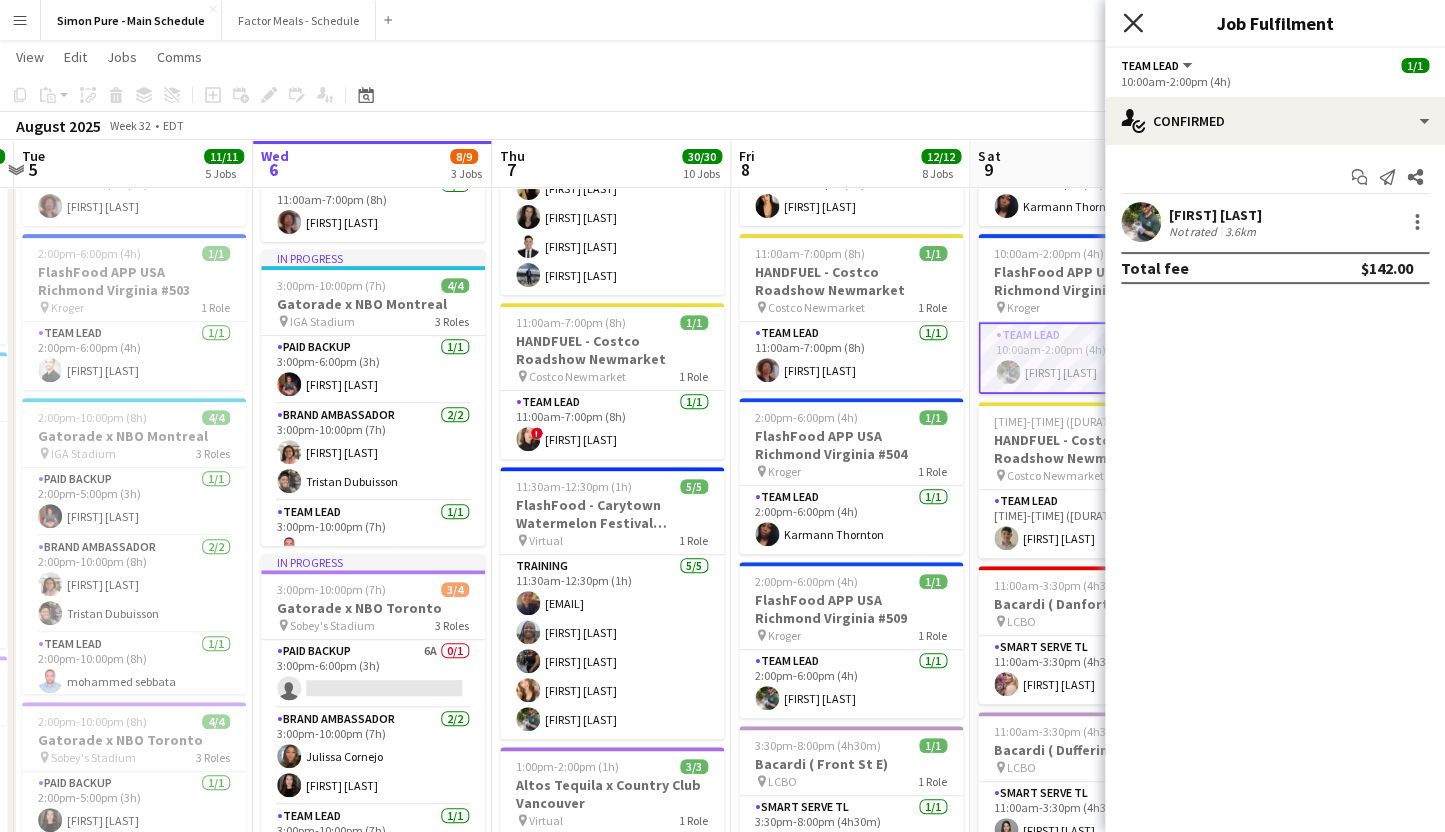 click on "Close pop-in" 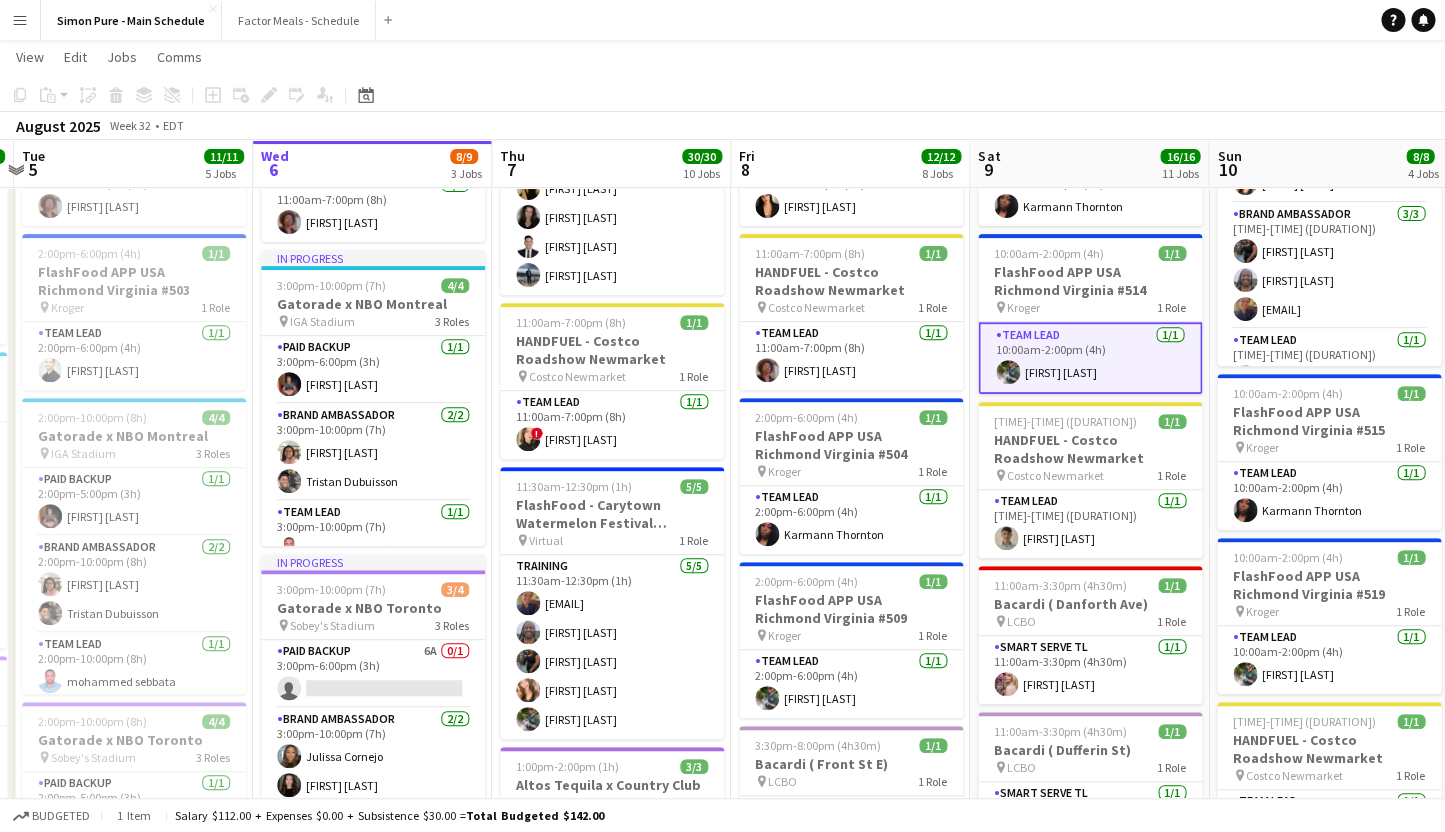 scroll, scrollTop: 0, scrollLeft: 0, axis: both 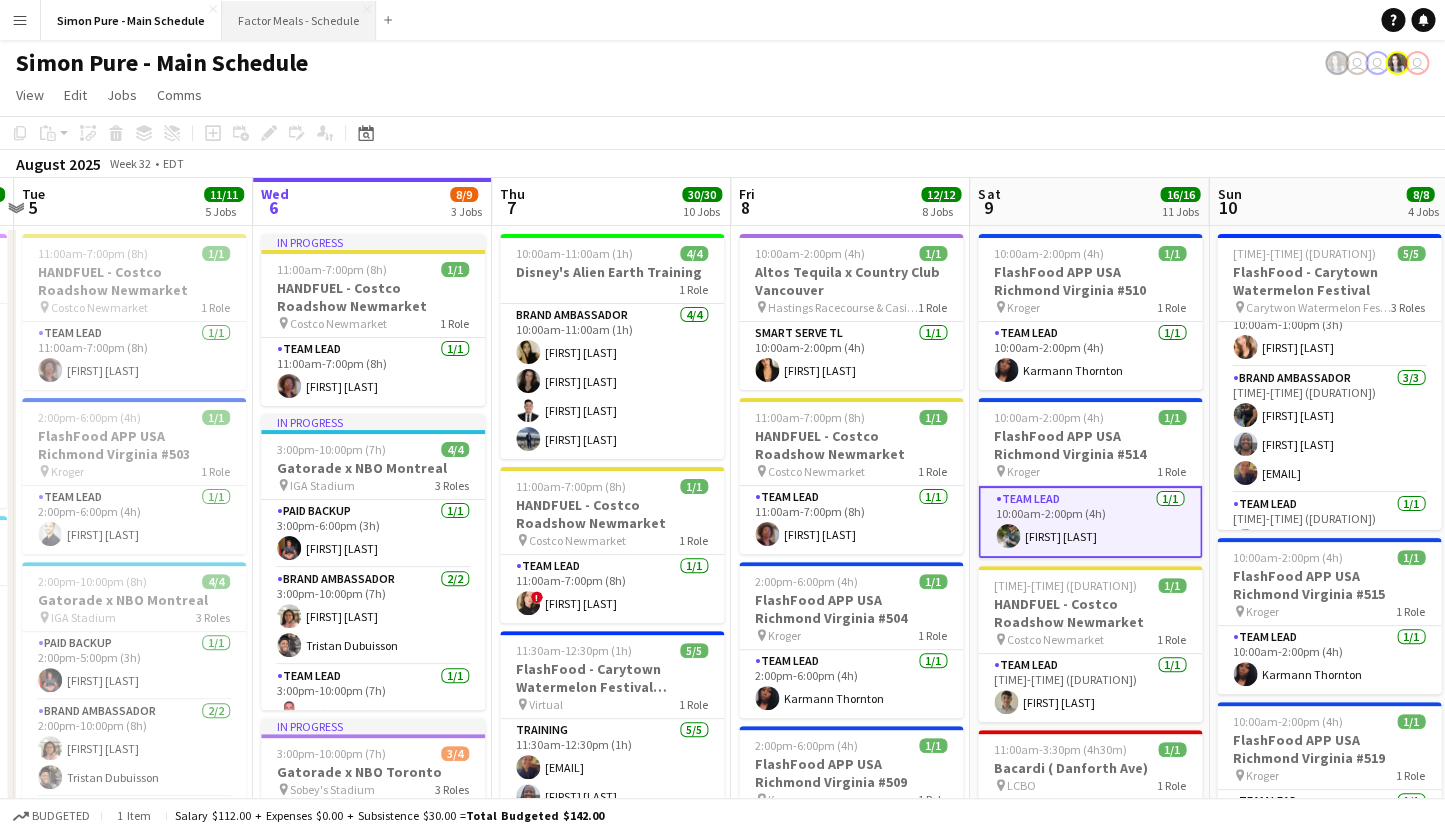 click on "Factor Meals - Schedule
Close" at bounding box center (299, 20) 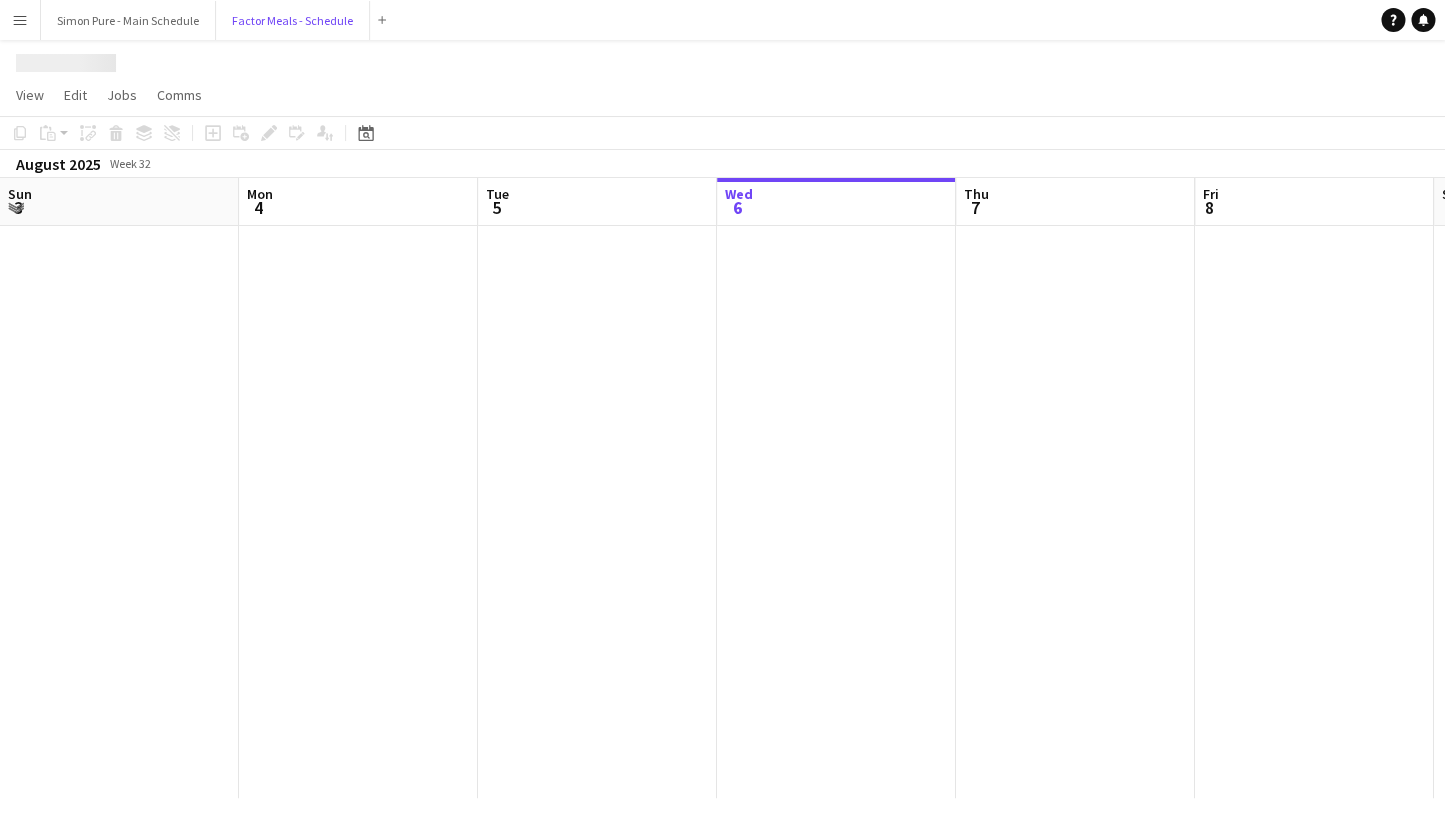 scroll, scrollTop: 0, scrollLeft: 478, axis: horizontal 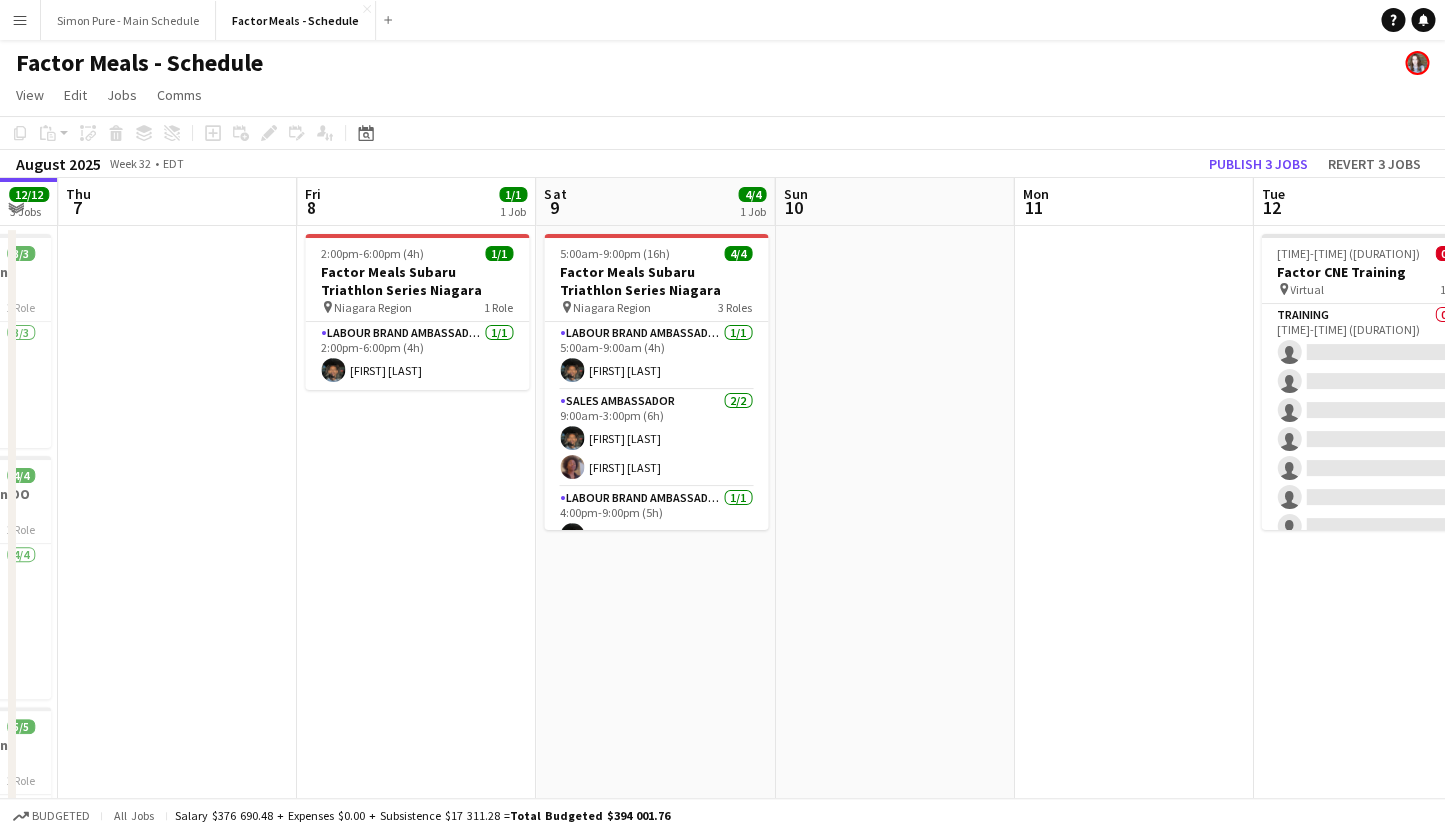 drag, startPoint x: 864, startPoint y: 615, endPoint x: 503, endPoint y: 600, distance: 361.3115 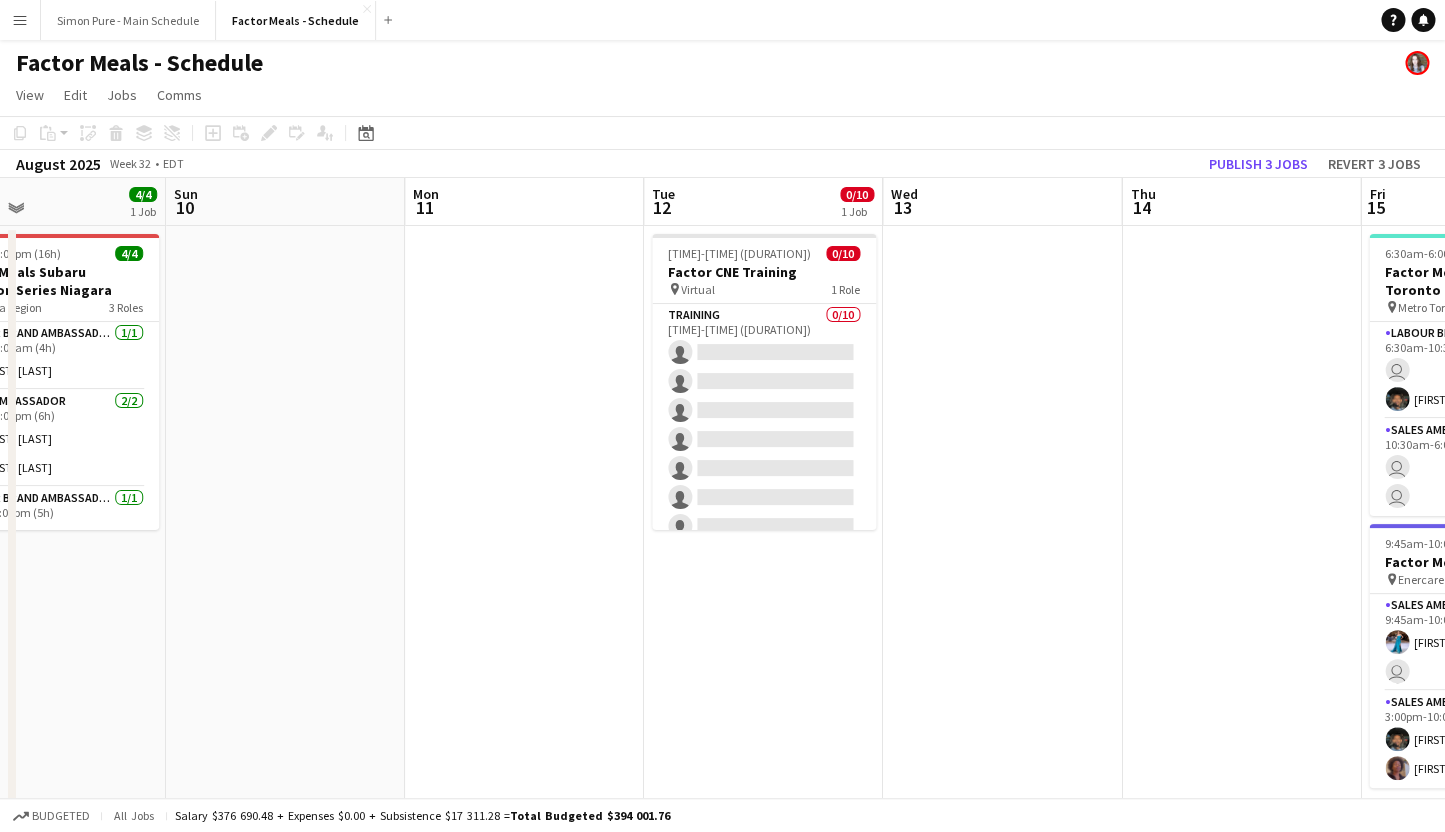 drag, startPoint x: 1113, startPoint y: 527, endPoint x: 512, endPoint y: 466, distance: 604.08777 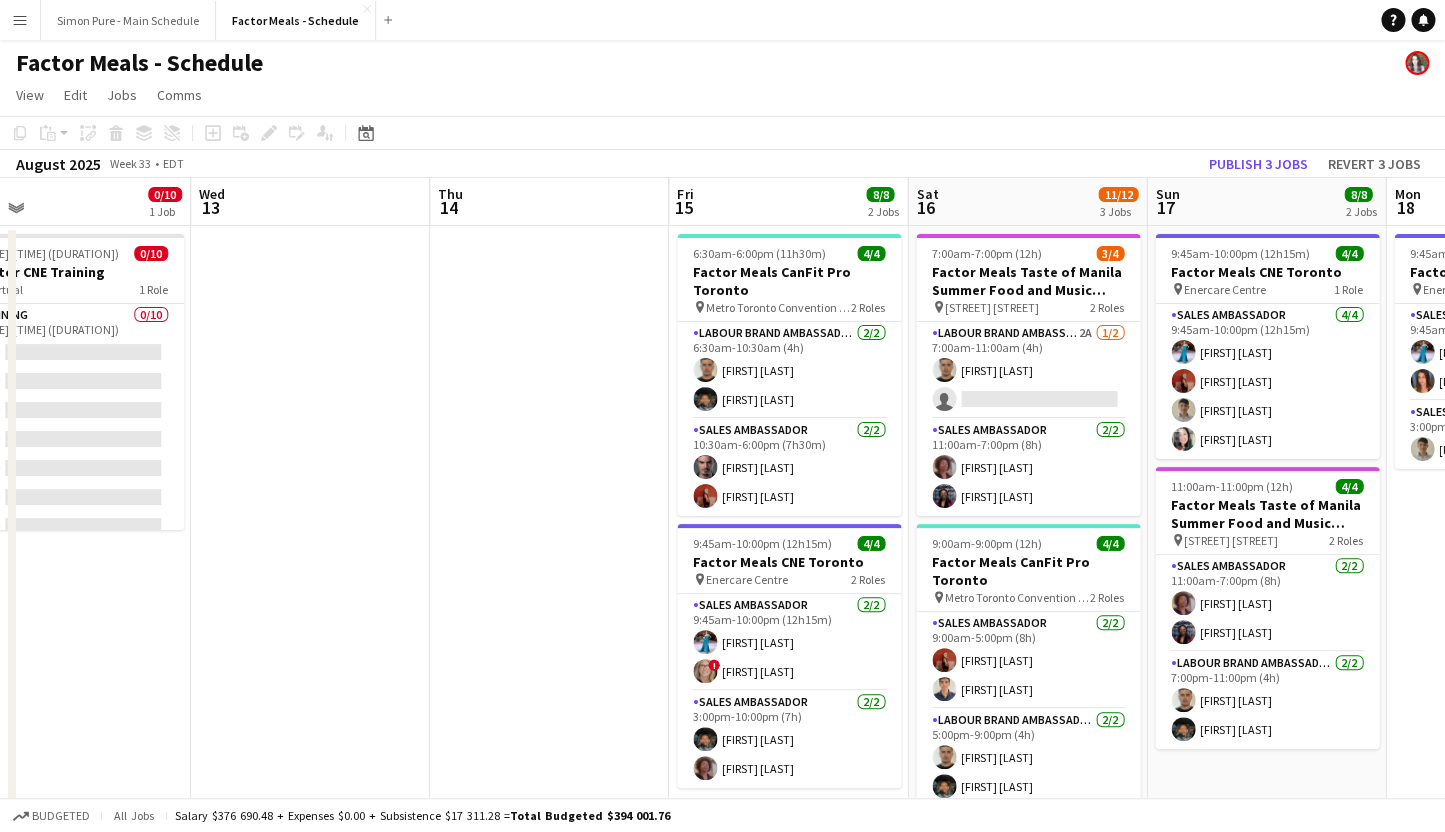 scroll, scrollTop: 0, scrollLeft: 869, axis: horizontal 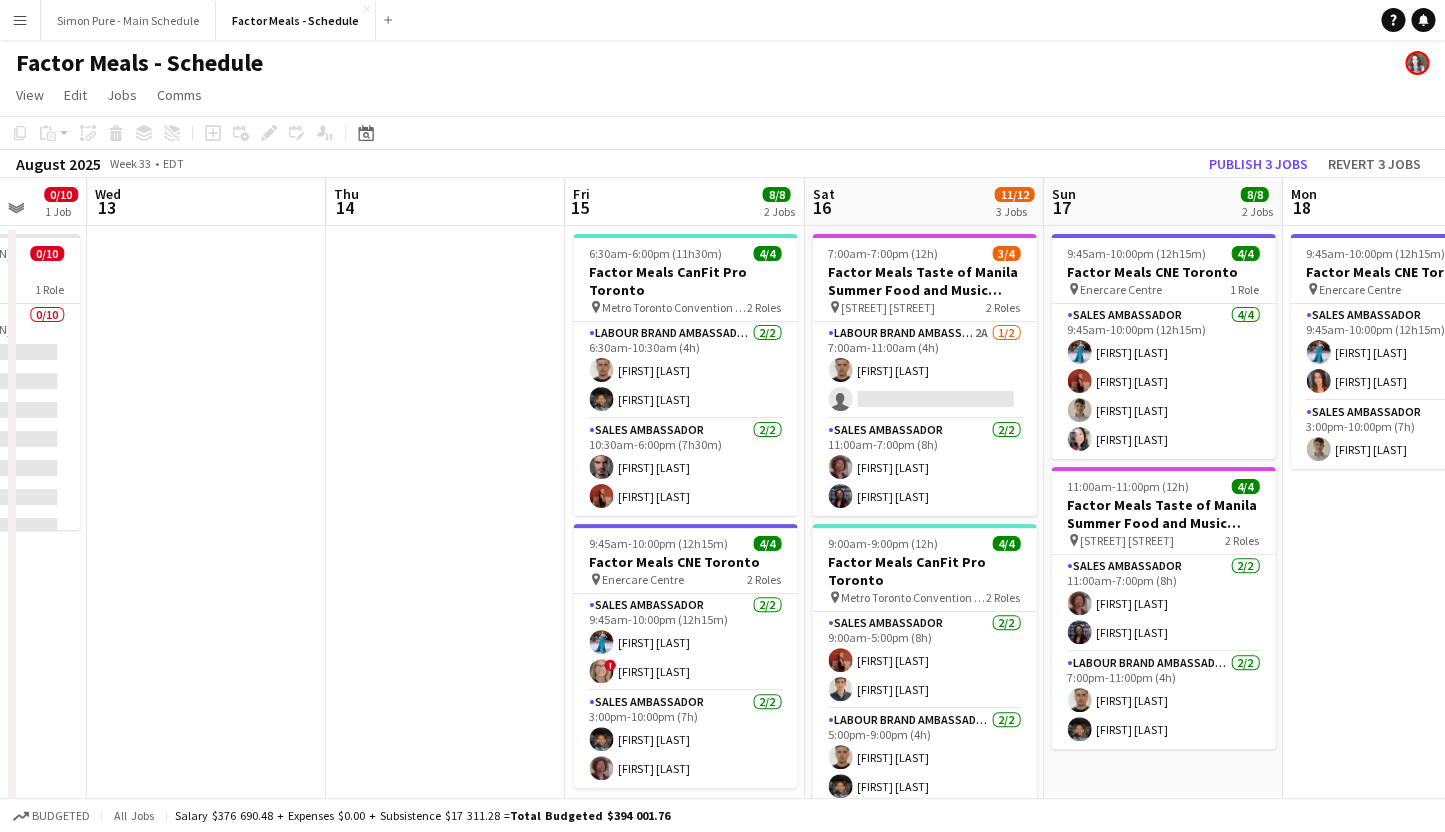 drag, startPoint x: 1122, startPoint y: 526, endPoint x: 326, endPoint y: 402, distance: 805.6004 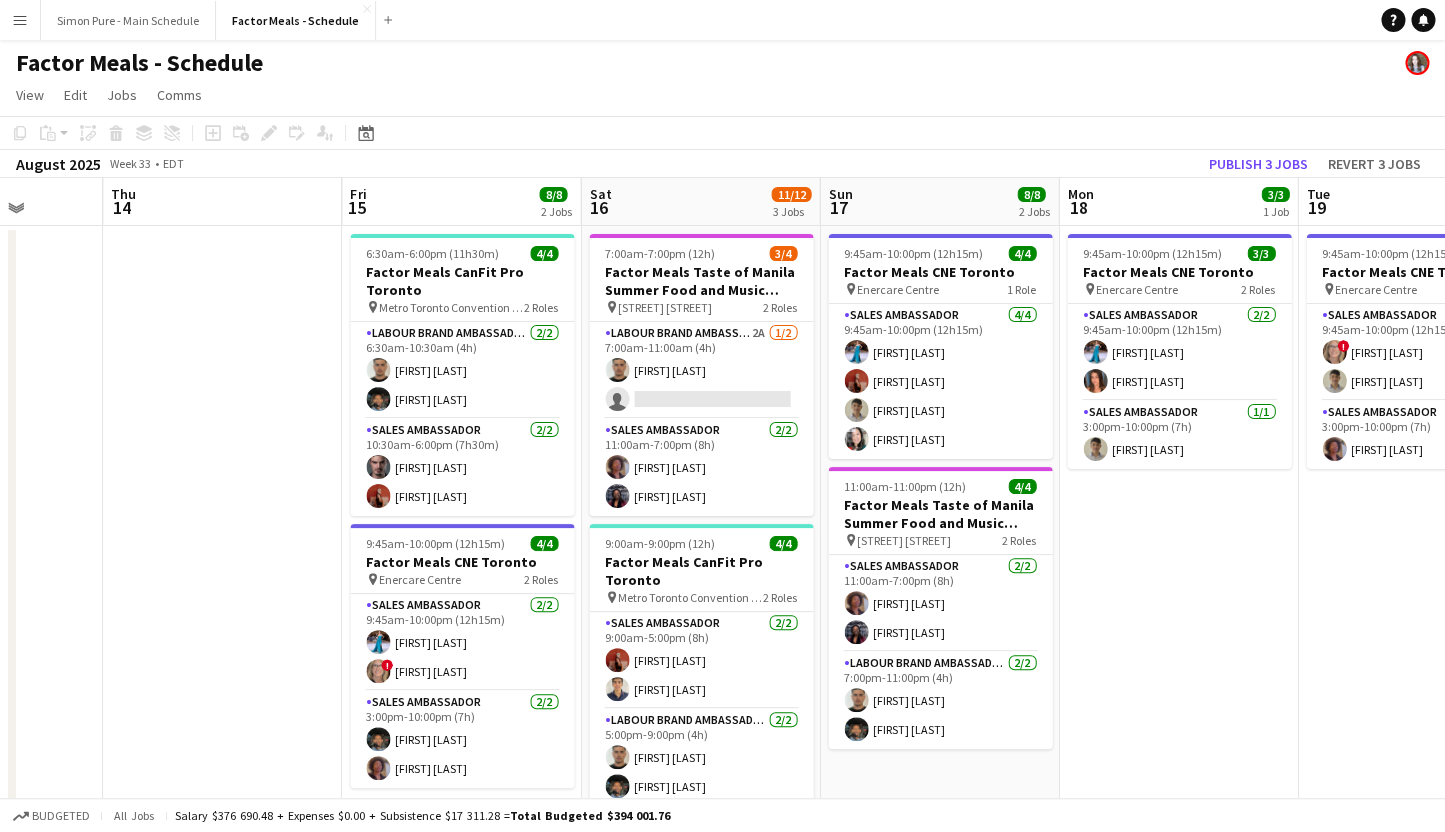 scroll, scrollTop: 0, scrollLeft: 769, axis: horizontal 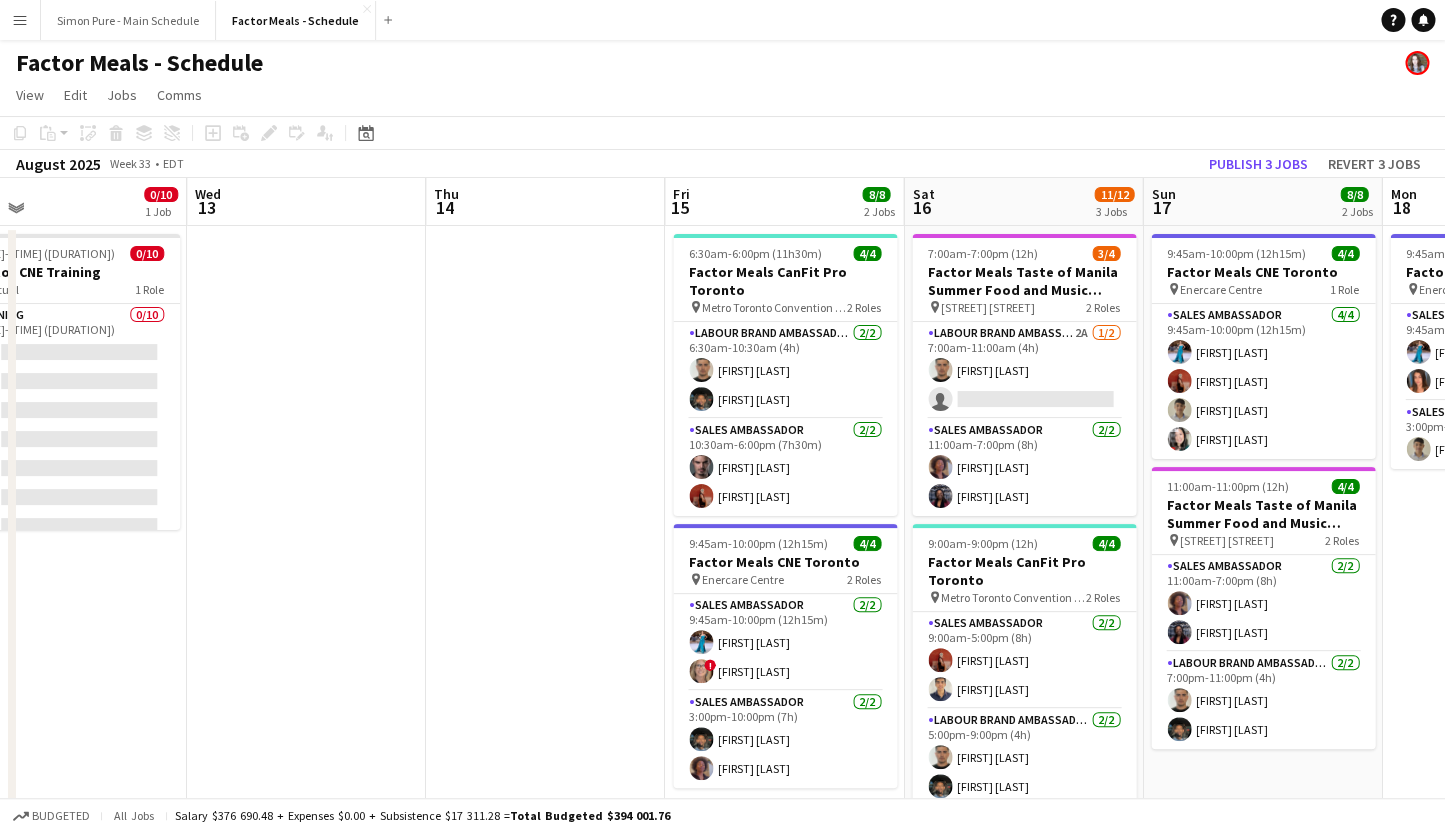 drag, startPoint x: 486, startPoint y: 465, endPoint x: 107, endPoint y: 398, distance: 384.87662 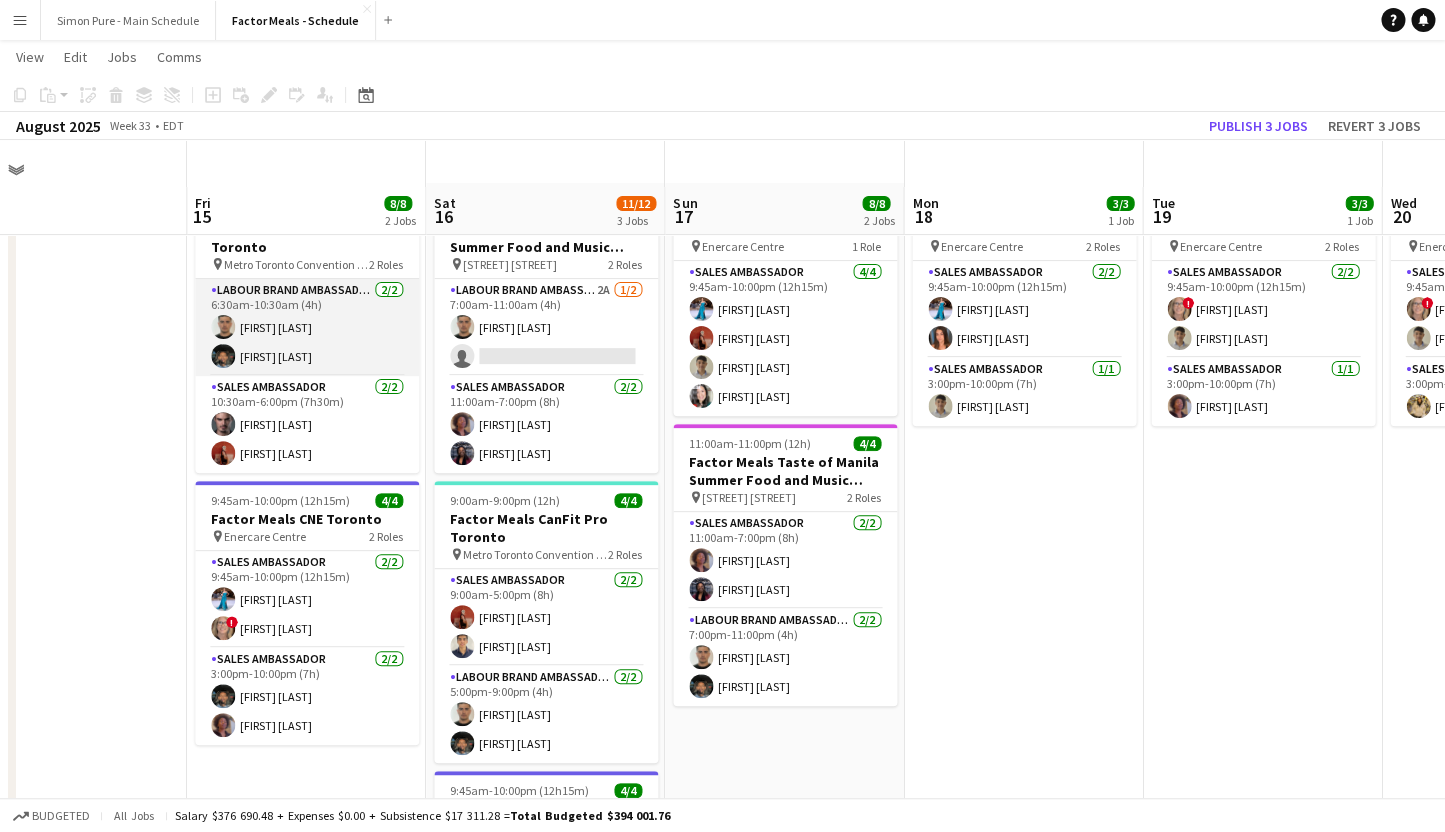 scroll, scrollTop: 115, scrollLeft: 0, axis: vertical 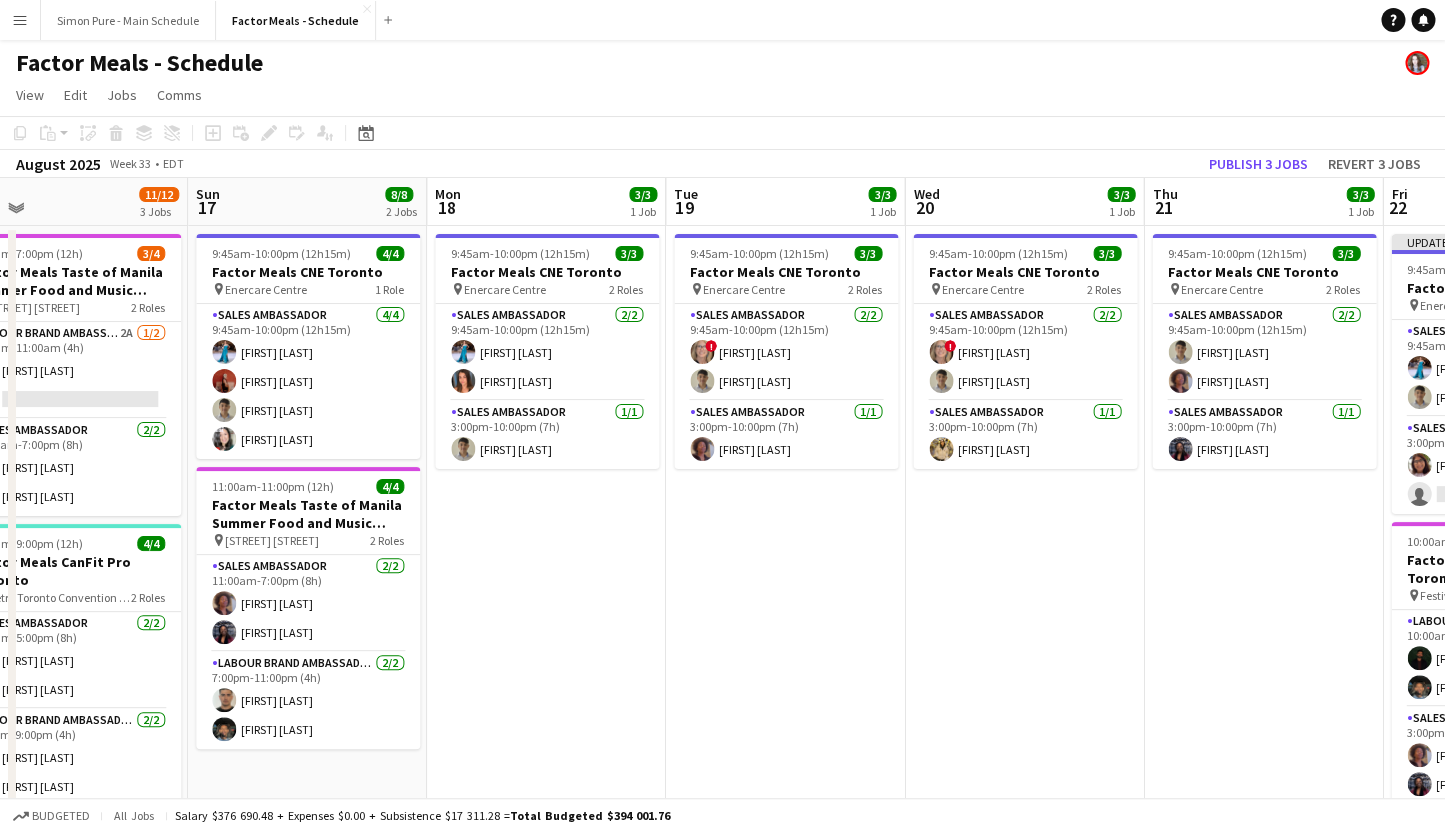 drag, startPoint x: 1044, startPoint y: 484, endPoint x: 567, endPoint y: 406, distance: 483.3353 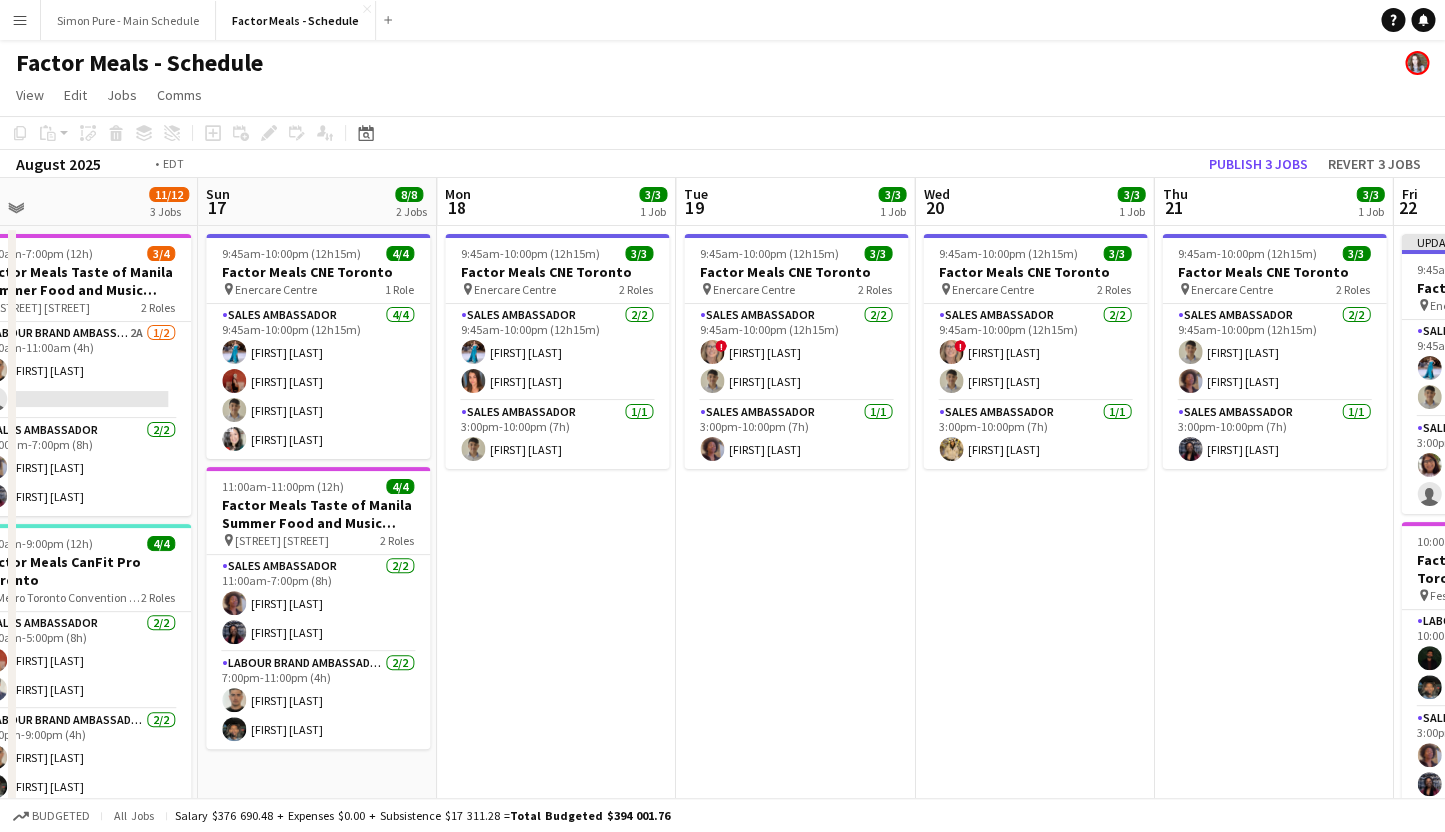 drag, startPoint x: 991, startPoint y: 546, endPoint x: 525, endPoint y: 446, distance: 476.60886 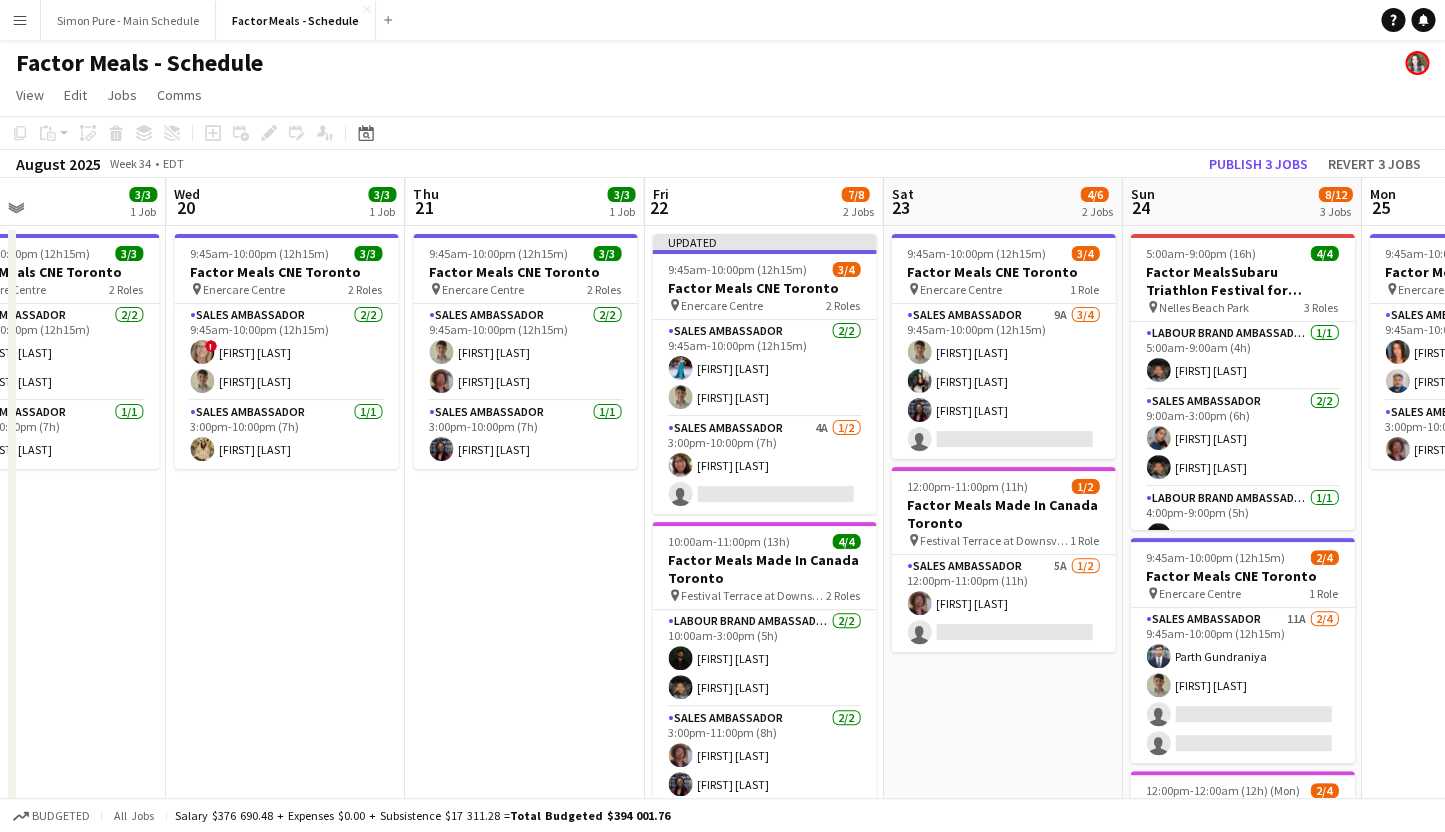 scroll, scrollTop: 0, scrollLeft: 570, axis: horizontal 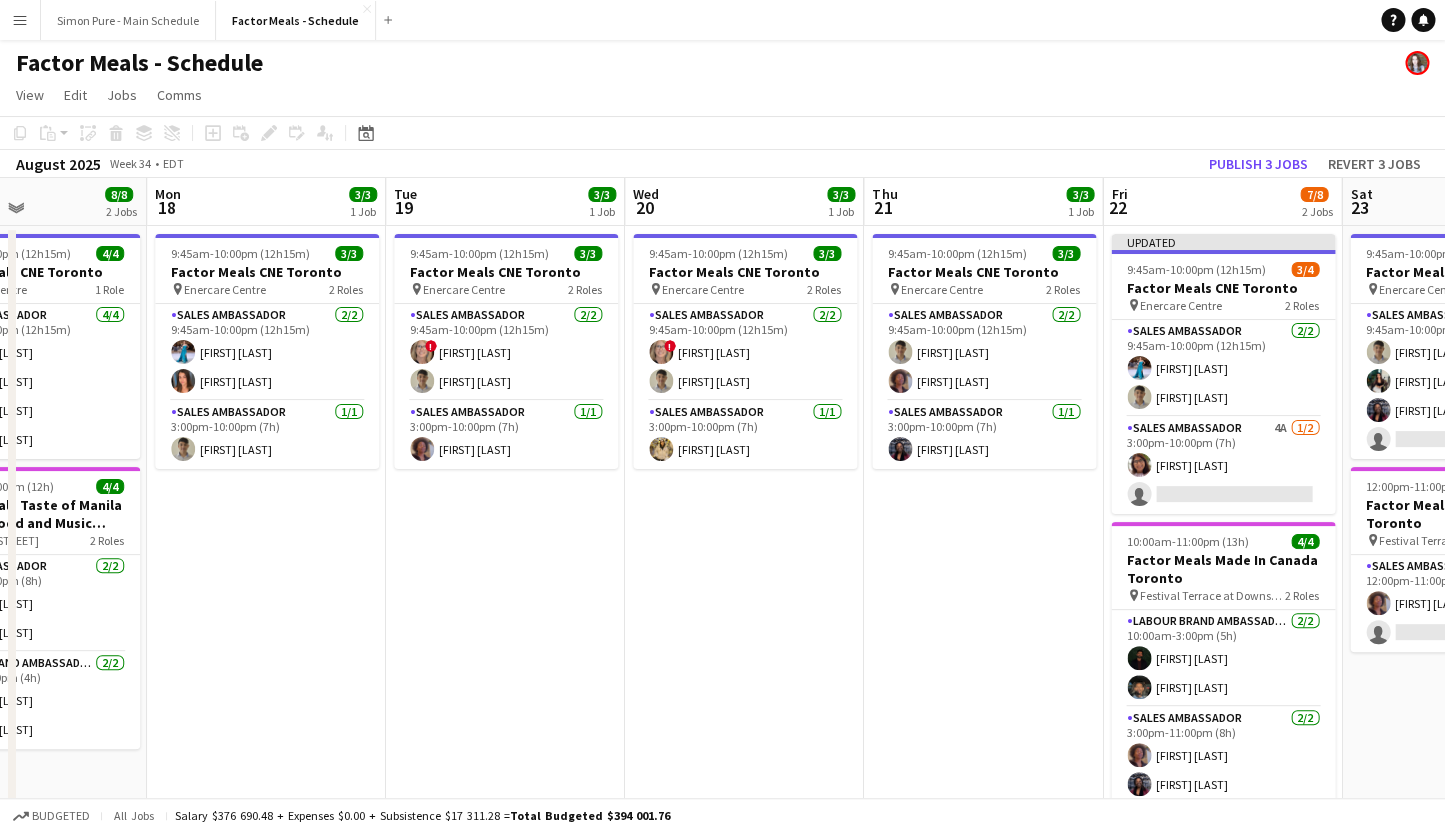 drag, startPoint x: 838, startPoint y: 587, endPoint x: 548, endPoint y: 463, distance: 315.39816 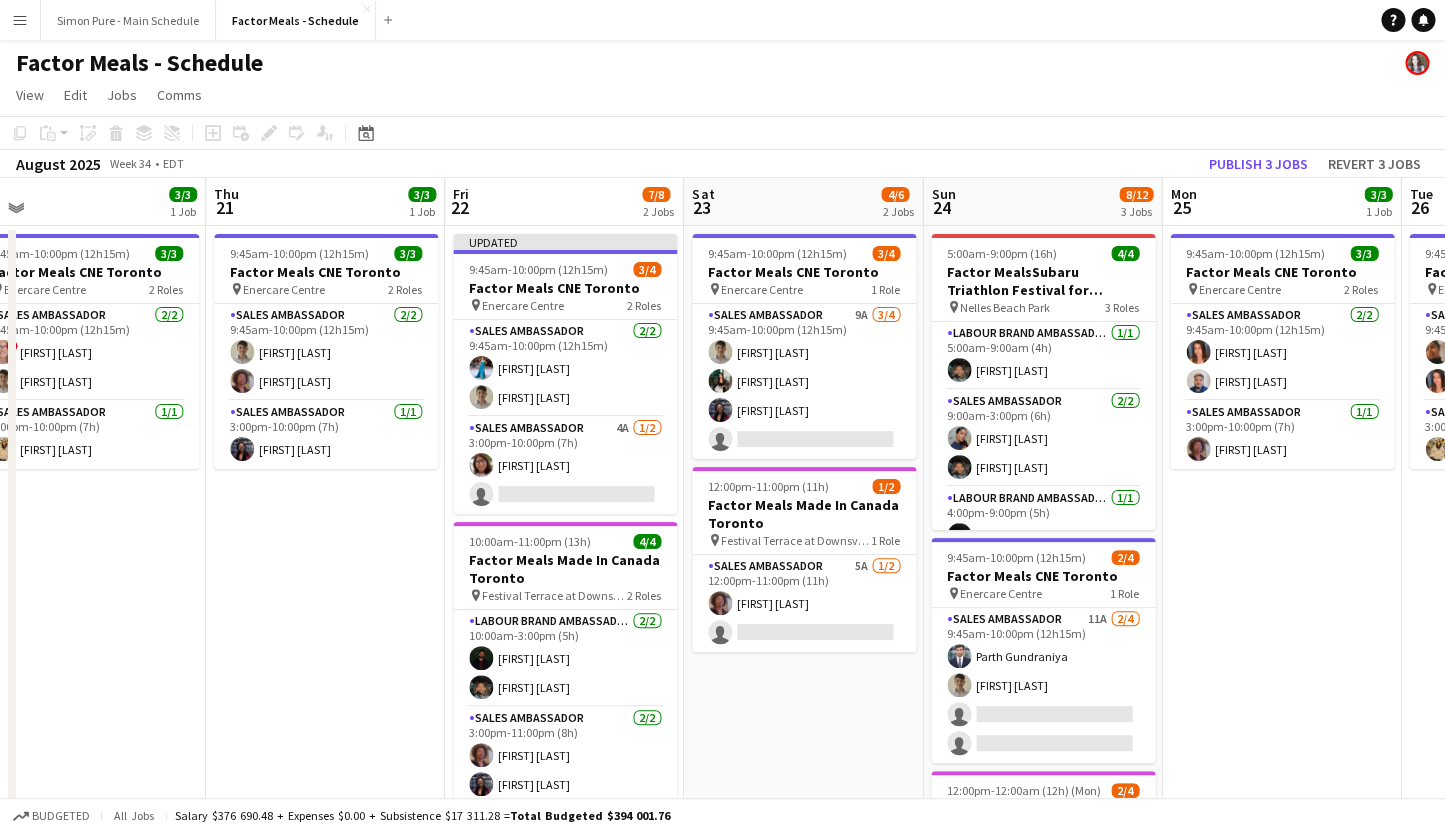 scroll, scrollTop: 0, scrollLeft: 891, axis: horizontal 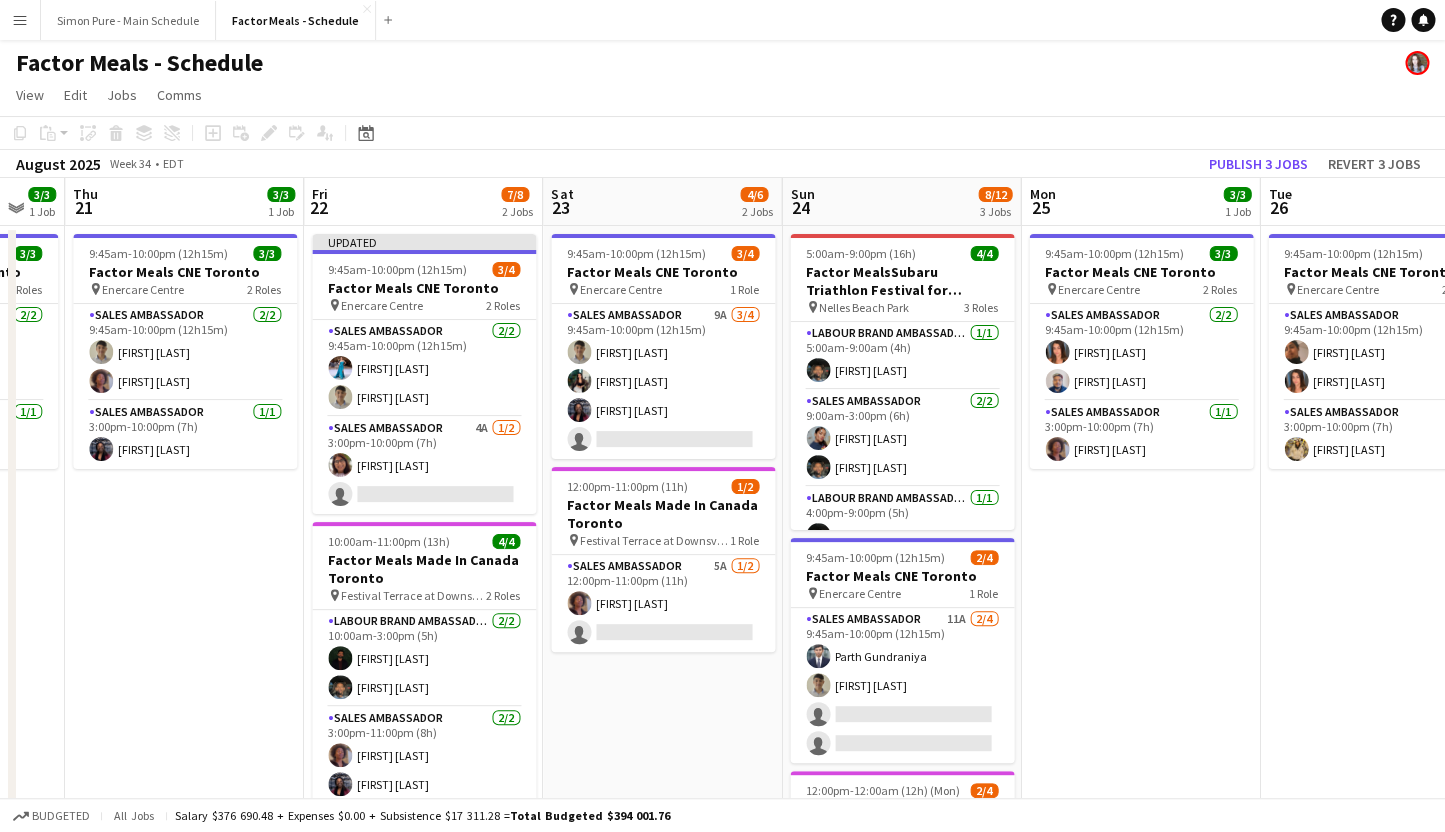 drag, startPoint x: 543, startPoint y: 585, endPoint x: 222, endPoint y: 509, distance: 329.8742 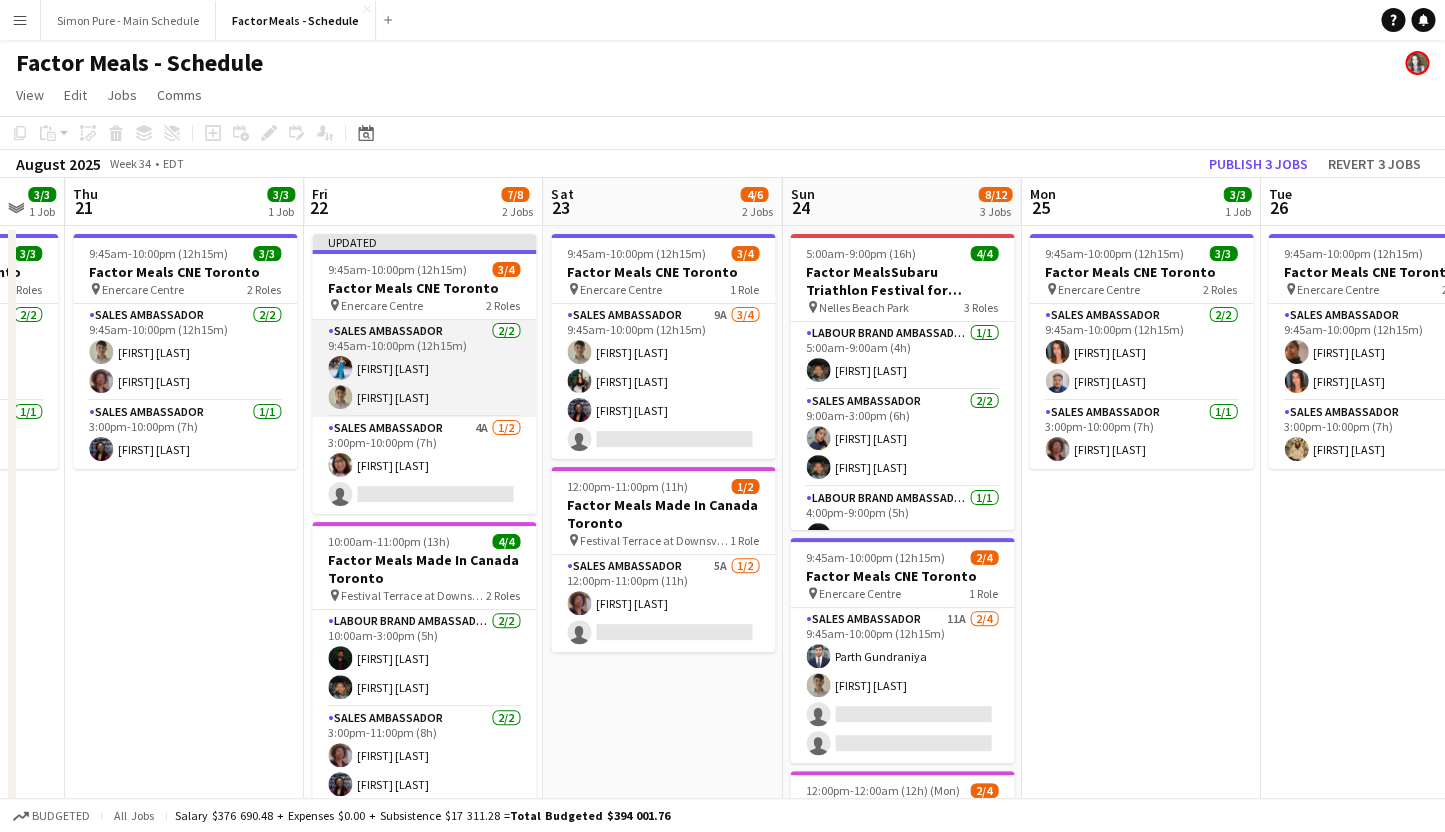 scroll, scrollTop: 54, scrollLeft: 0, axis: vertical 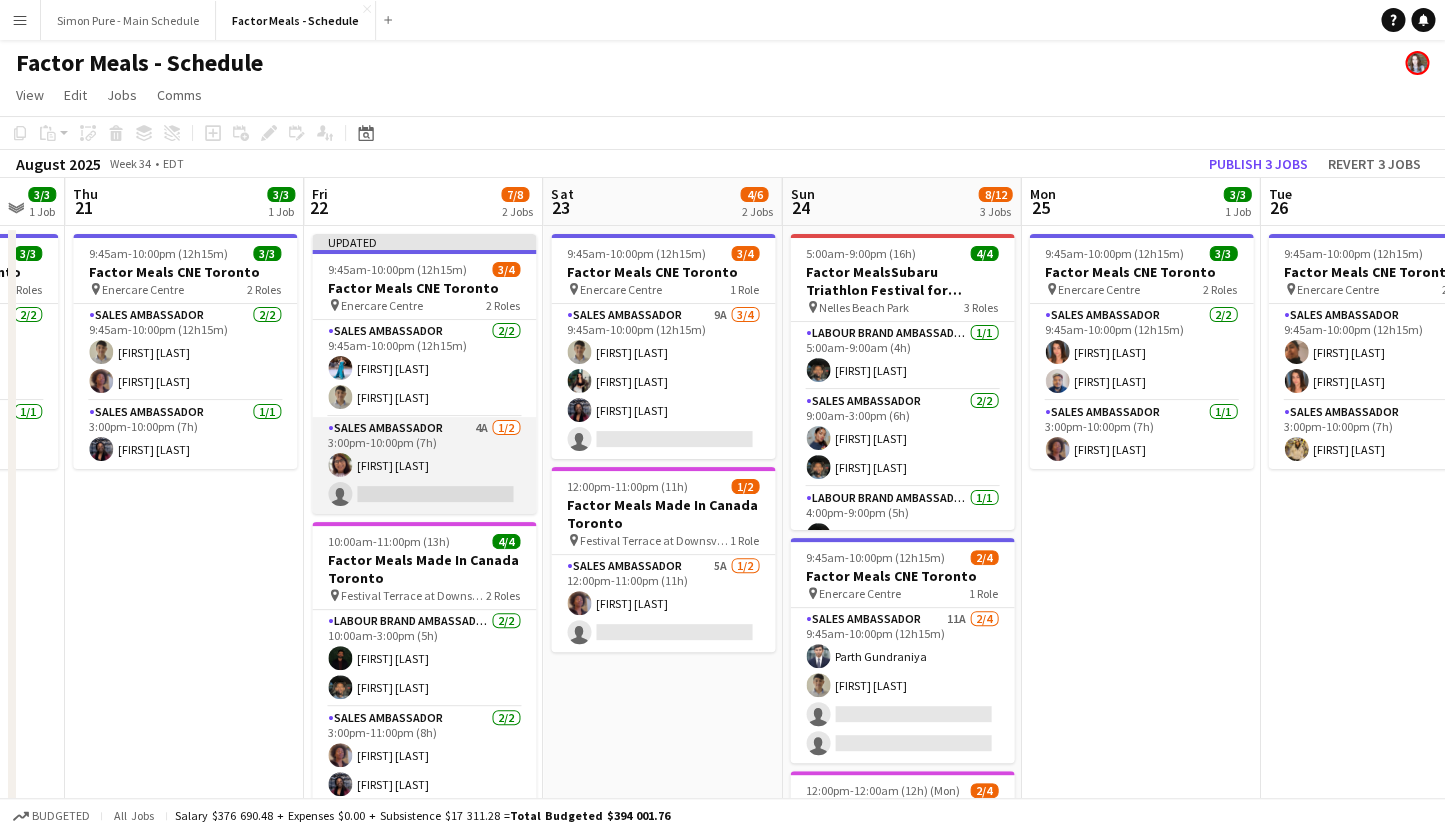 click on "Sales Ambassador   4A   1/2   3:00pm-10:00pm (7h)
[FIRST] [LAST]
single-neutral-actions" at bounding box center (424, 465) 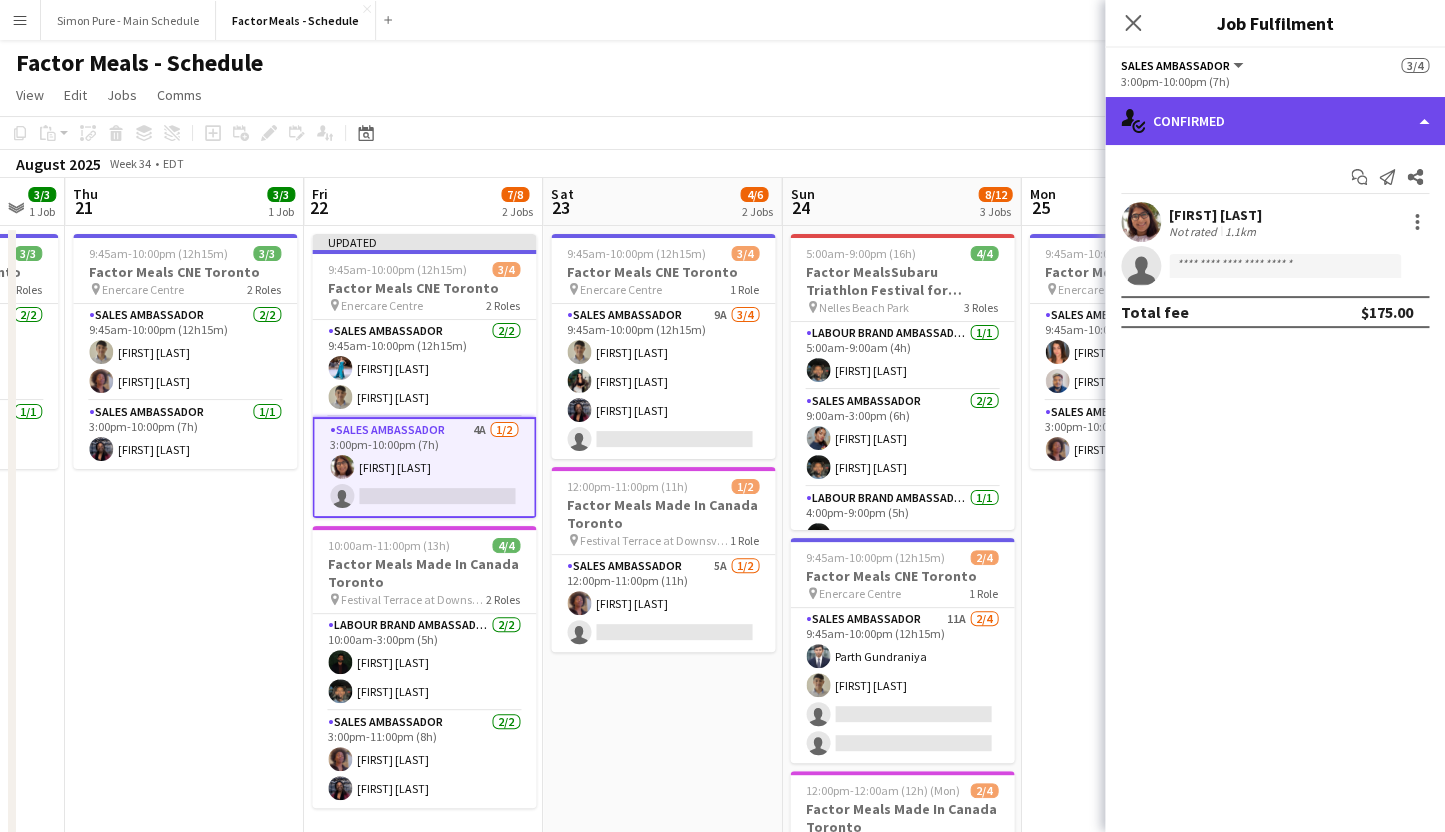 click on "single-neutral-actions-check-2
Confirmed" 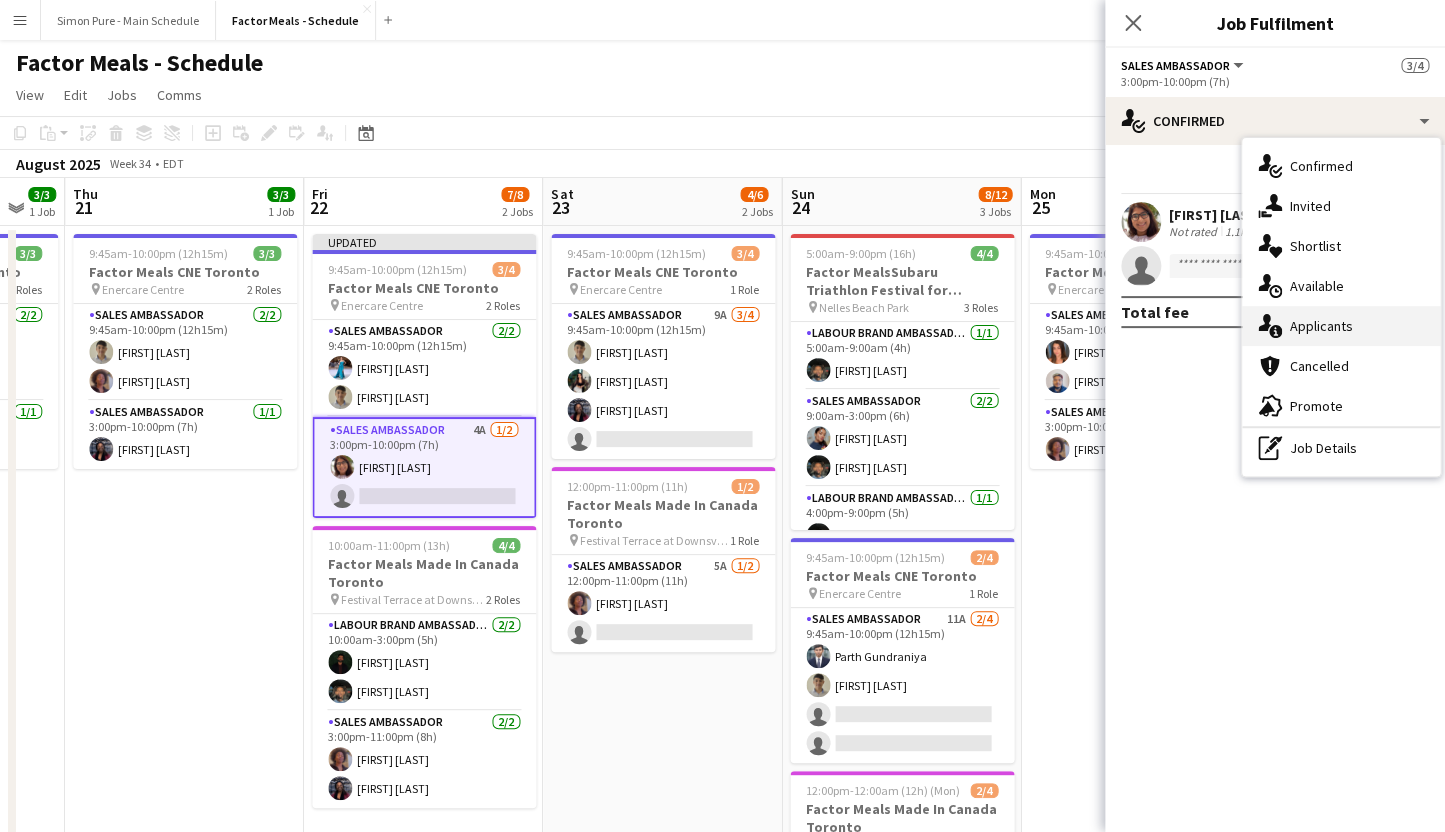 click on "single-neutral-actions-information
Applicants" at bounding box center [1341, 326] 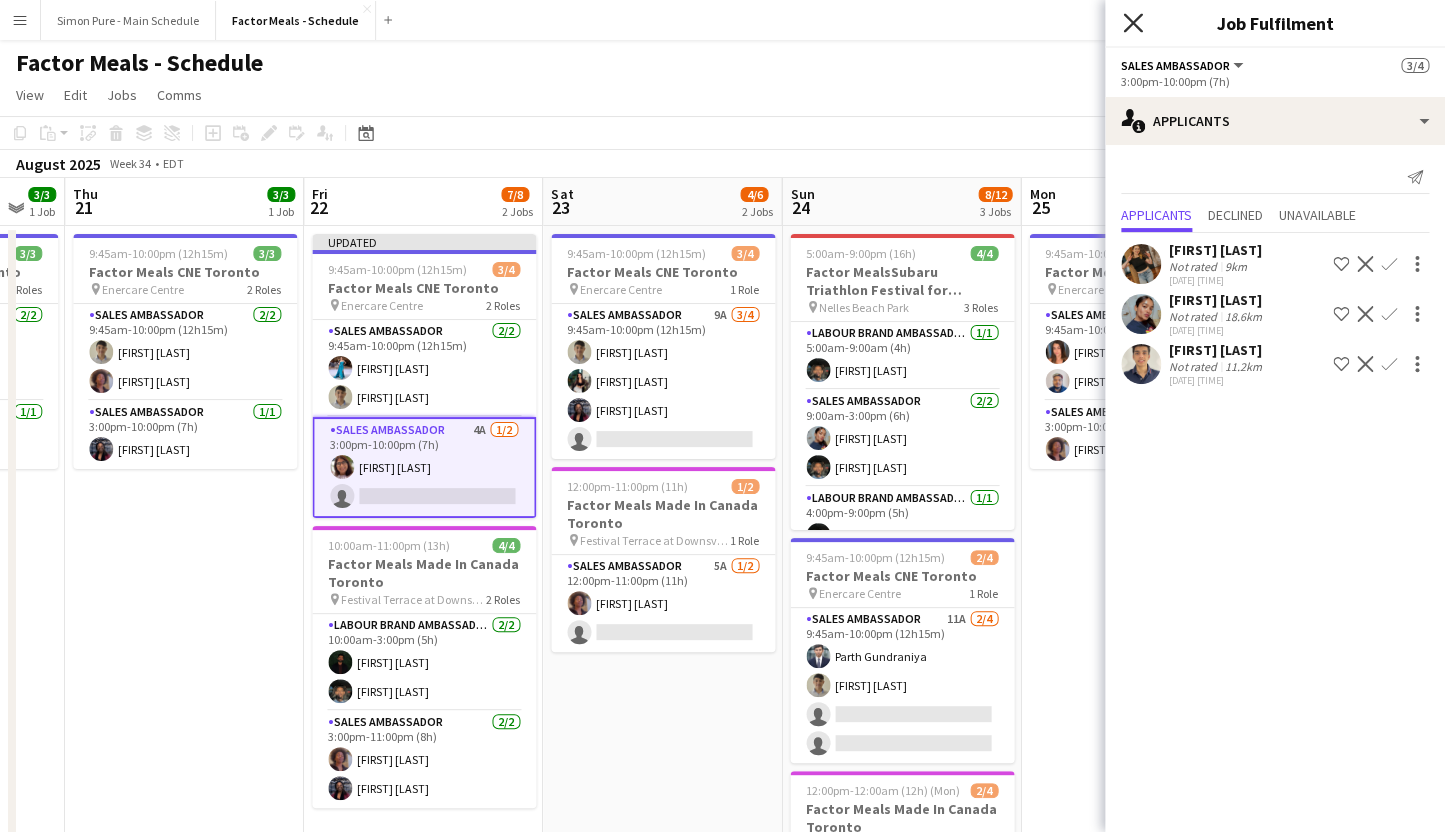 click on "Close pop-in" 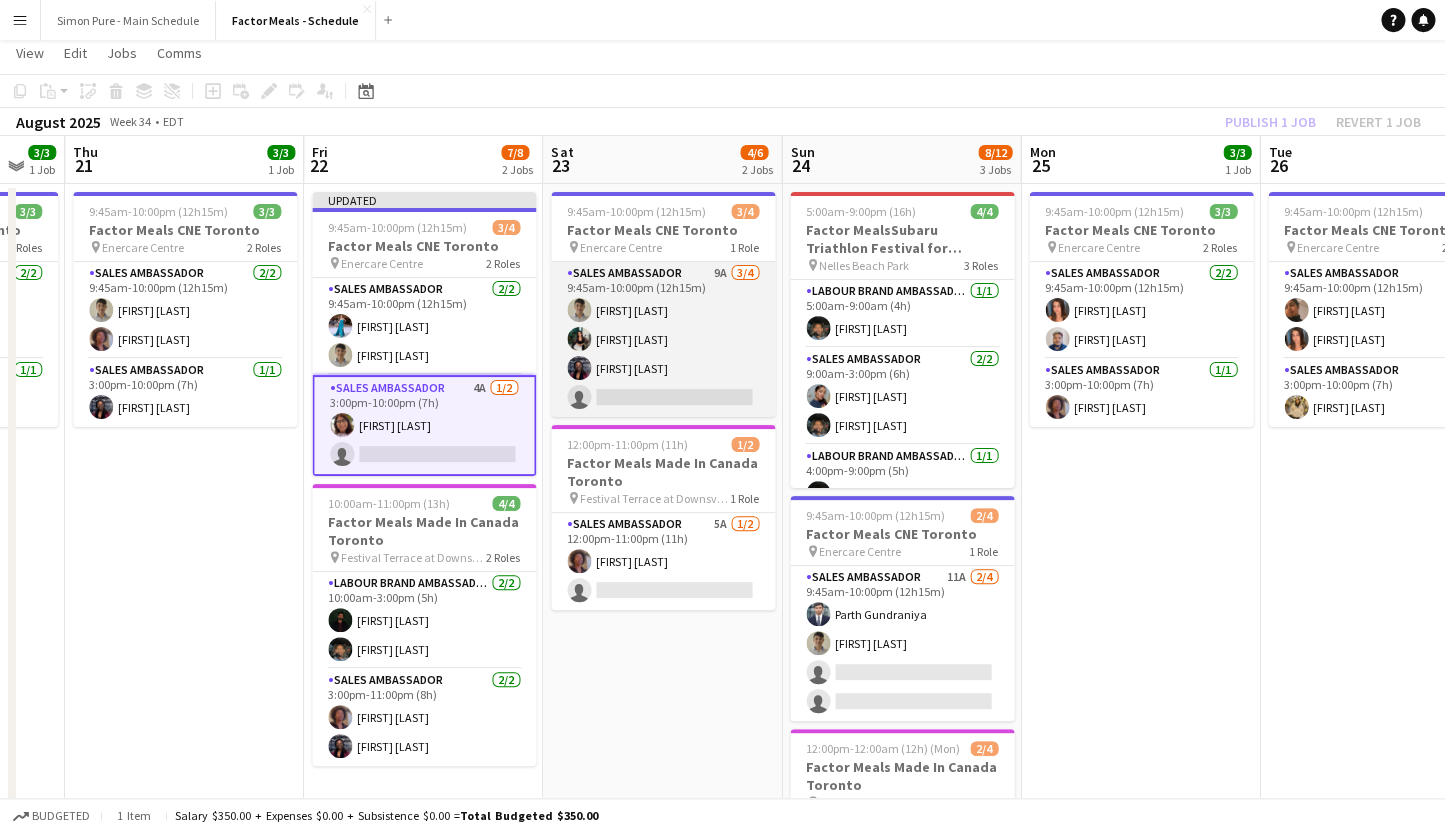 scroll, scrollTop: 45, scrollLeft: 0, axis: vertical 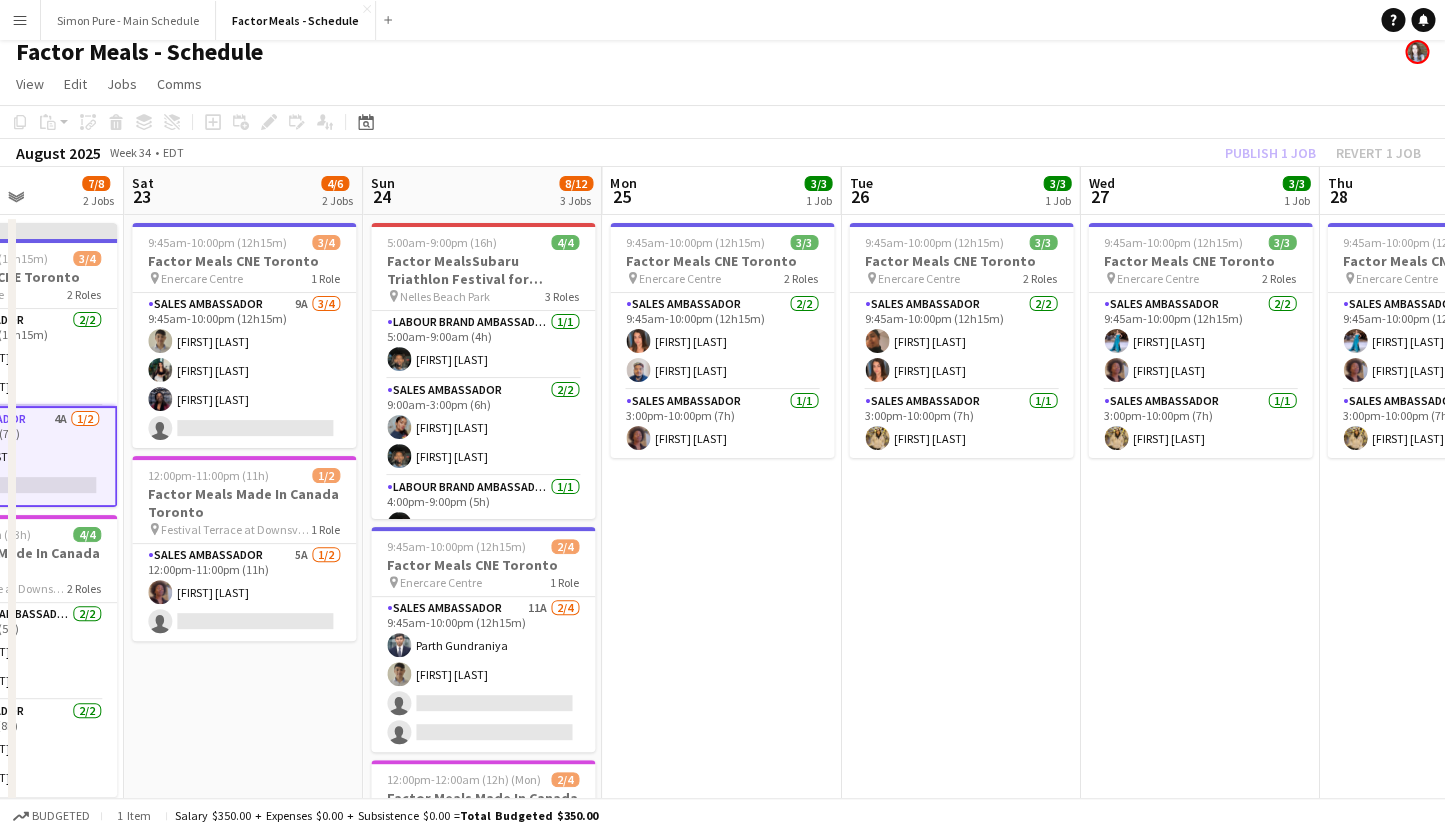 drag, startPoint x: 1142, startPoint y: 660, endPoint x: 722, endPoint y: 593, distance: 425.3105 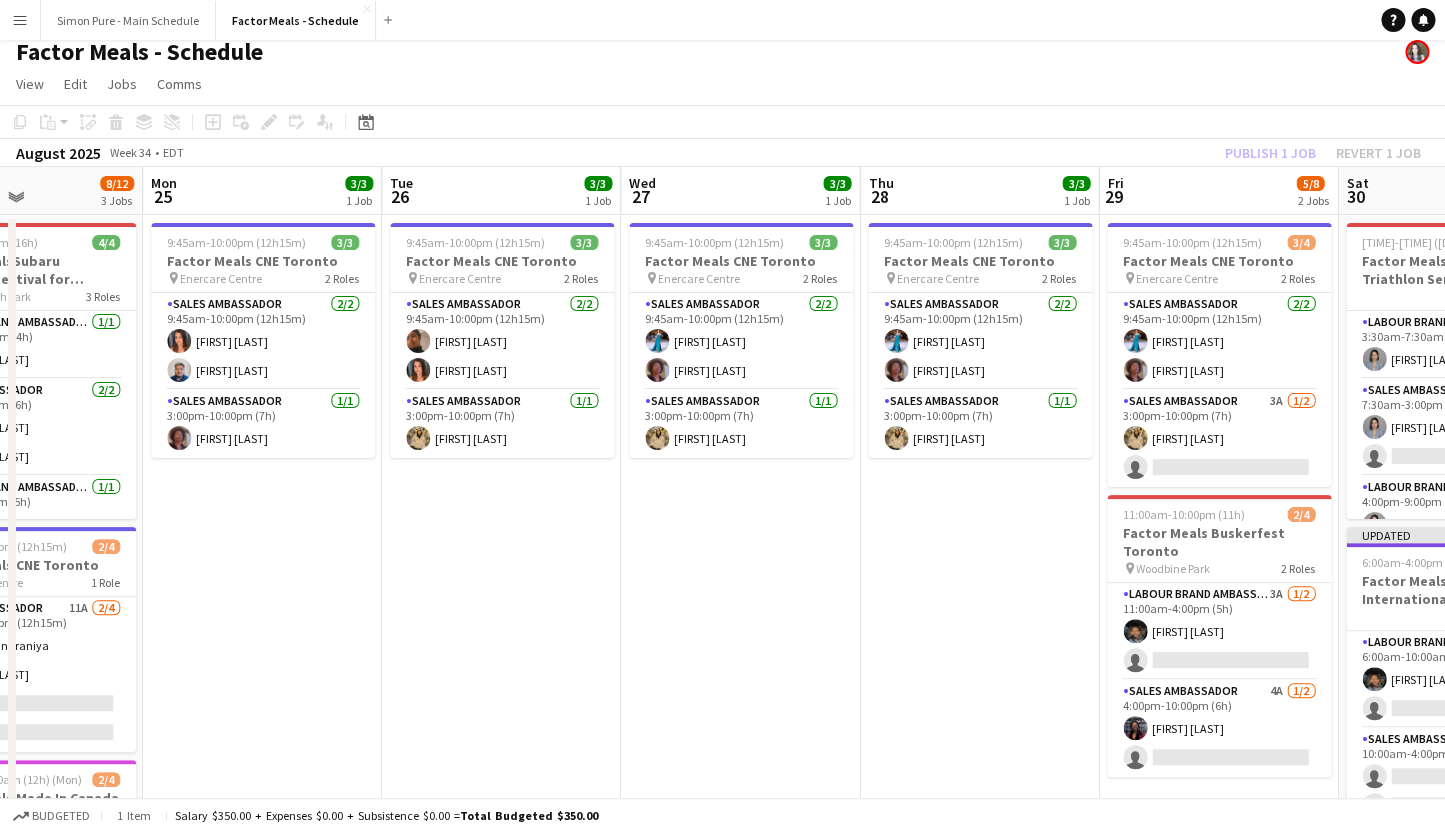 drag, startPoint x: 1089, startPoint y: 606, endPoint x: 630, endPoint y: 505, distance: 469.98087 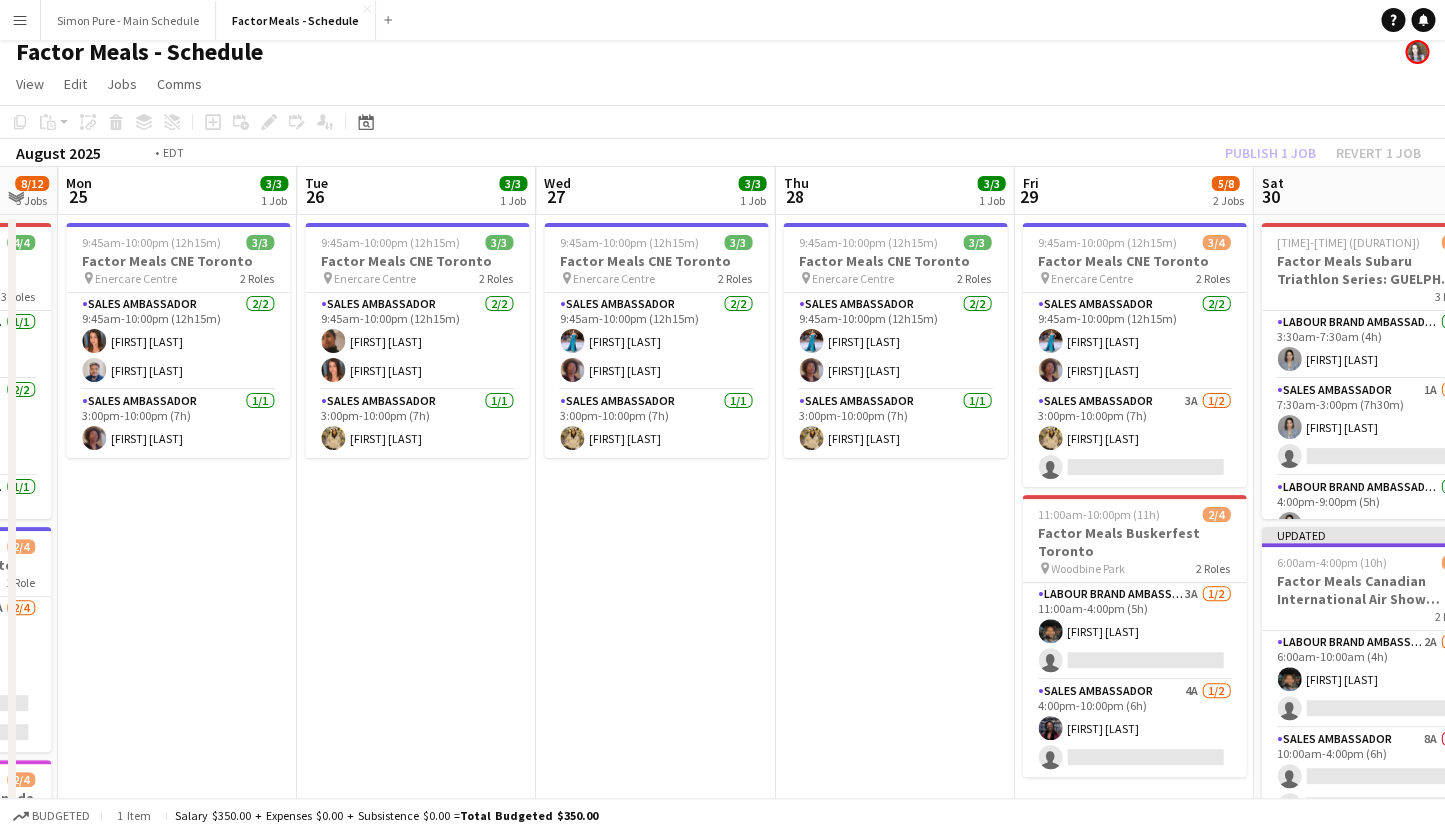 scroll, scrollTop: 0, scrollLeft: 792, axis: horizontal 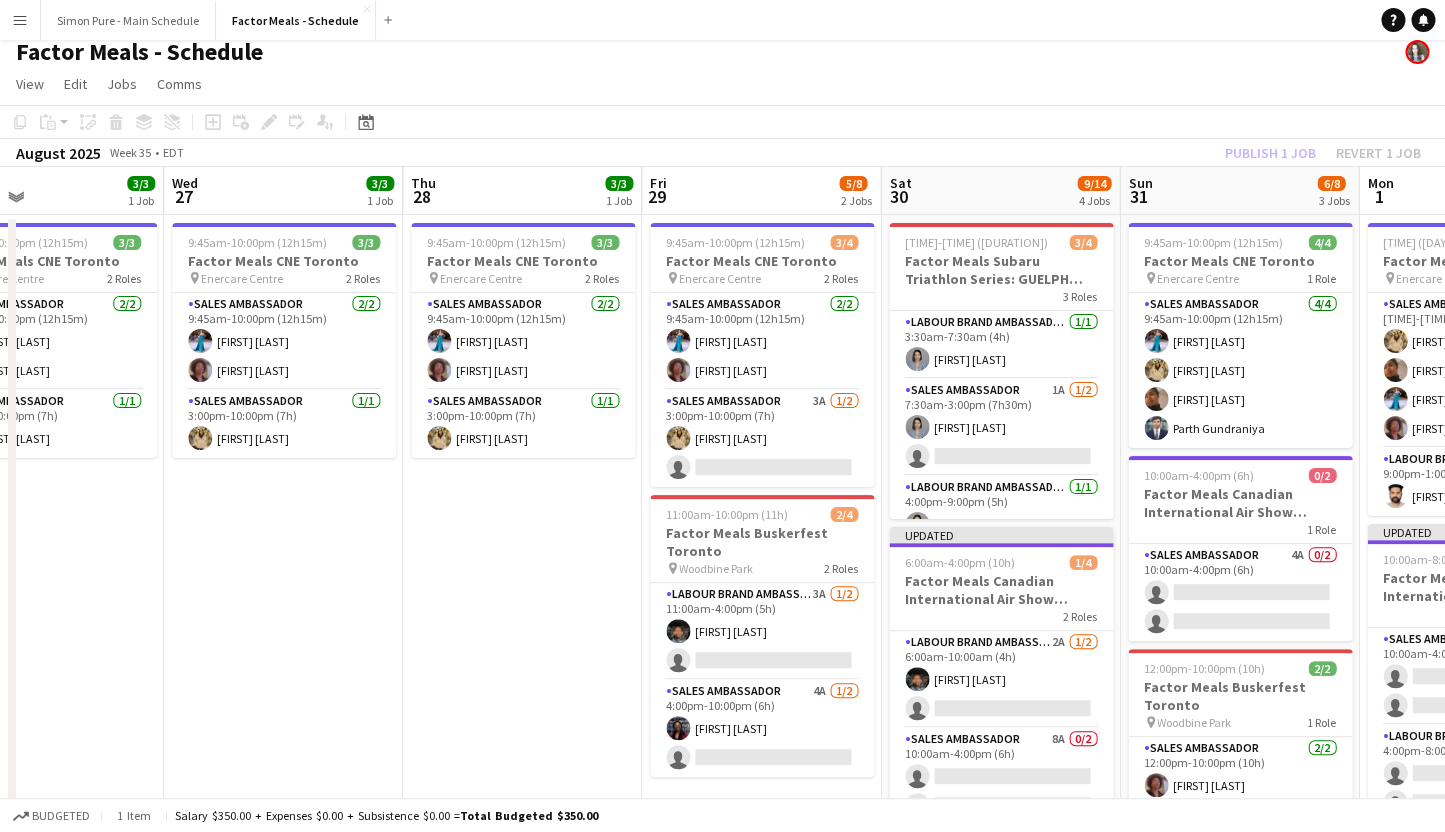 drag, startPoint x: 941, startPoint y: 566, endPoint x: 484, endPoint y: 489, distance: 463.44147 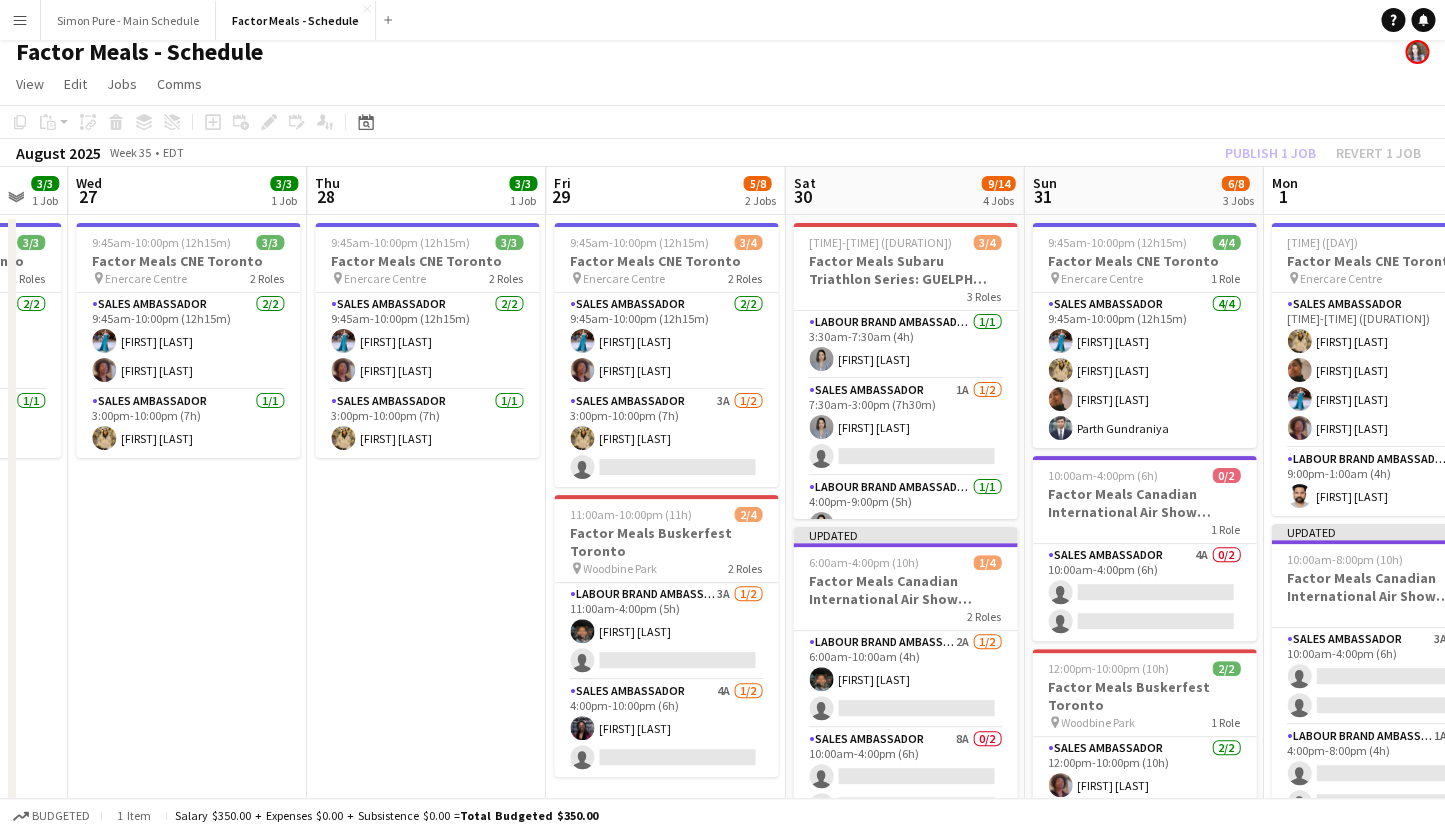 scroll, scrollTop: 0, scrollLeft: 648, axis: horizontal 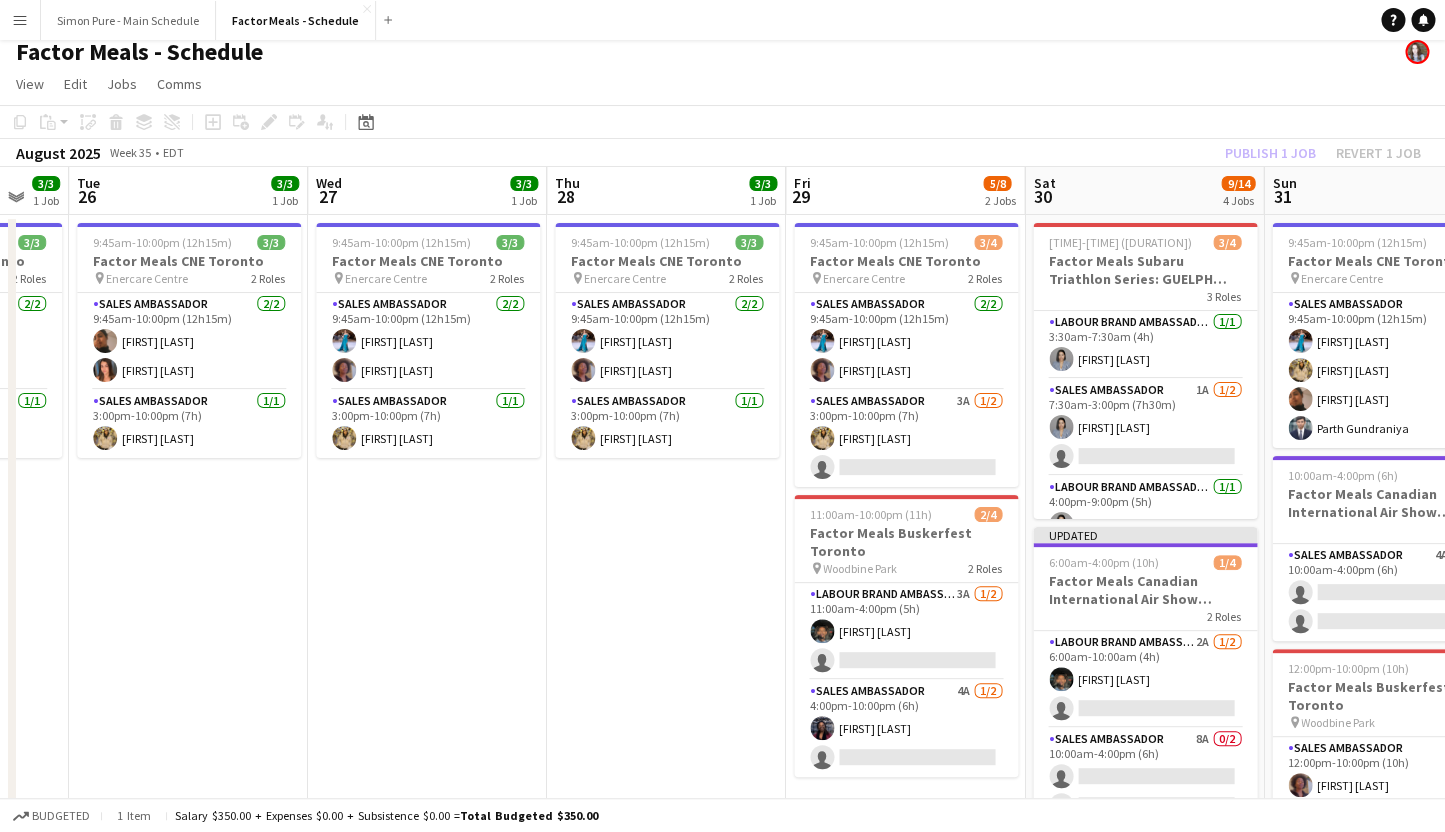 drag, startPoint x: 501, startPoint y: 563, endPoint x: 167, endPoint y: 481, distance: 343.9186 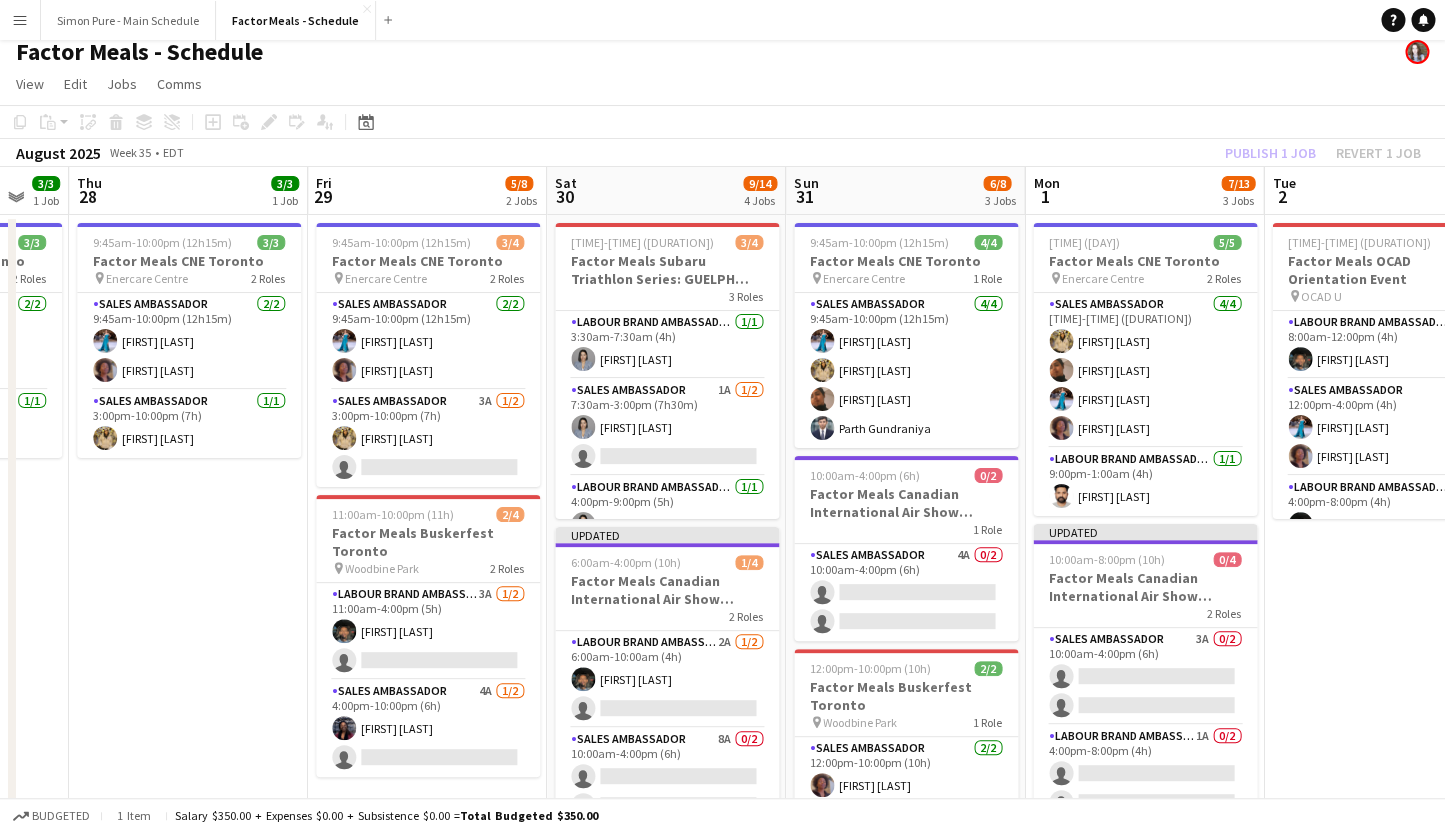 scroll, scrollTop: 49, scrollLeft: 0, axis: vertical 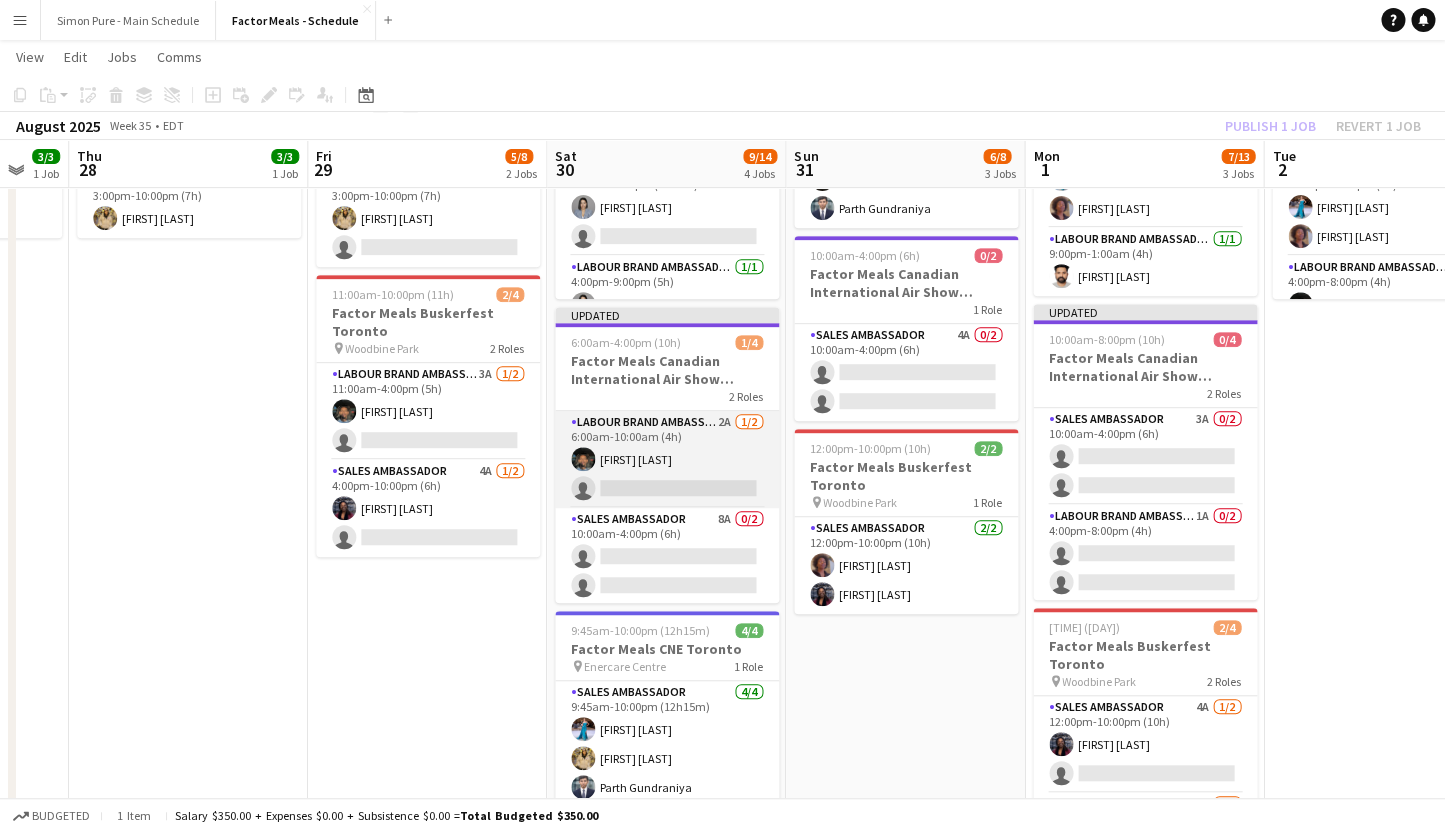 click on "Labour Brand Ambassadors    2A   1/2   6:00am-10:00am (4h)
[FIRST] [LAST]
single-neutral-actions" at bounding box center (667, 459) 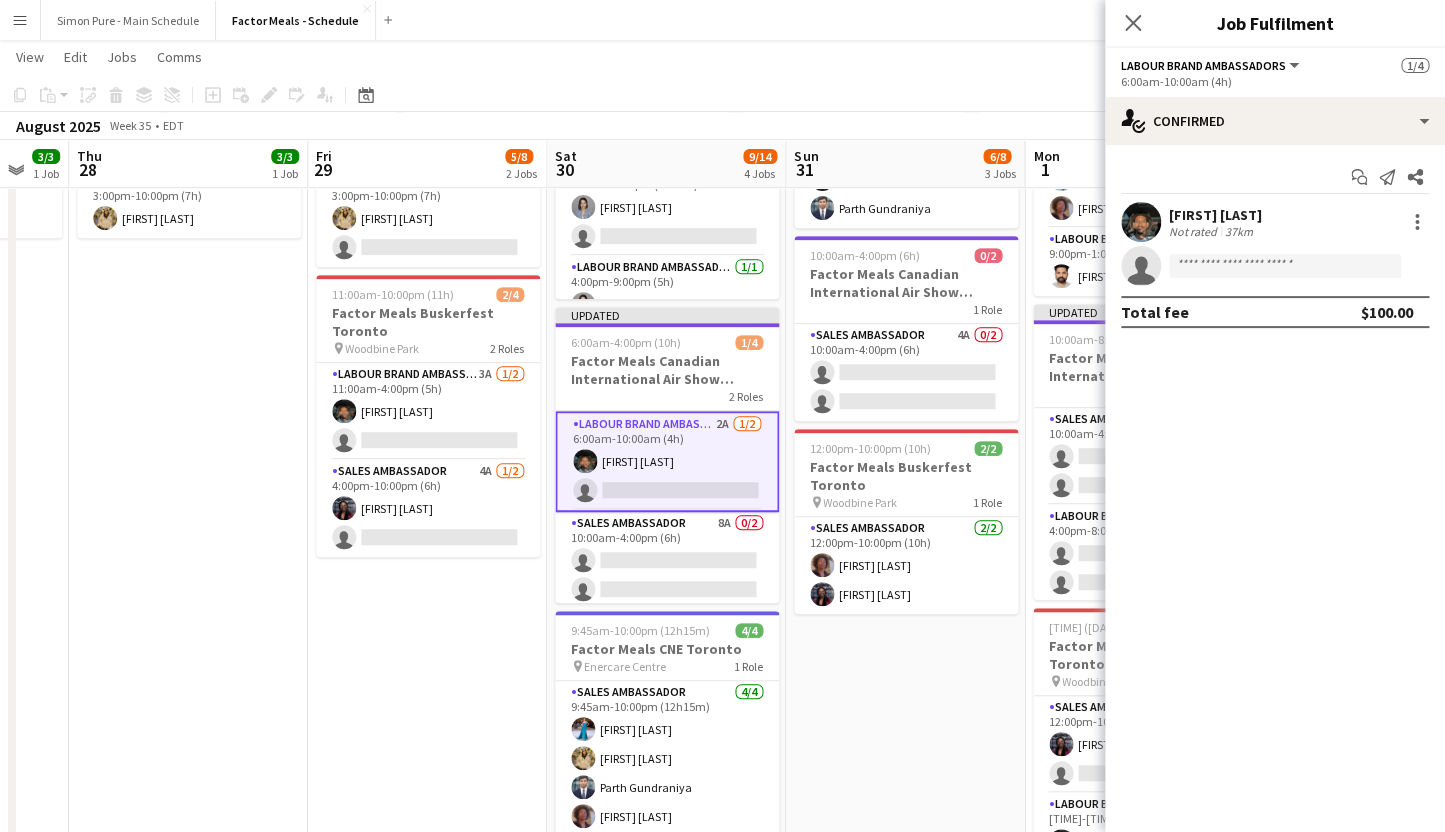 click on "[FIRST] [LAST]" at bounding box center [1215, 215] 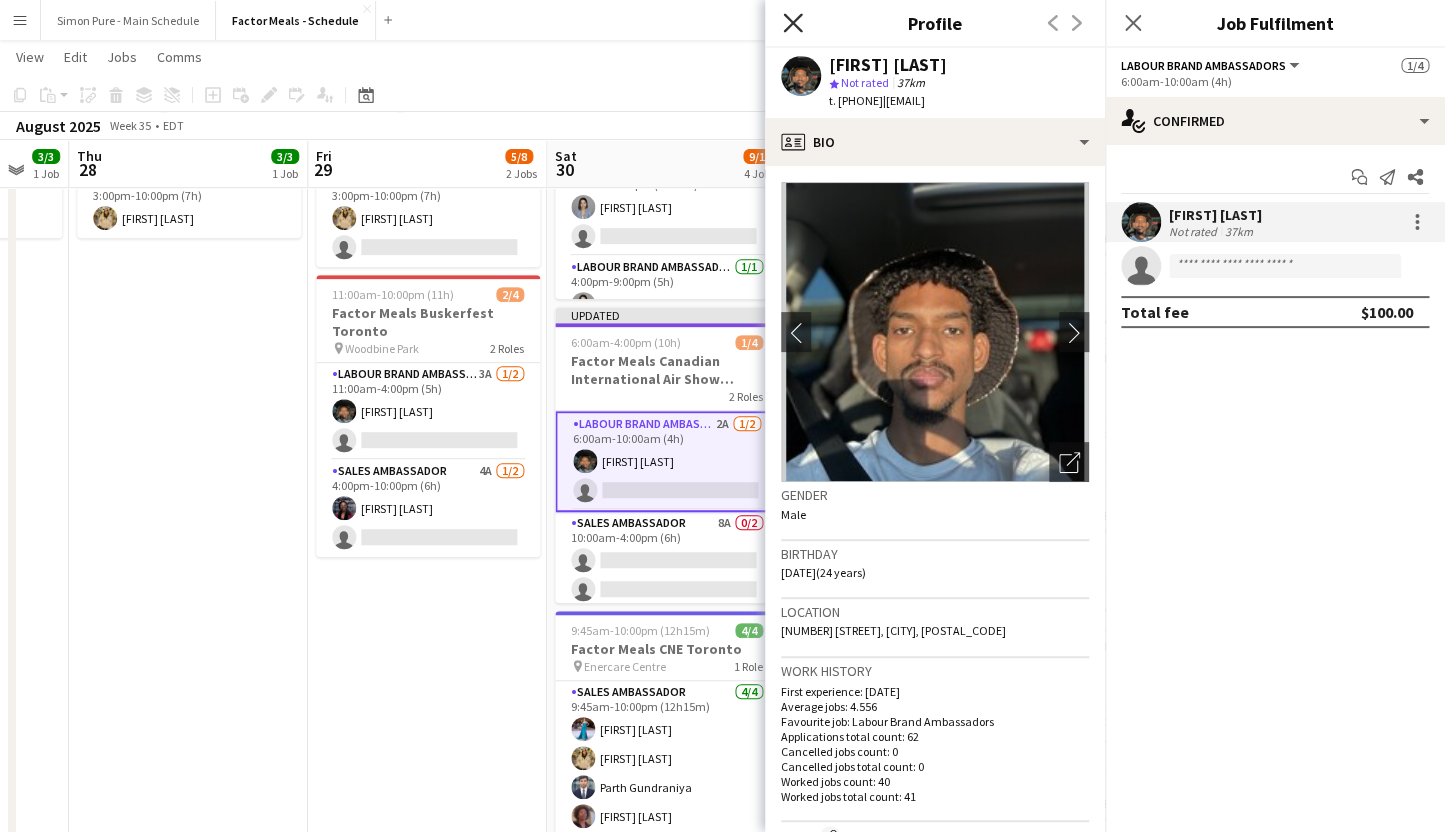click 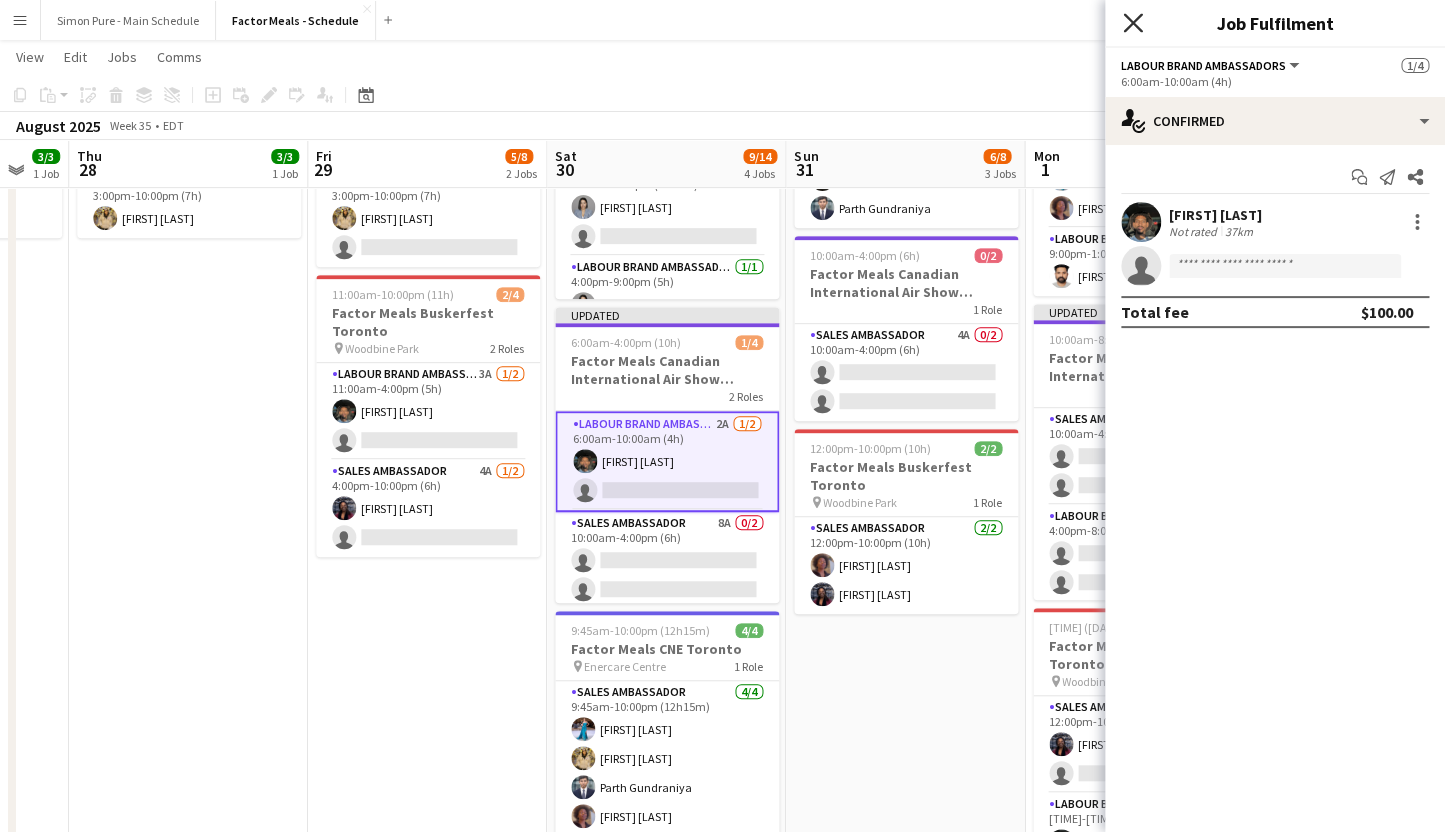 click 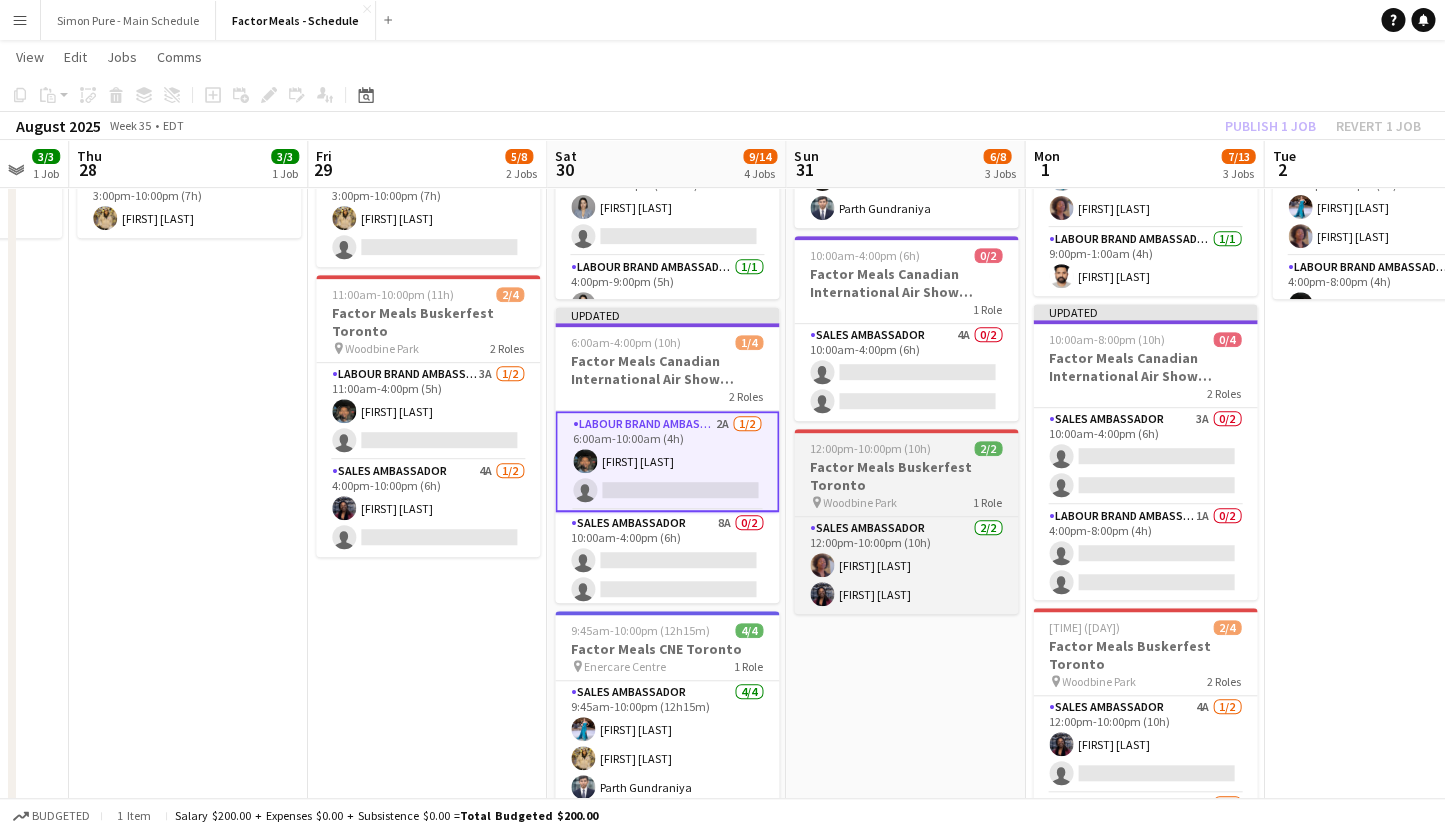 scroll, scrollTop: 0, scrollLeft: 0, axis: both 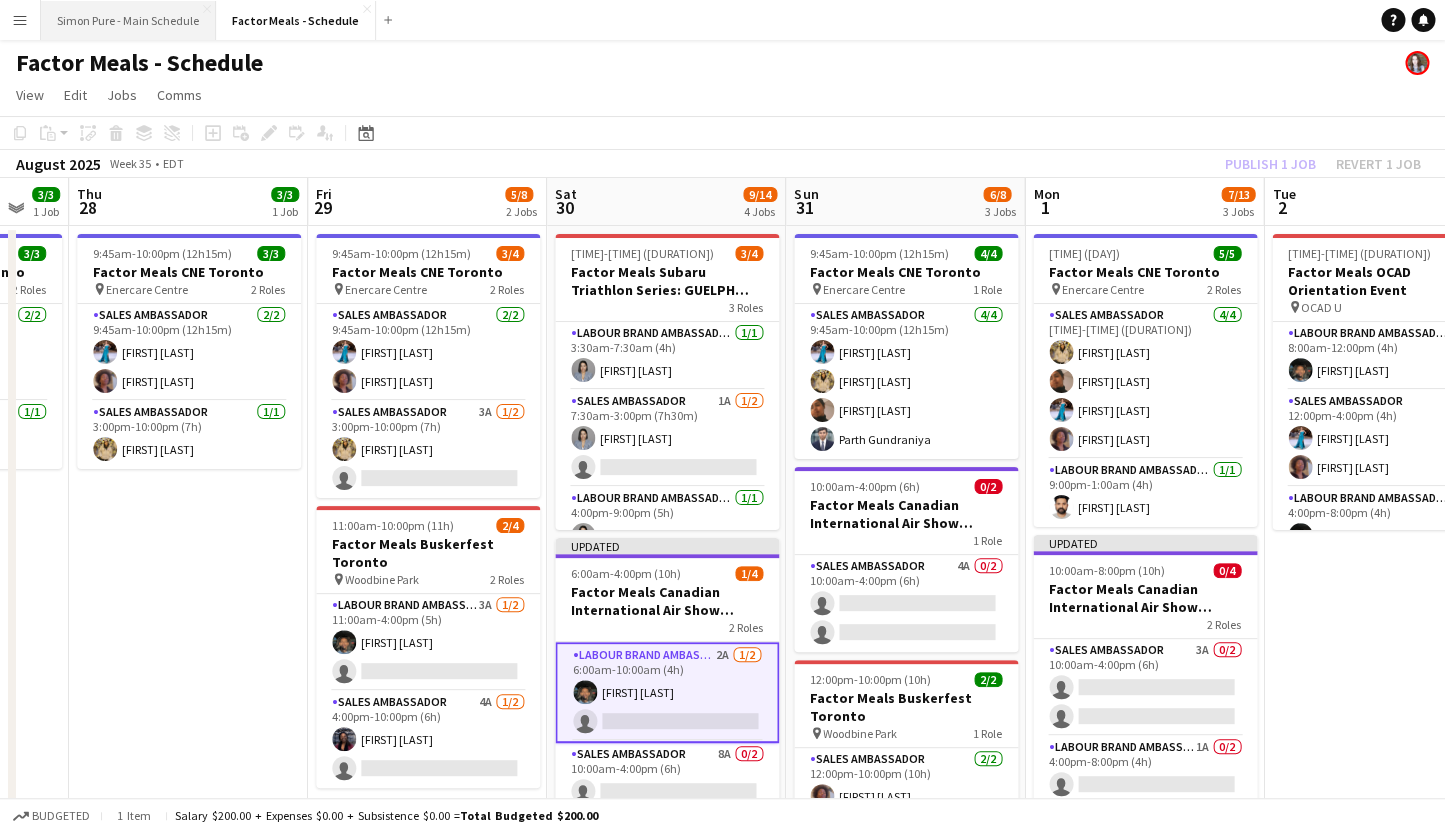 click on "Simon Pure - Main Schedule
Close" at bounding box center [128, 20] 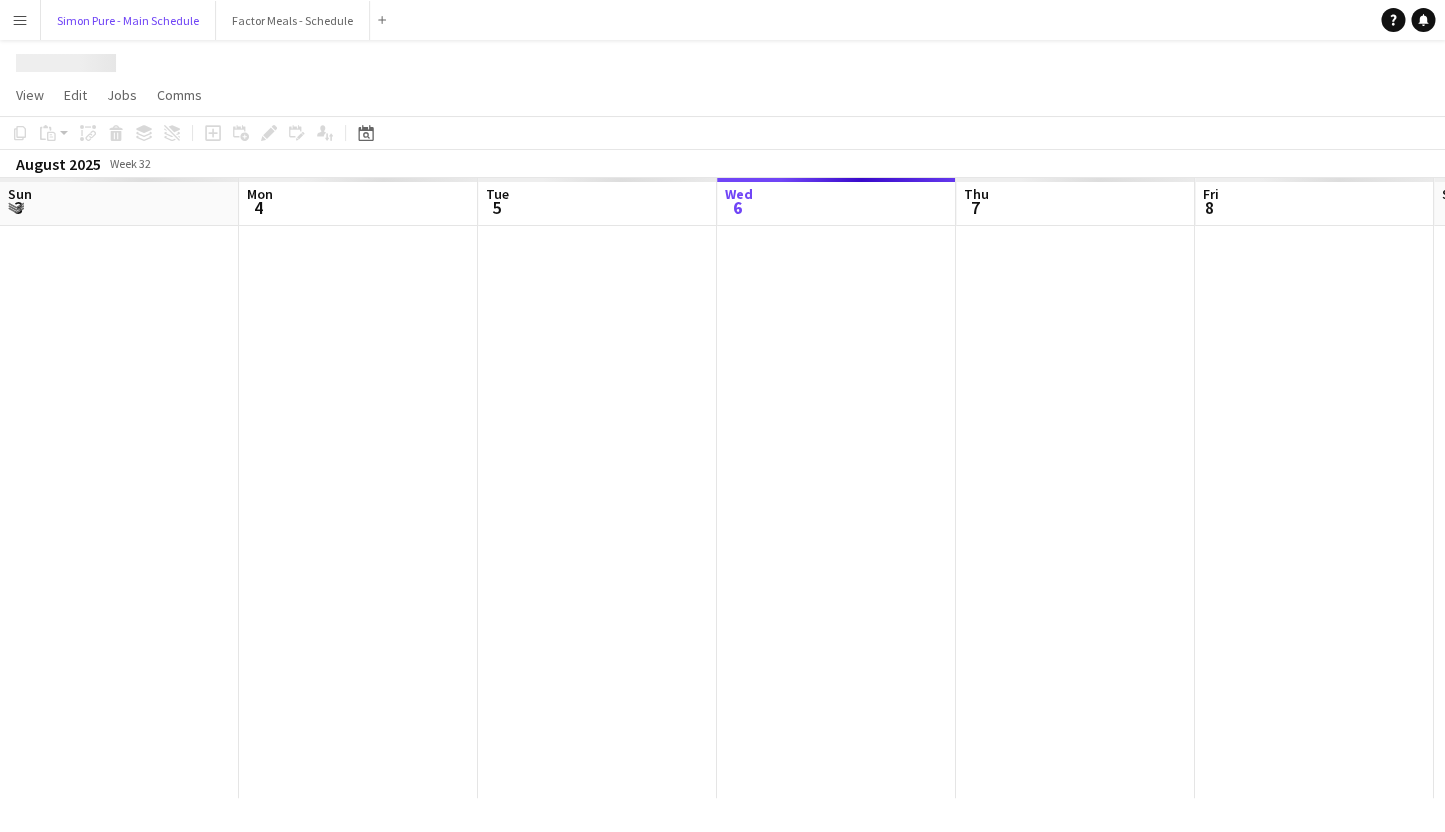 scroll, scrollTop: 0, scrollLeft: 478, axis: horizontal 